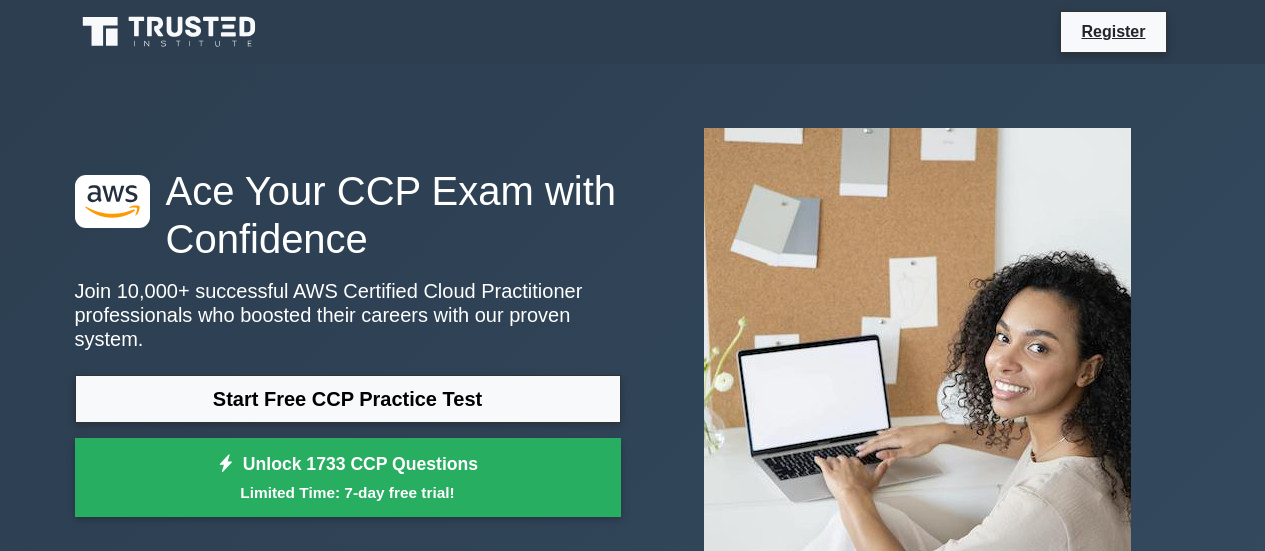 scroll, scrollTop: 0, scrollLeft: 0, axis: both 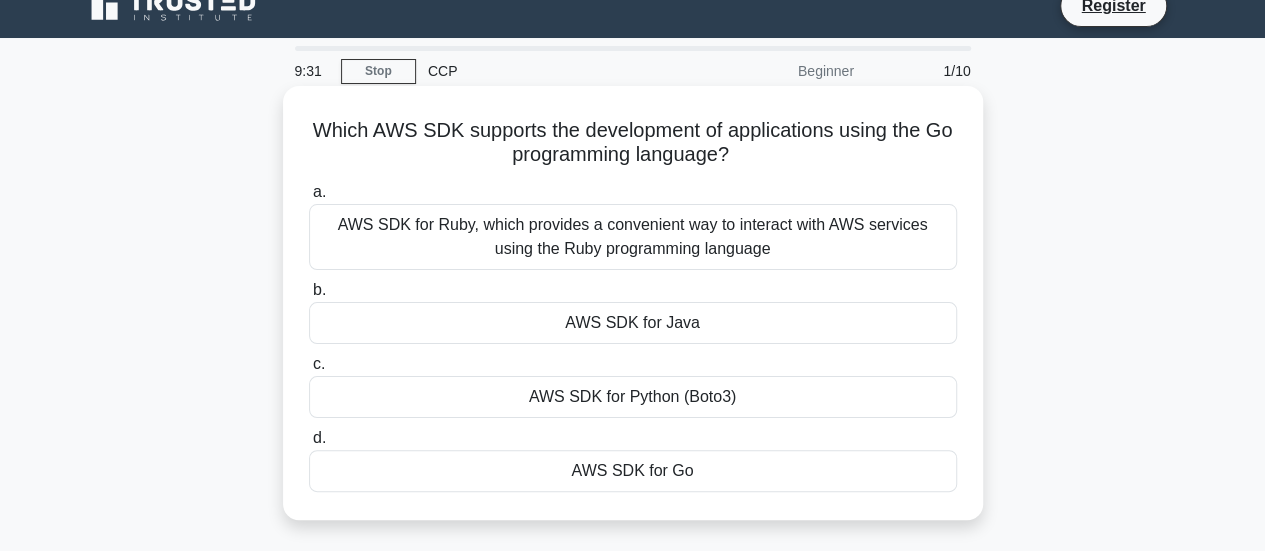 click on "AWS SDK for Go" at bounding box center [633, 471] 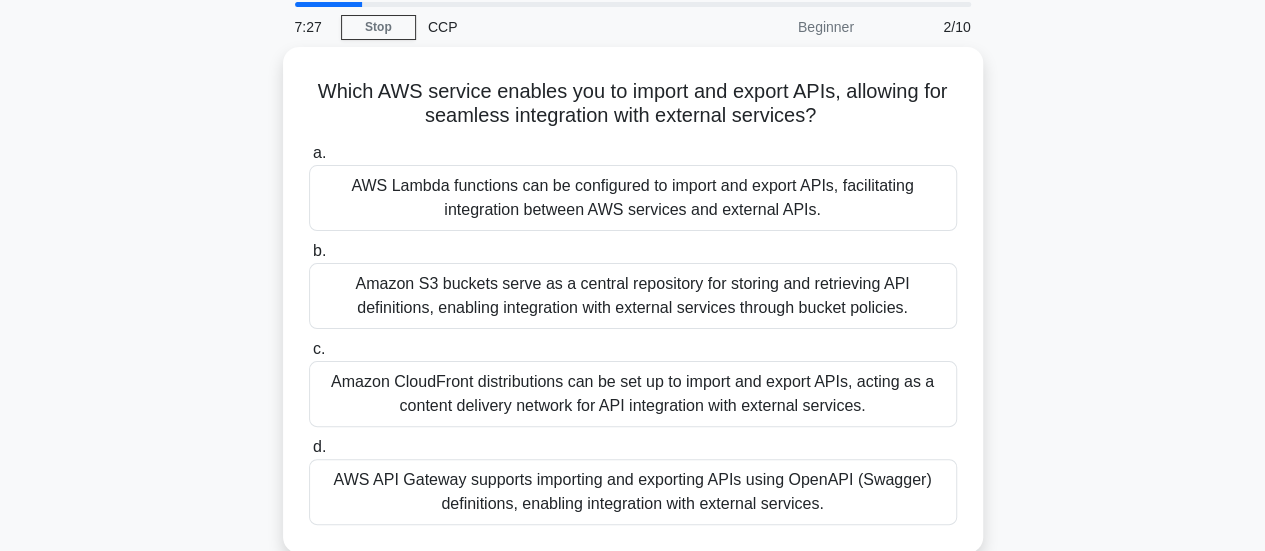 scroll, scrollTop: 85, scrollLeft: 0, axis: vertical 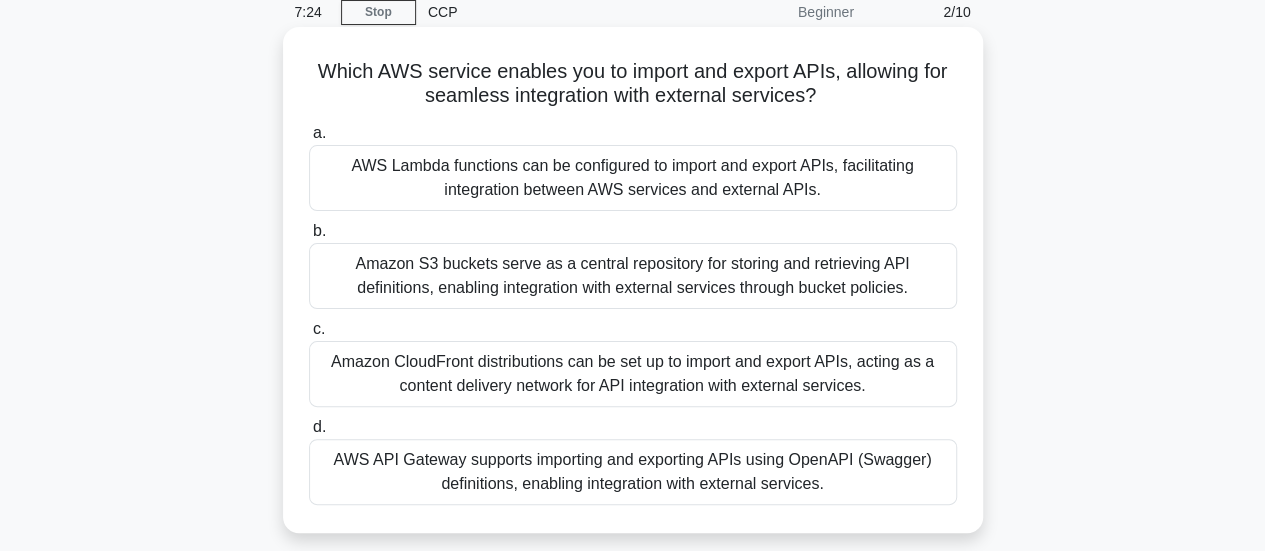 click on "AWS Lambda functions can be configured to import and export APIs, facilitating integration between AWS services and external APIs." at bounding box center (633, 178) 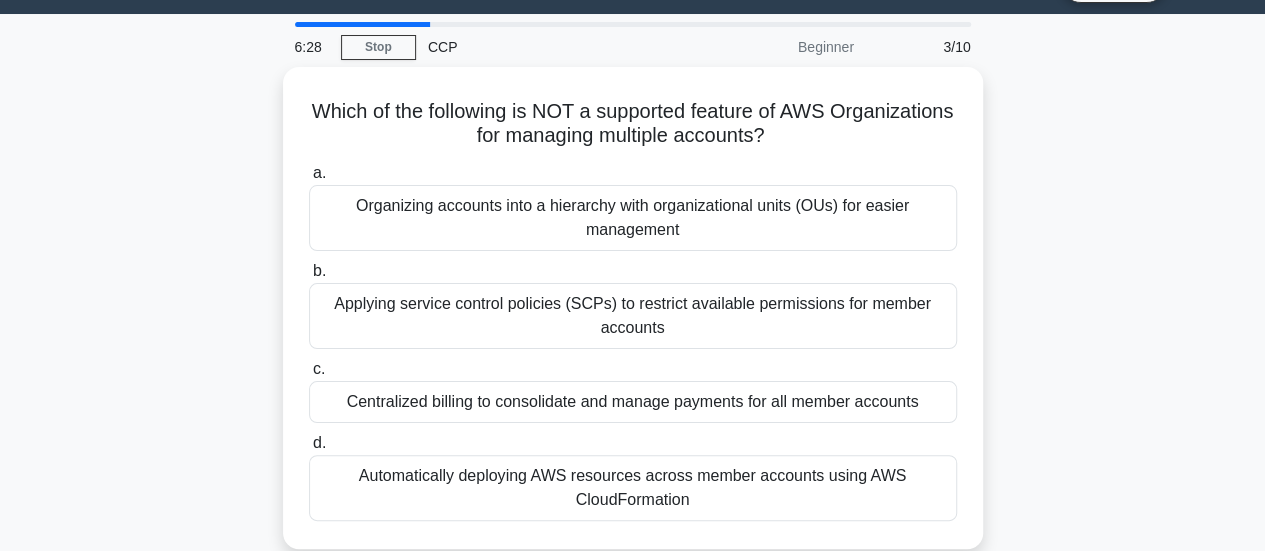 scroll, scrollTop: 52, scrollLeft: 0, axis: vertical 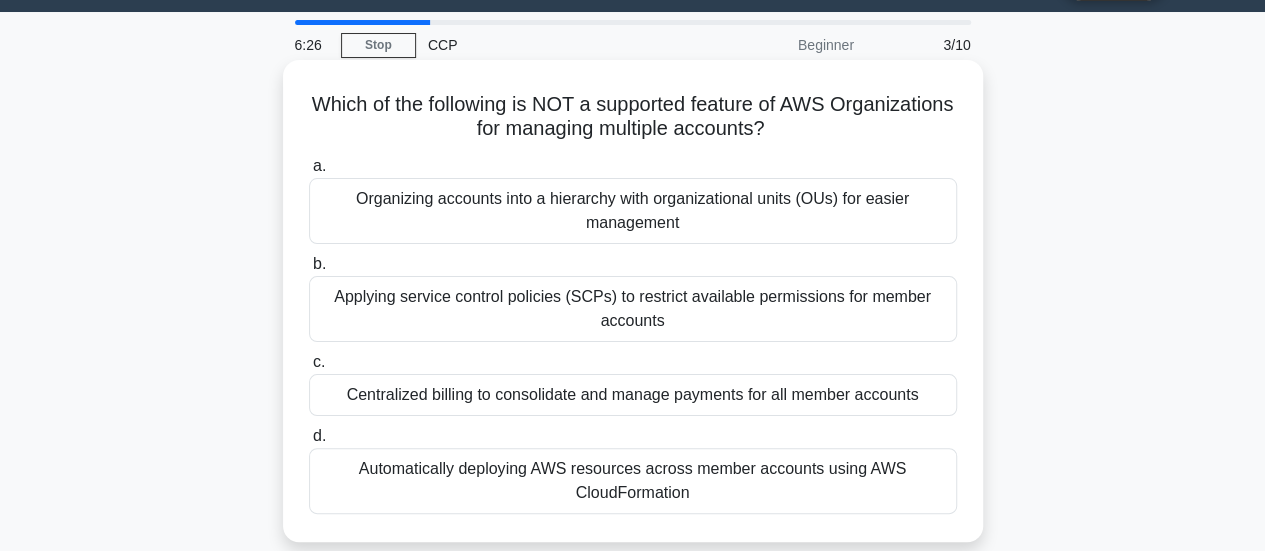 click on "Applying service control policies (SCPs) to restrict available permissions for member accounts" at bounding box center (633, 309) 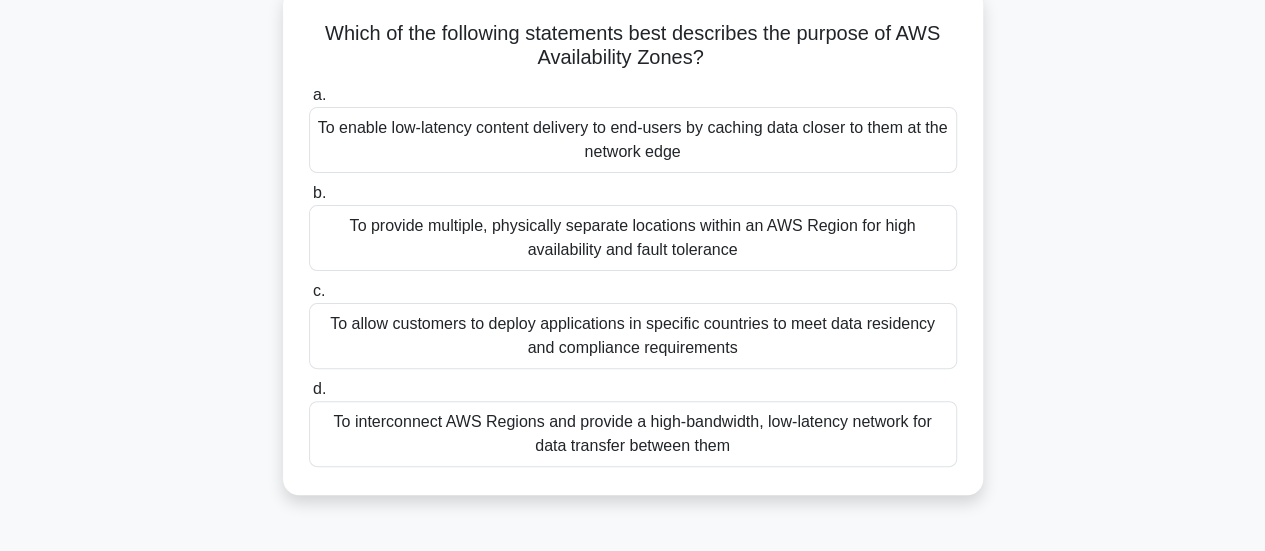 scroll, scrollTop: 128, scrollLeft: 0, axis: vertical 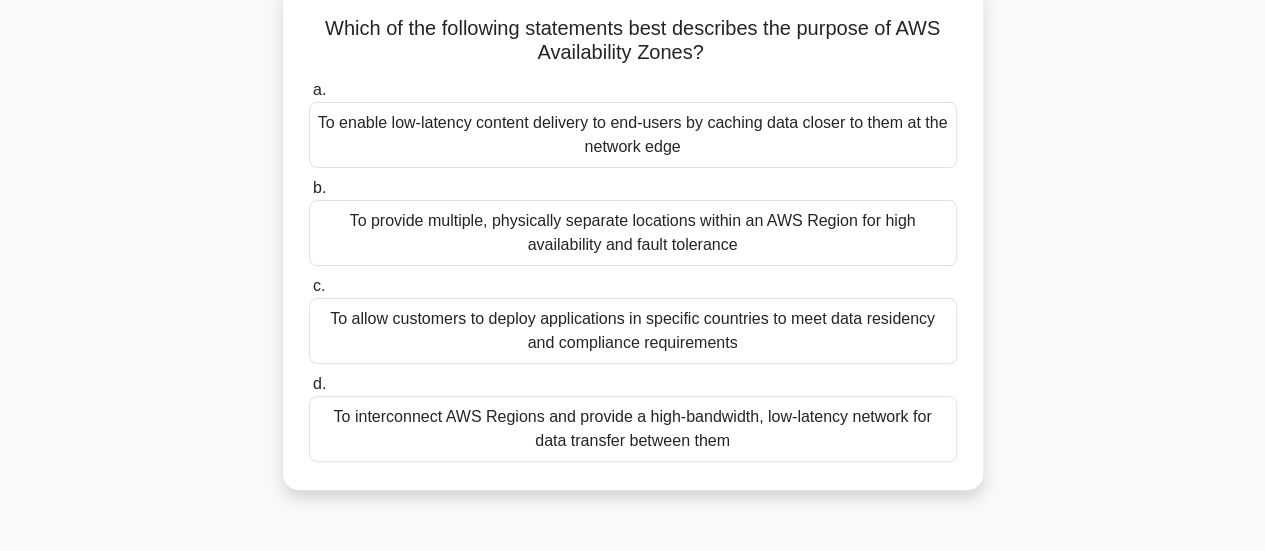 click on "To allow customers to deploy applications in specific countries to meet data residency and compliance requirements" at bounding box center (633, 331) 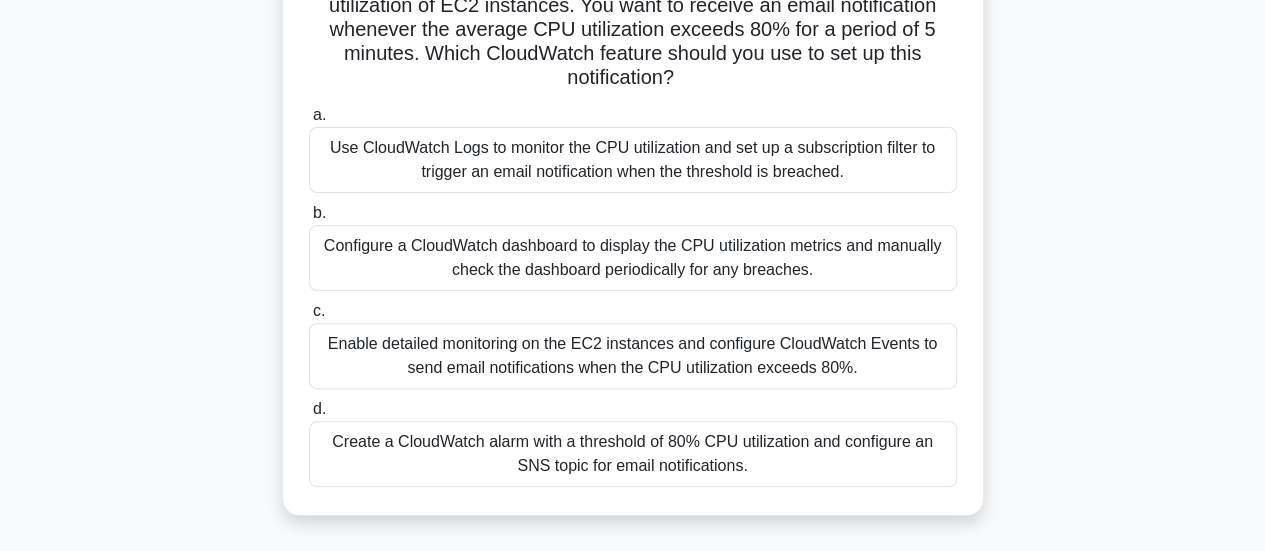 scroll, scrollTop: 190, scrollLeft: 0, axis: vertical 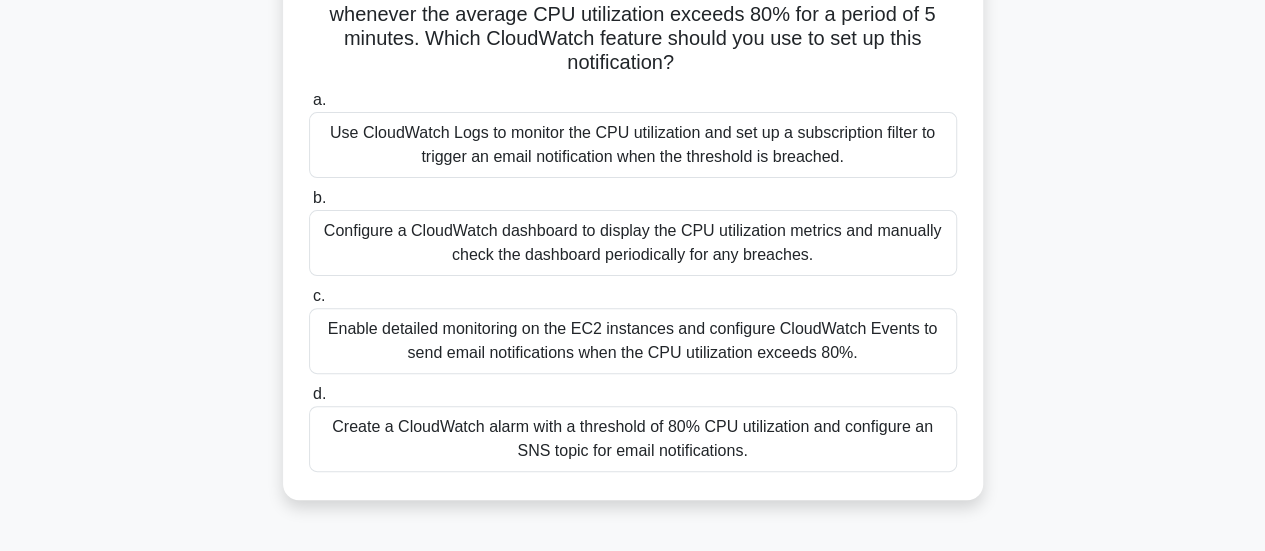 click on "Your company is using Amazon CloudWatch to monitor the CPU utilization of EC2 instances. You want to receive an email notification whenever the average CPU utilization exceeds 80% for a period of 5 minutes. Which CloudWatch feature should you use to set up this notification?
.spinner_0XTQ{transform-origin:center;animation:spinner_y6GP .75s linear infinite}@keyframes spinner_y6GP{100%{transform:rotate(360deg)}}
a.
b.
c." at bounding box center (633, 211) 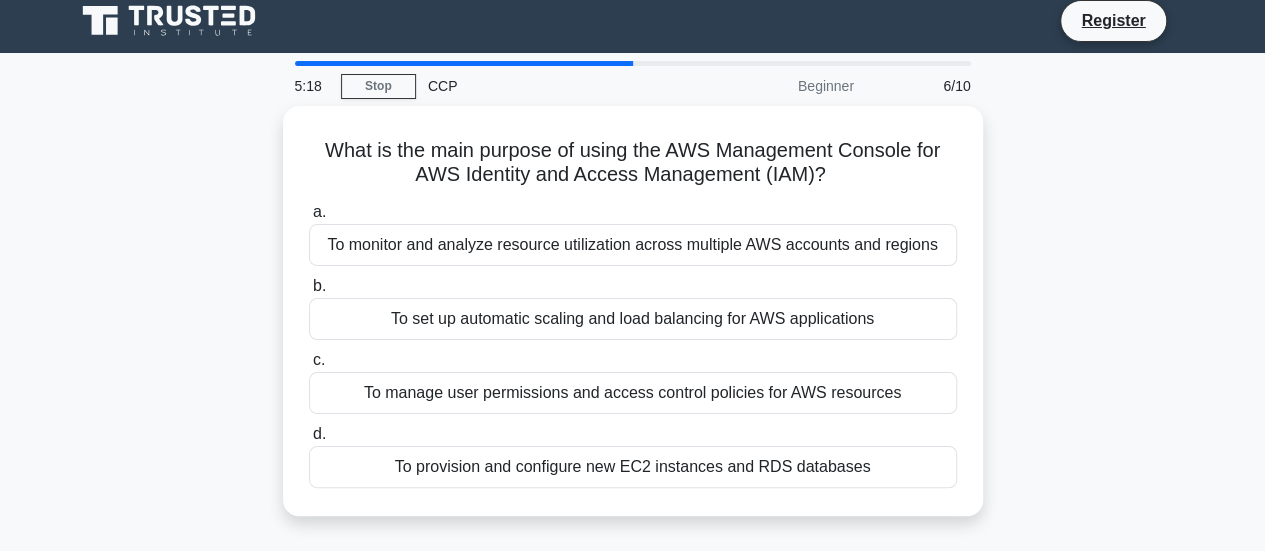 scroll, scrollTop: 0, scrollLeft: 0, axis: both 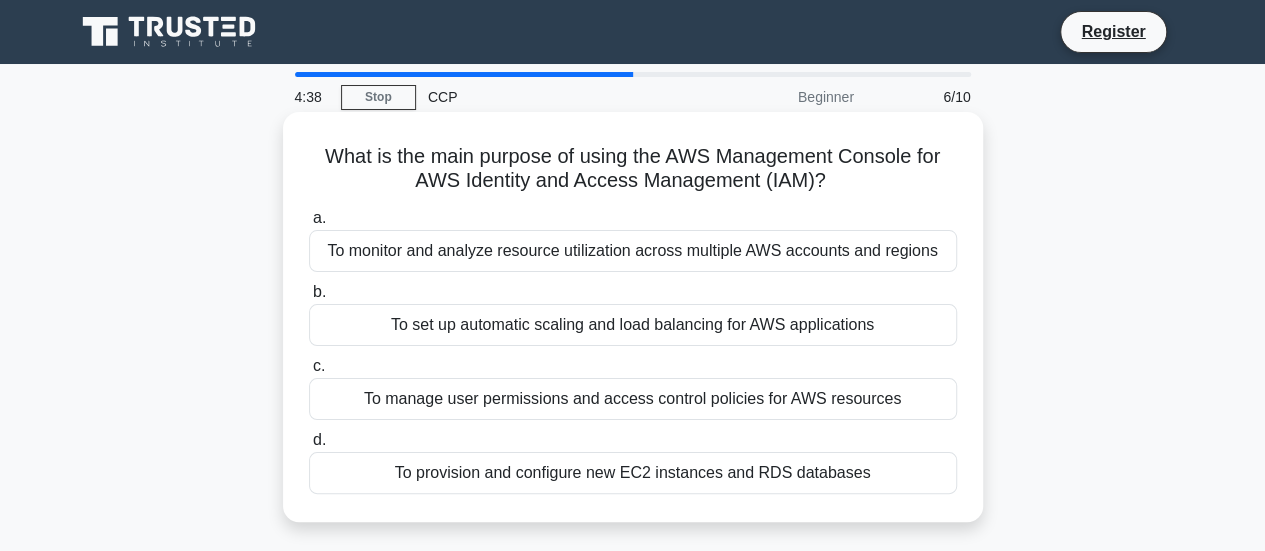 click on "To manage user permissions and access control policies for AWS resources" at bounding box center (633, 399) 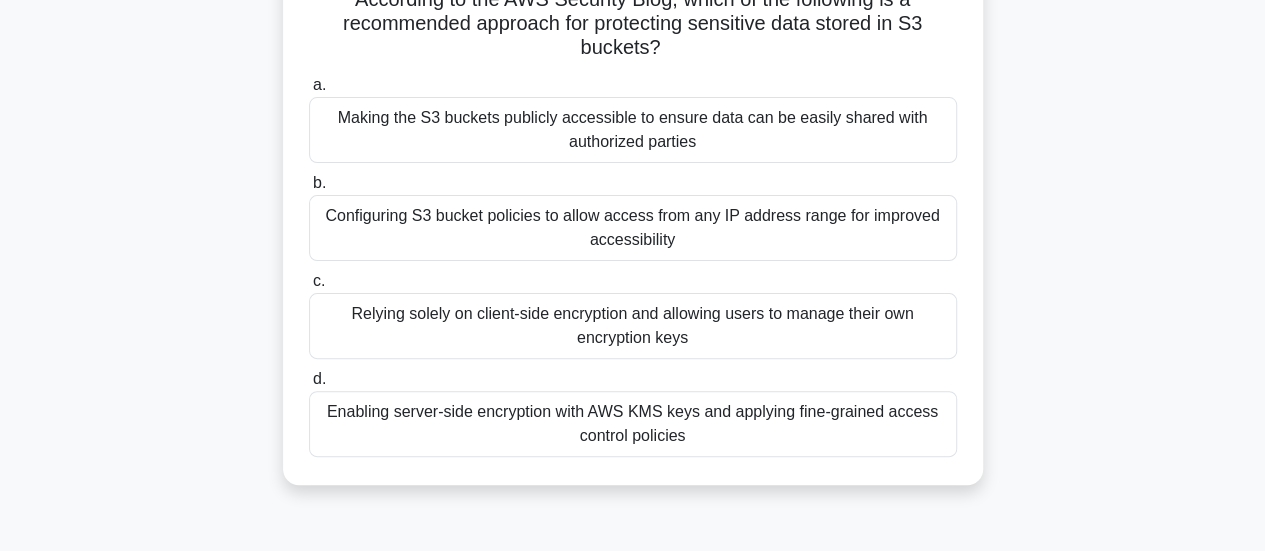 scroll, scrollTop: 164, scrollLeft: 0, axis: vertical 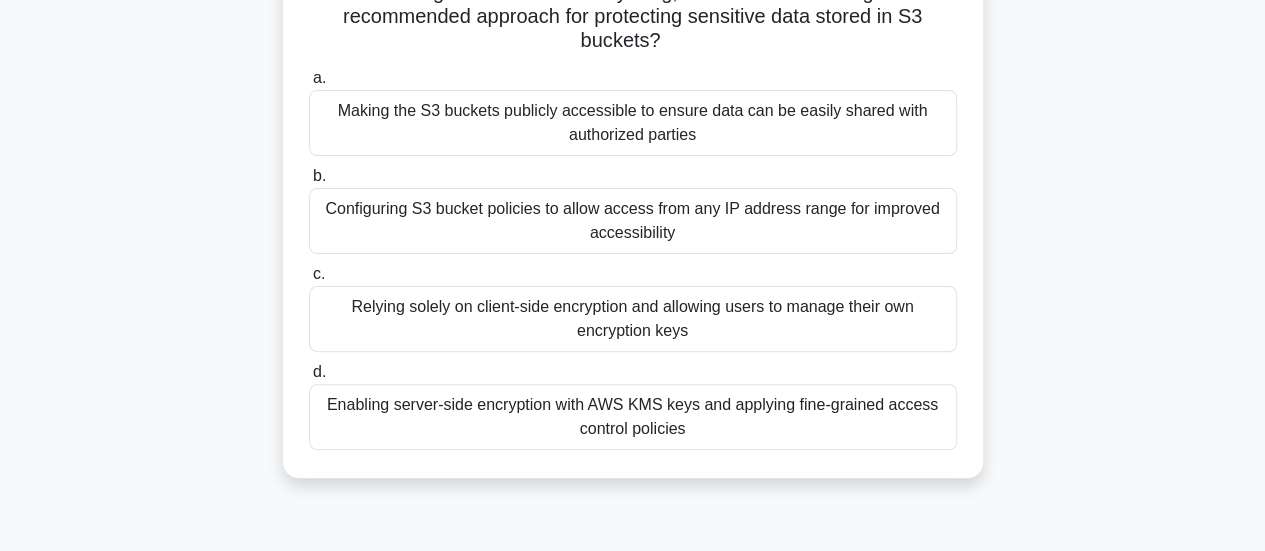 click on "Relying solely on client-side encryption and allowing users to manage their own encryption keys" at bounding box center [633, 319] 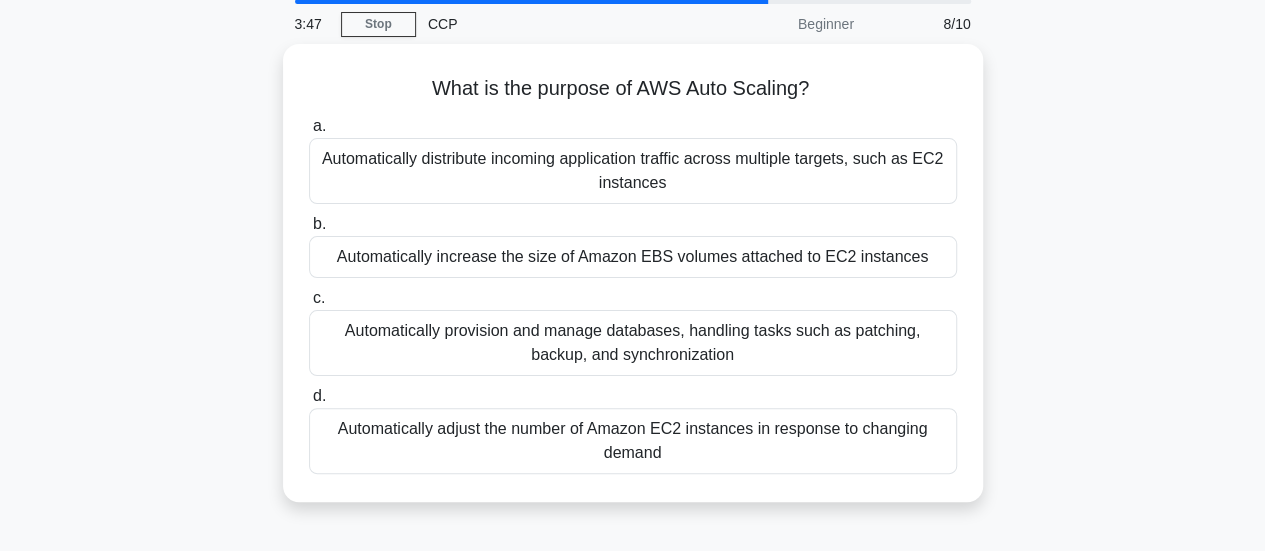 scroll, scrollTop: 108, scrollLeft: 0, axis: vertical 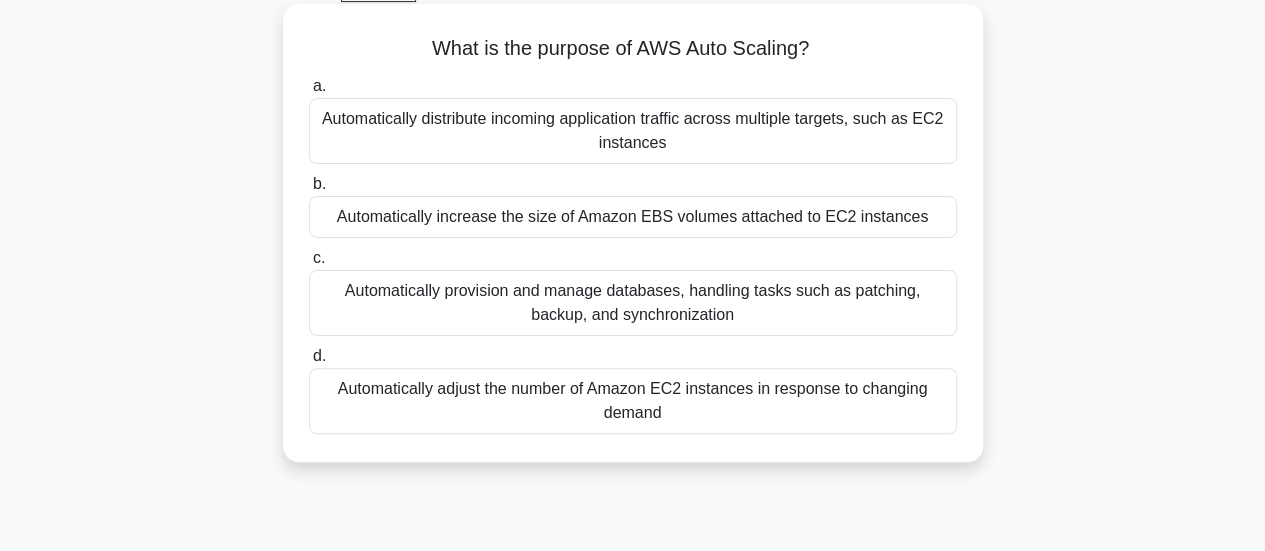 click on "Automatically adjust the number of Amazon EC2 instances in response to changing demand" at bounding box center (633, 401) 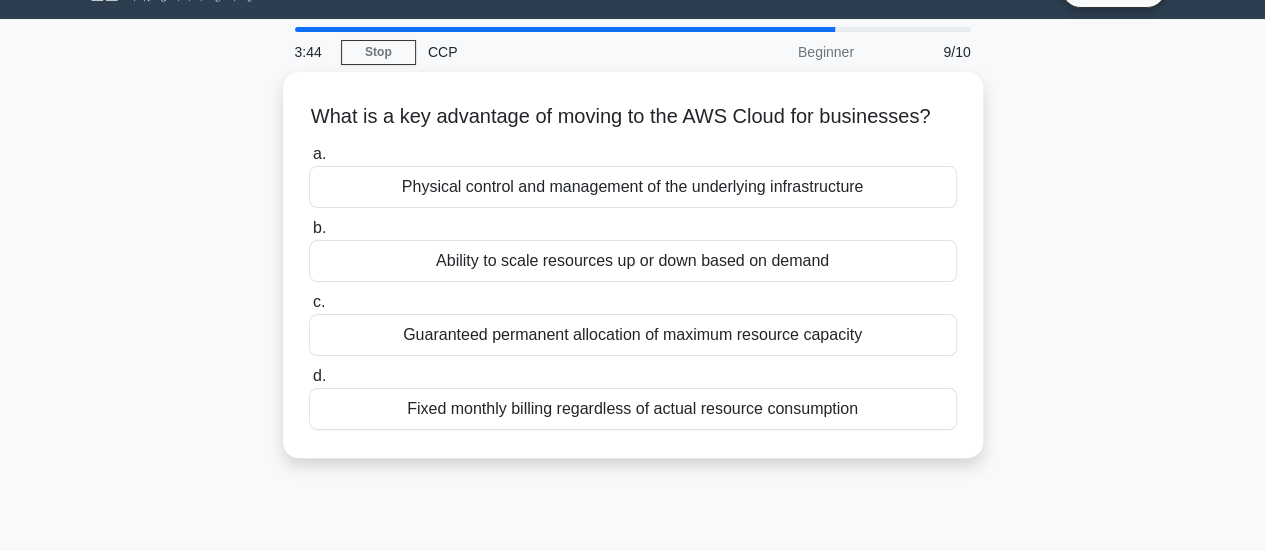 scroll, scrollTop: 0, scrollLeft: 0, axis: both 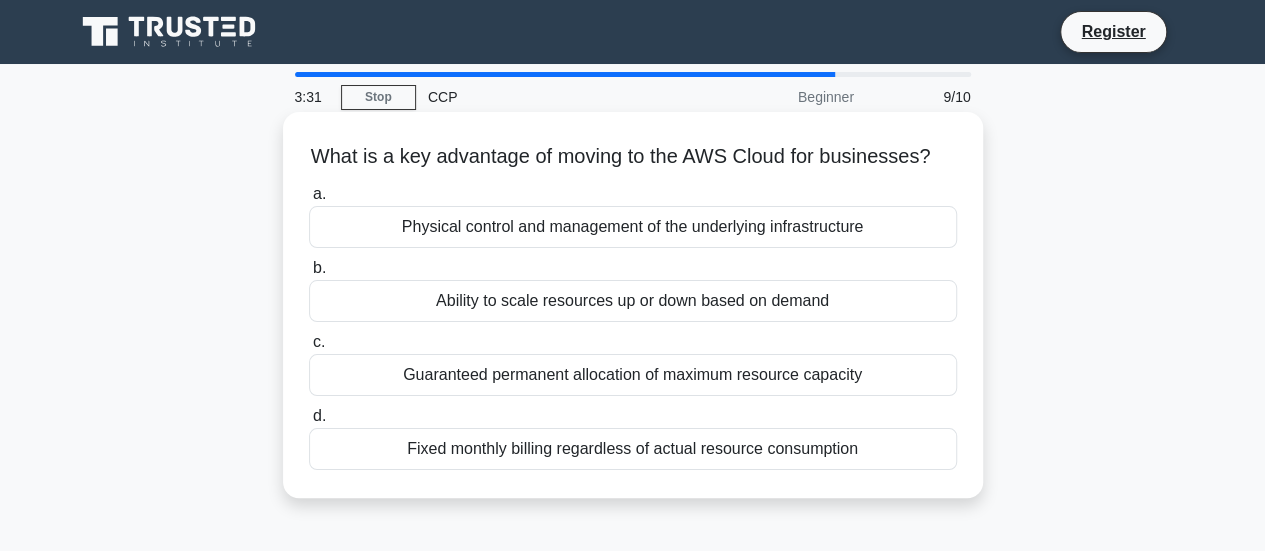 click on "Physical control and management of the underlying infrastructure" at bounding box center (633, 227) 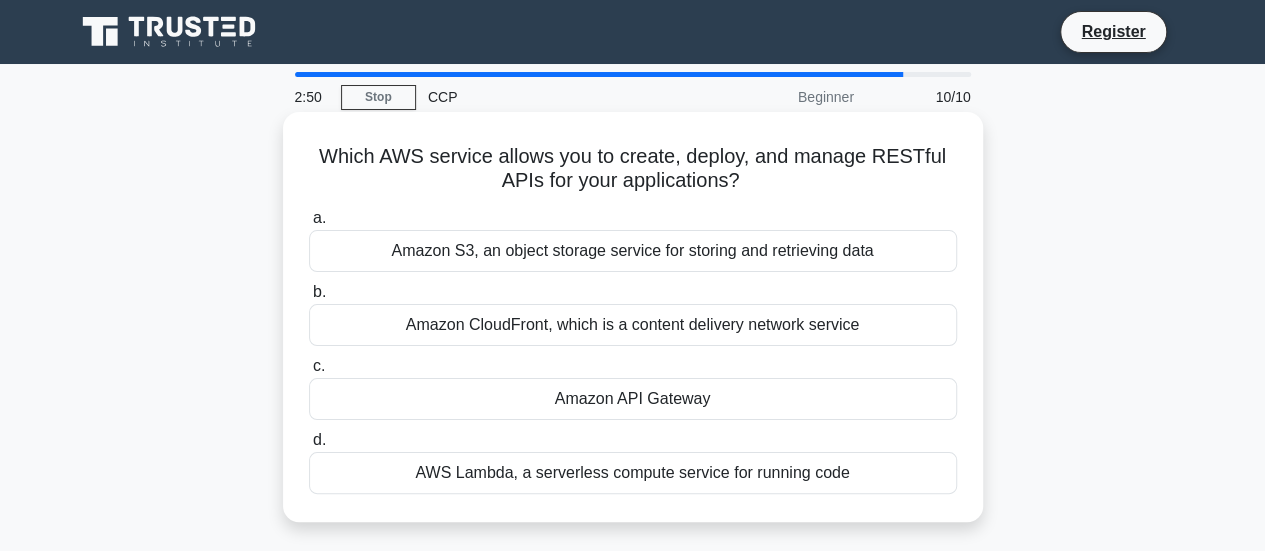 click on "AWS Lambda, a serverless compute service for running code" at bounding box center (633, 473) 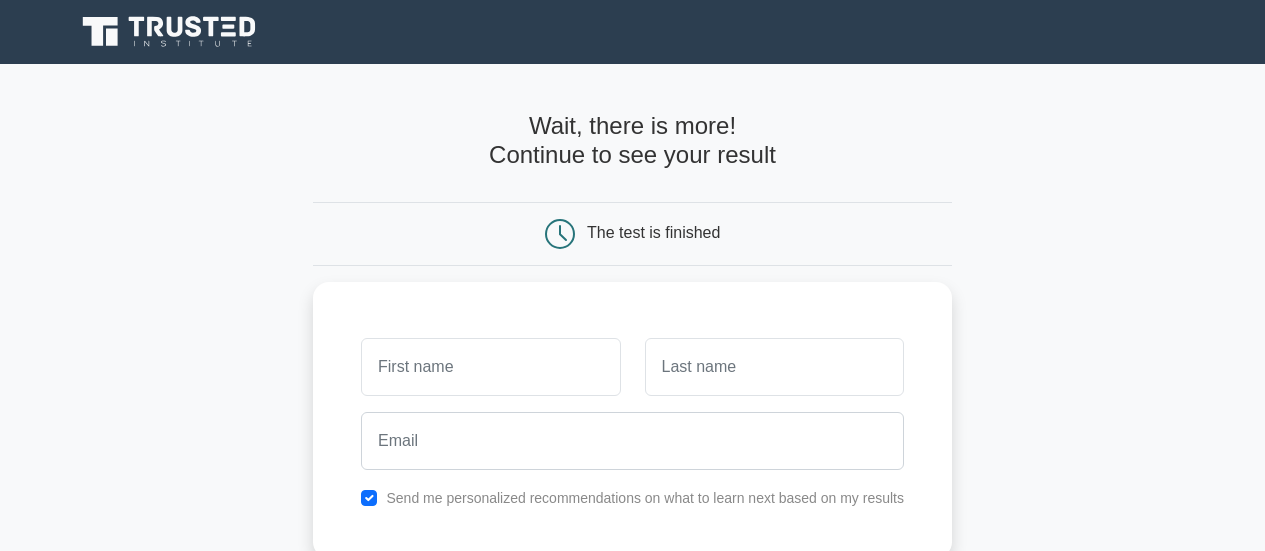 scroll, scrollTop: 0, scrollLeft: 0, axis: both 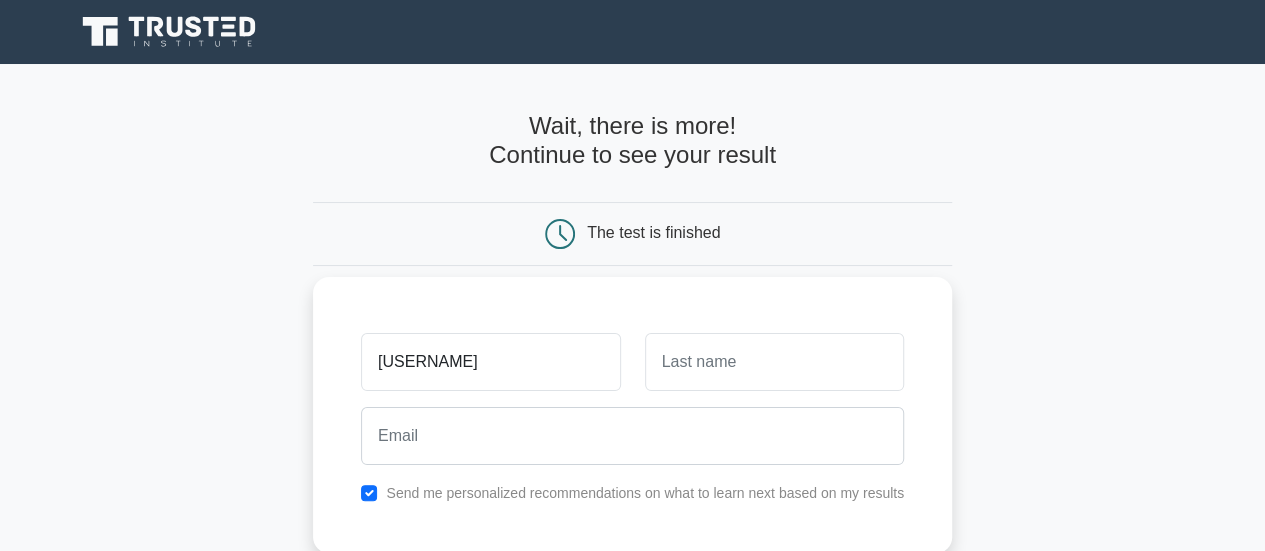 type on "vaibhav" 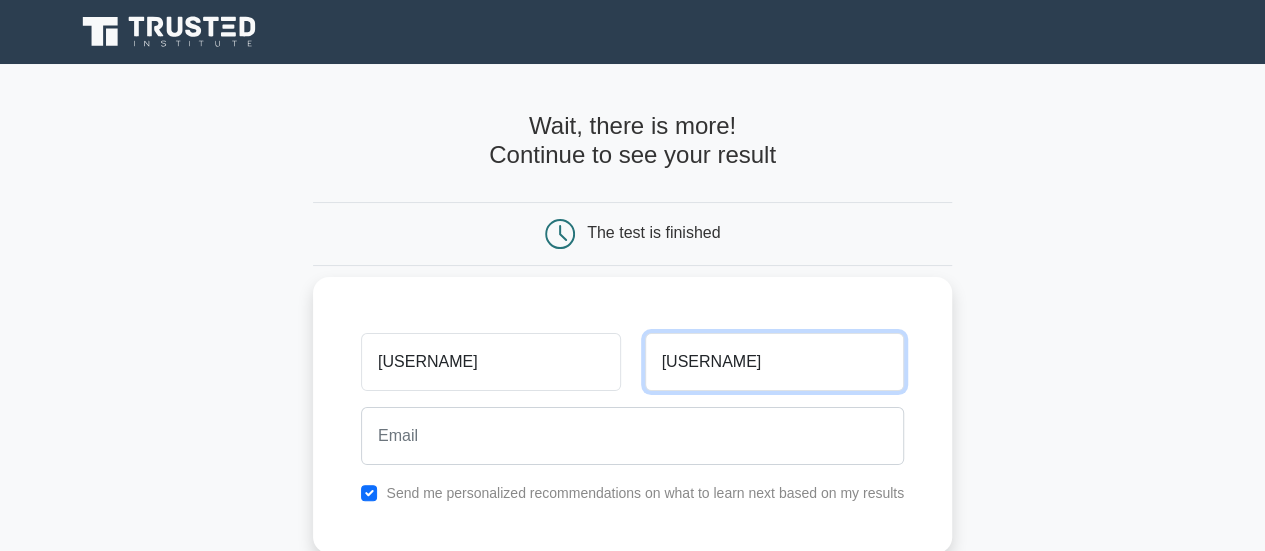 type on "gupta" 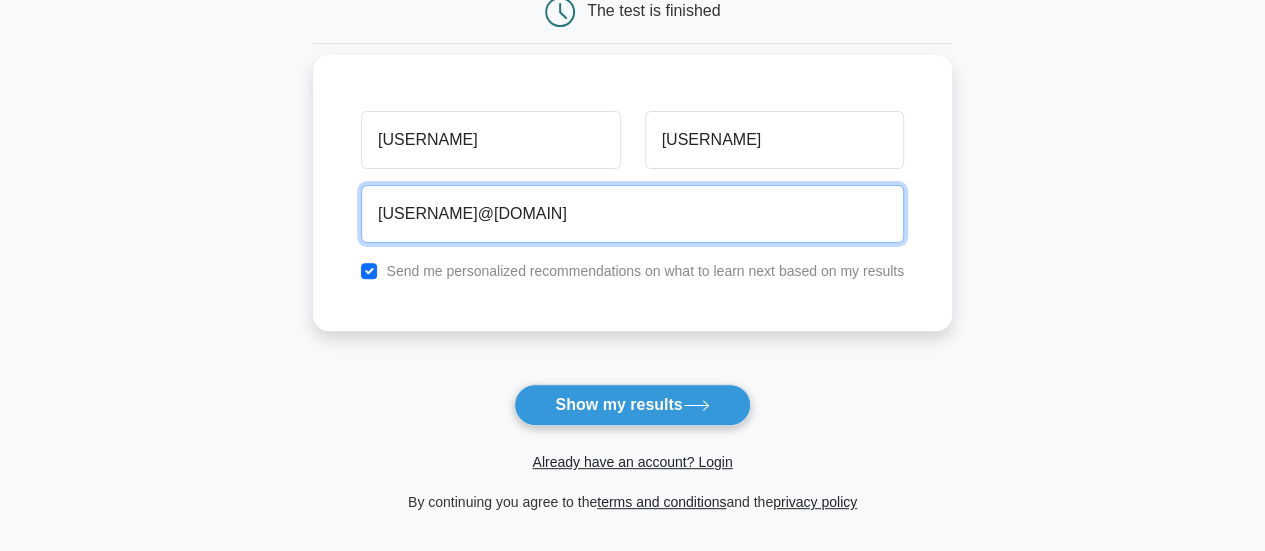 scroll, scrollTop: 225, scrollLeft: 0, axis: vertical 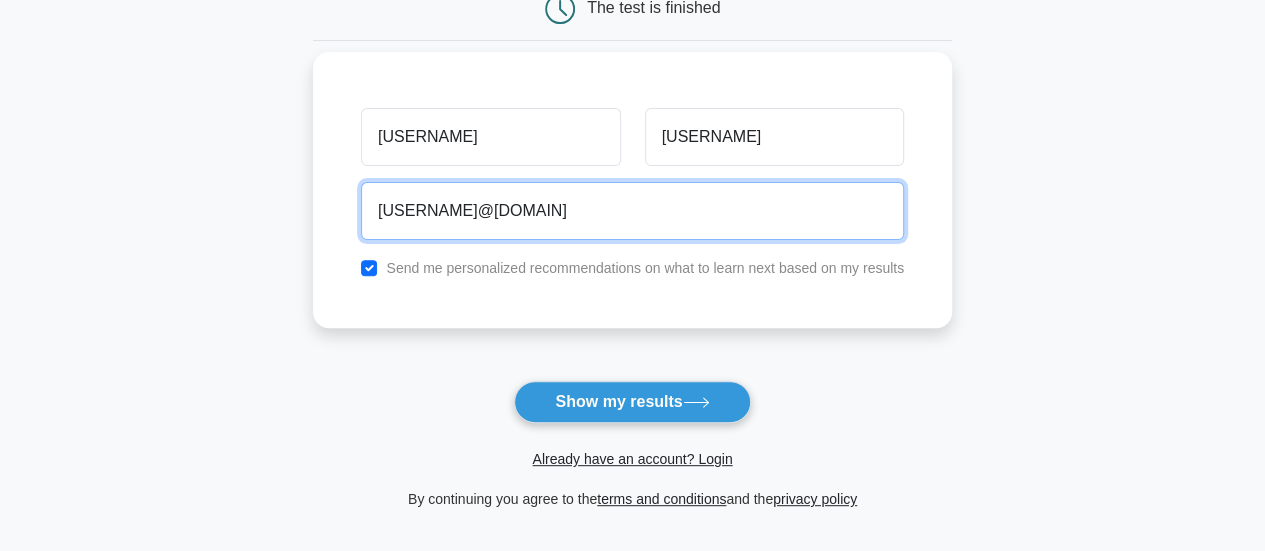 type on "guptavaibhav239@gmail.com" 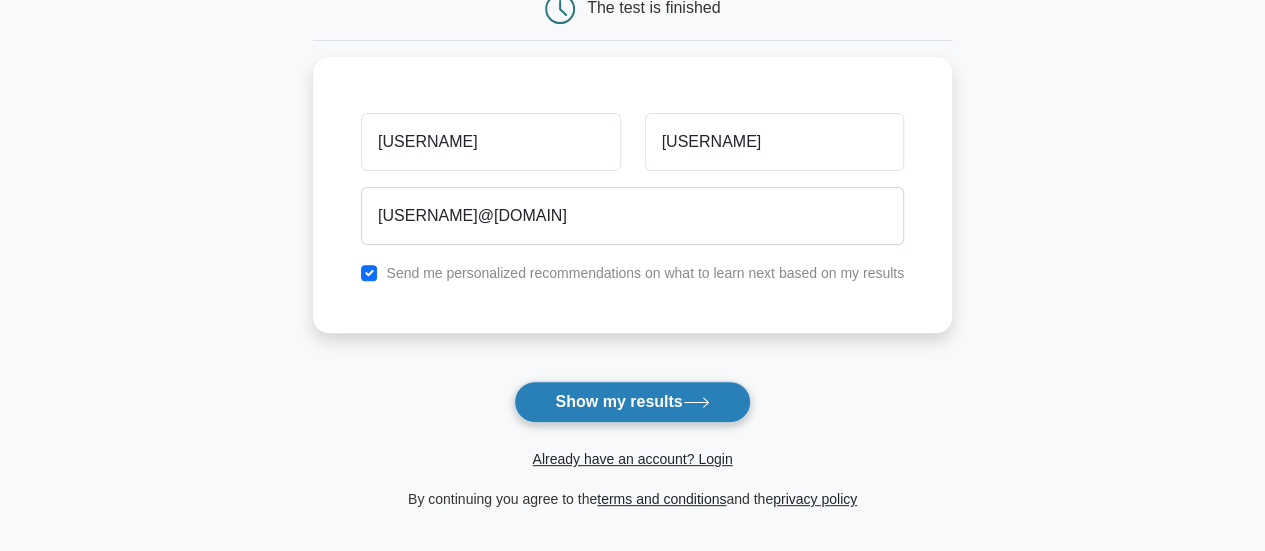 click on "Show my results" at bounding box center [632, 402] 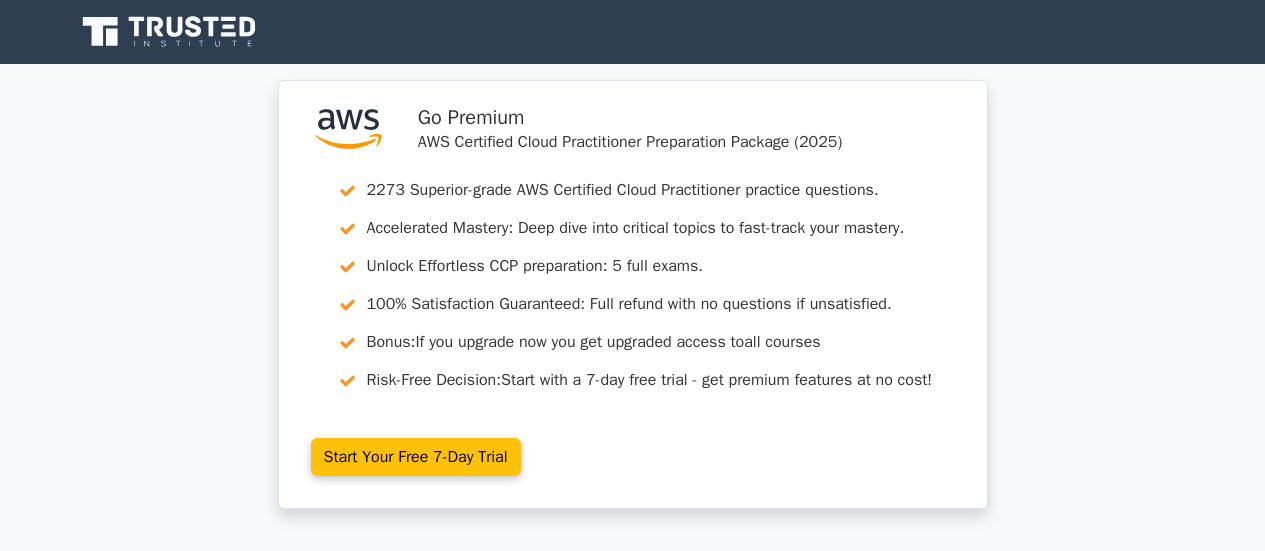 scroll, scrollTop: 0, scrollLeft: 0, axis: both 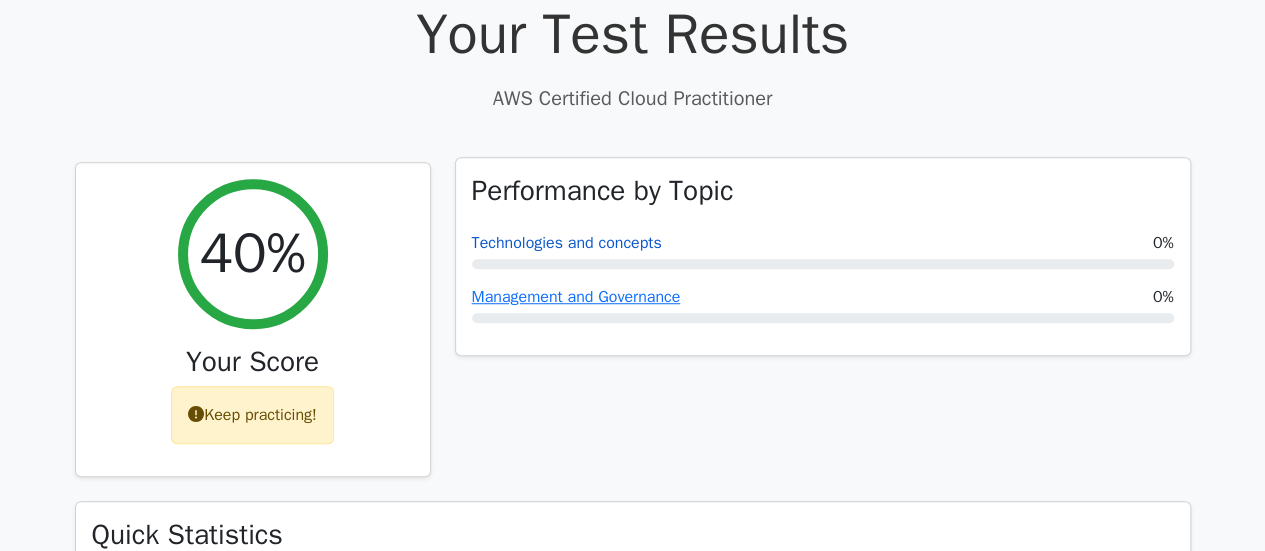 click on "Technologies and concepts" at bounding box center [567, 243] 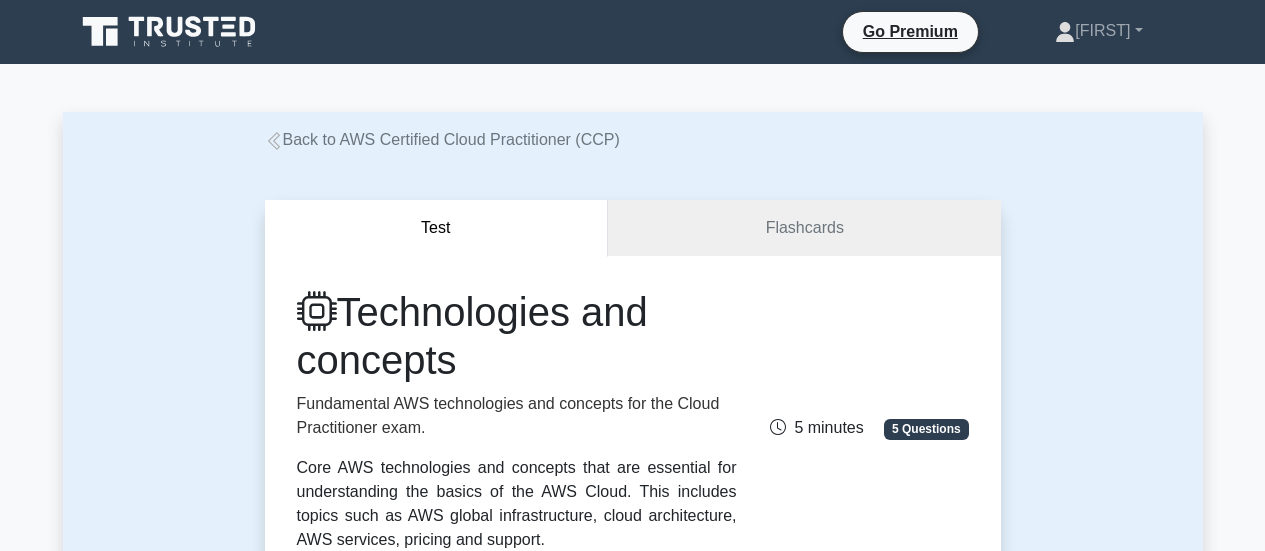 scroll, scrollTop: 0, scrollLeft: 0, axis: both 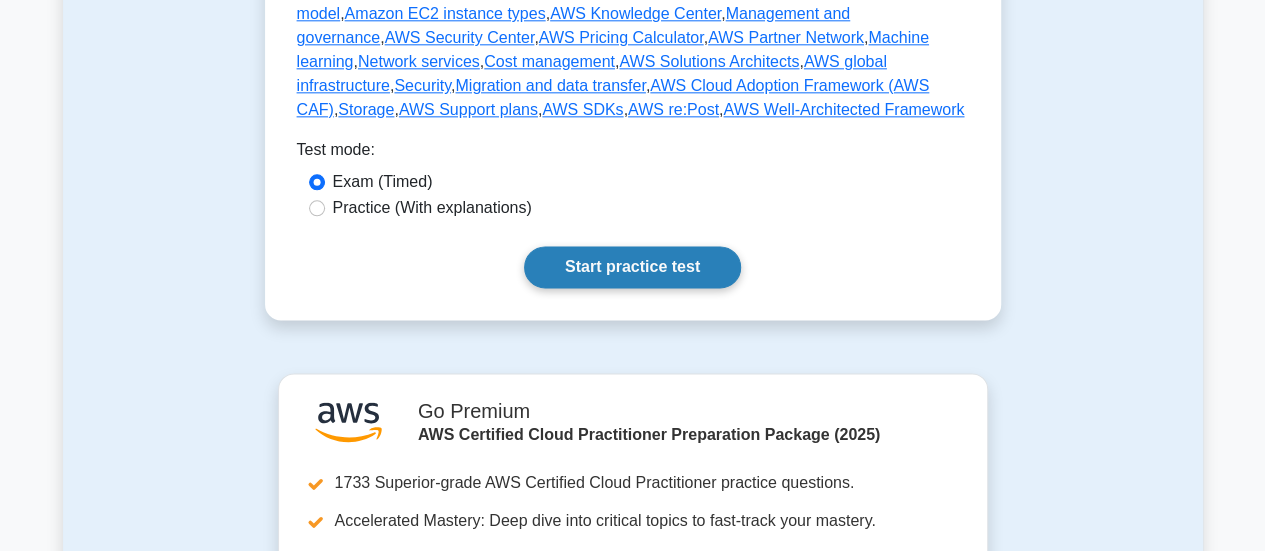 click on "Start practice test" at bounding box center [632, 267] 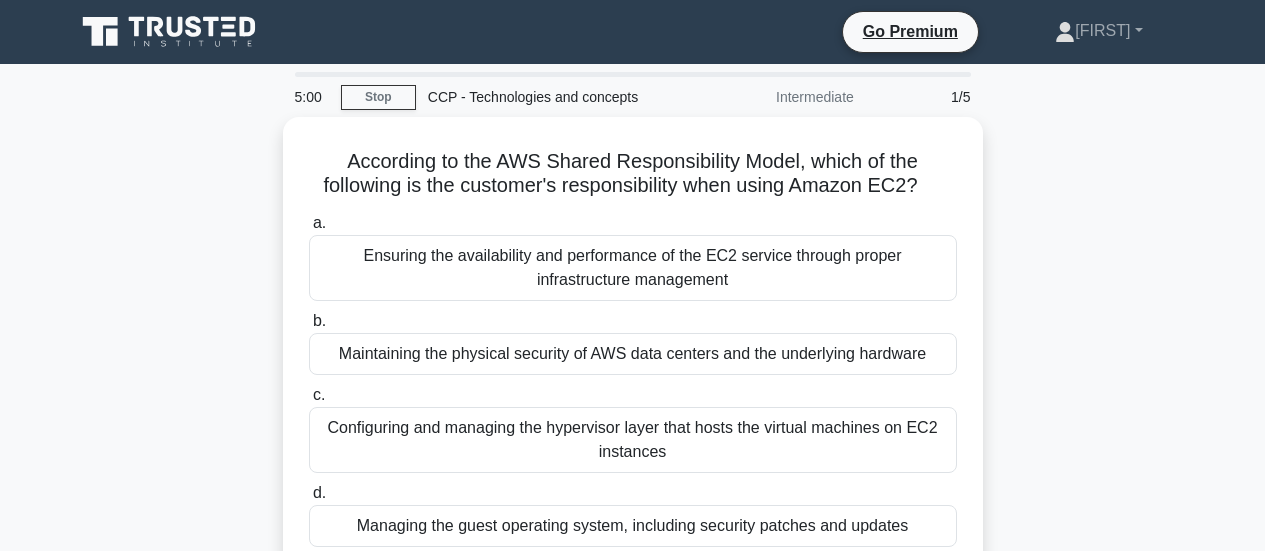 scroll, scrollTop: 0, scrollLeft: 0, axis: both 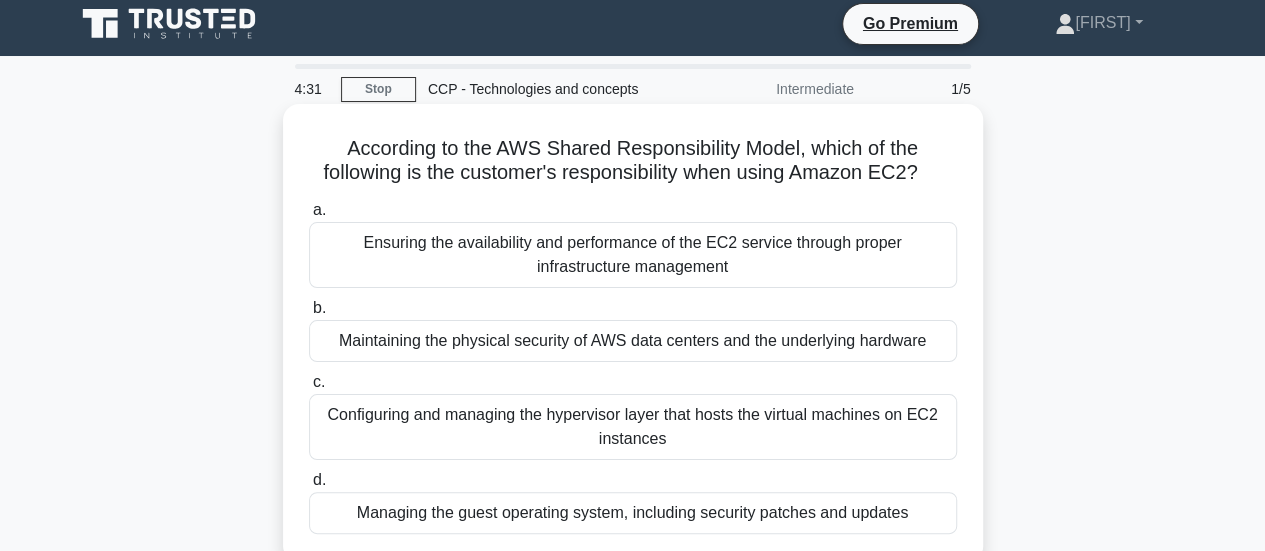 click on "Maintaining the physical security of AWS data centers and the underlying hardware" at bounding box center (633, 341) 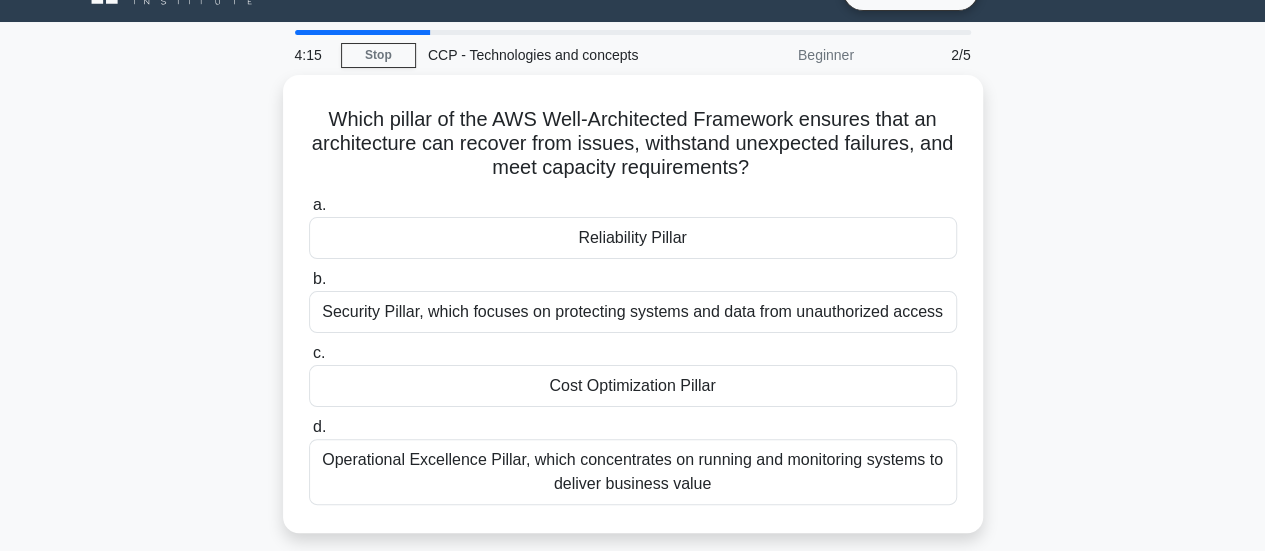 scroll, scrollTop: 44, scrollLeft: 0, axis: vertical 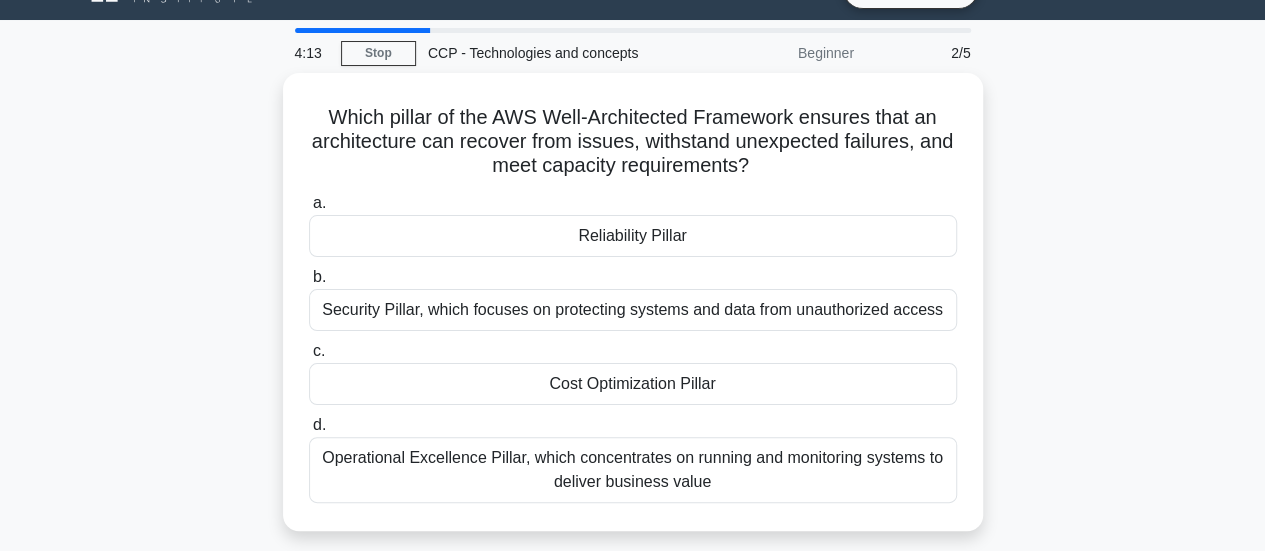 click on "Which pillar of the AWS Well-Architected Framework ensures that an architecture can recover from issues, withstand unexpected failures, and meet capacity requirements?
.spinner_0XTQ{transform-origin:center;animation:spinner_y6GP .75s linear infinite}@keyframes spinner_y6GP{100%{transform:rotate(360deg)}}
a.
Reliability Pillar
b. c. d." at bounding box center [633, 314] 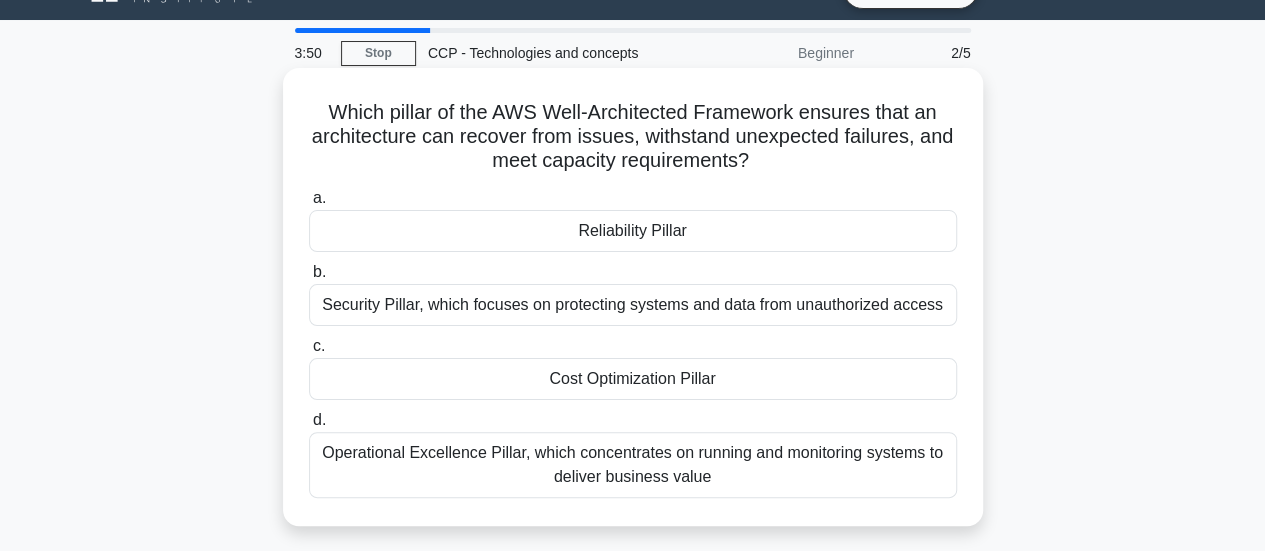 click on "Reliability Pillar" at bounding box center [633, 231] 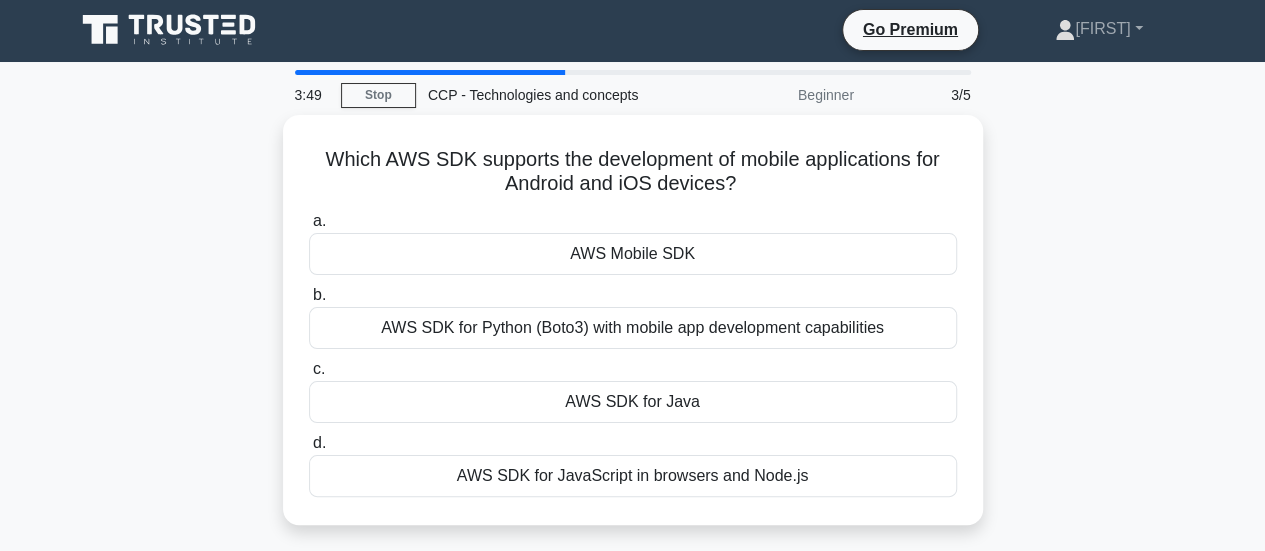 scroll, scrollTop: 0, scrollLeft: 0, axis: both 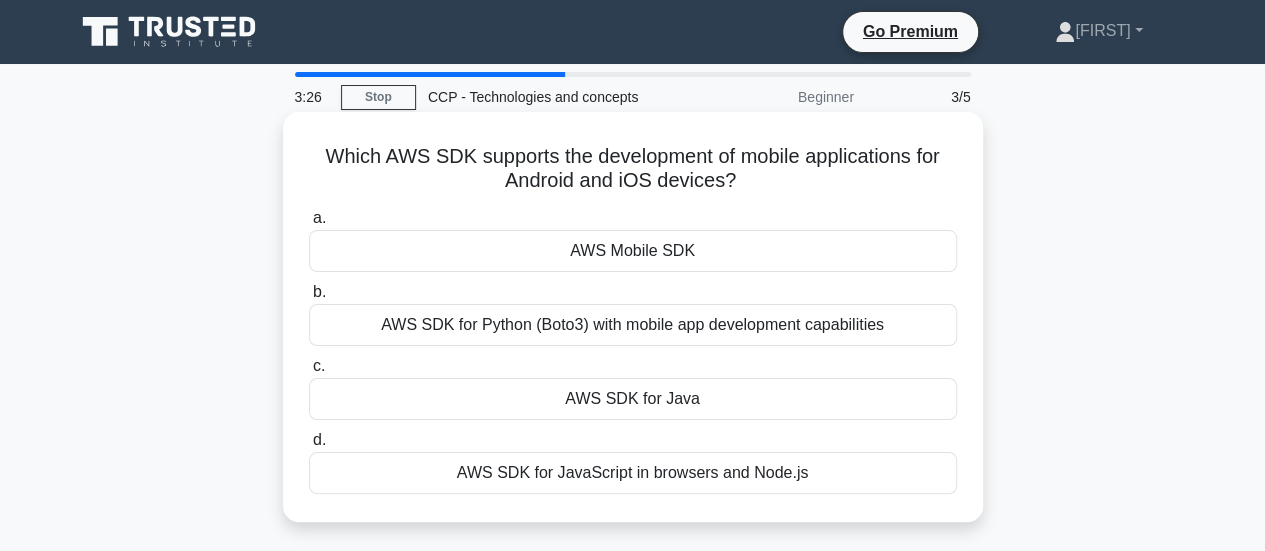 click on "AWS Mobile SDK" at bounding box center [633, 251] 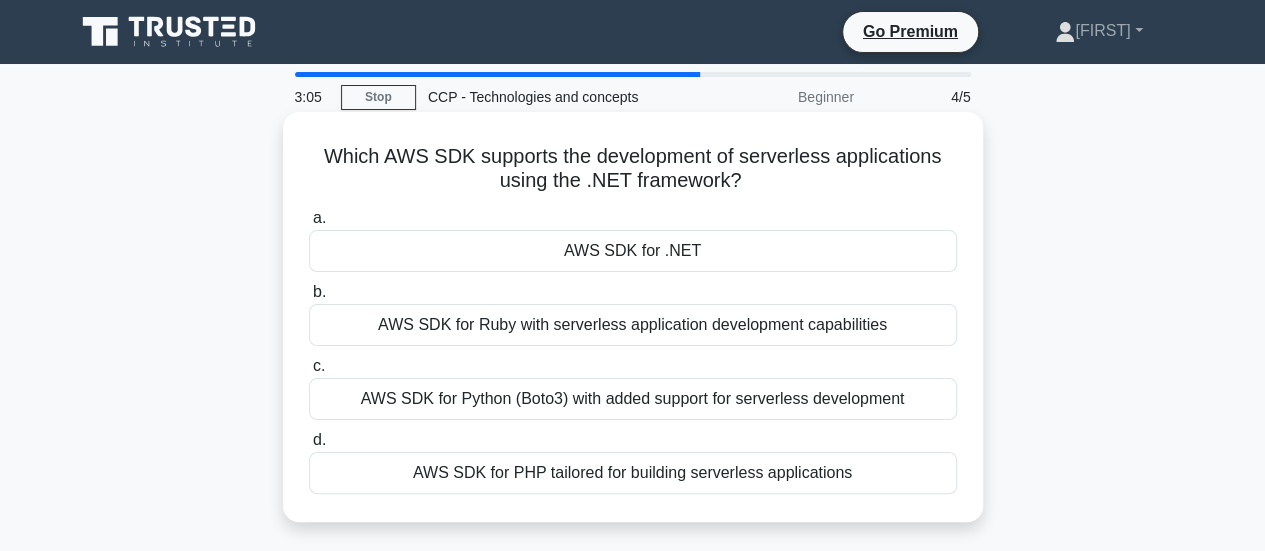 click on "AWS SDK for .NET" at bounding box center (633, 251) 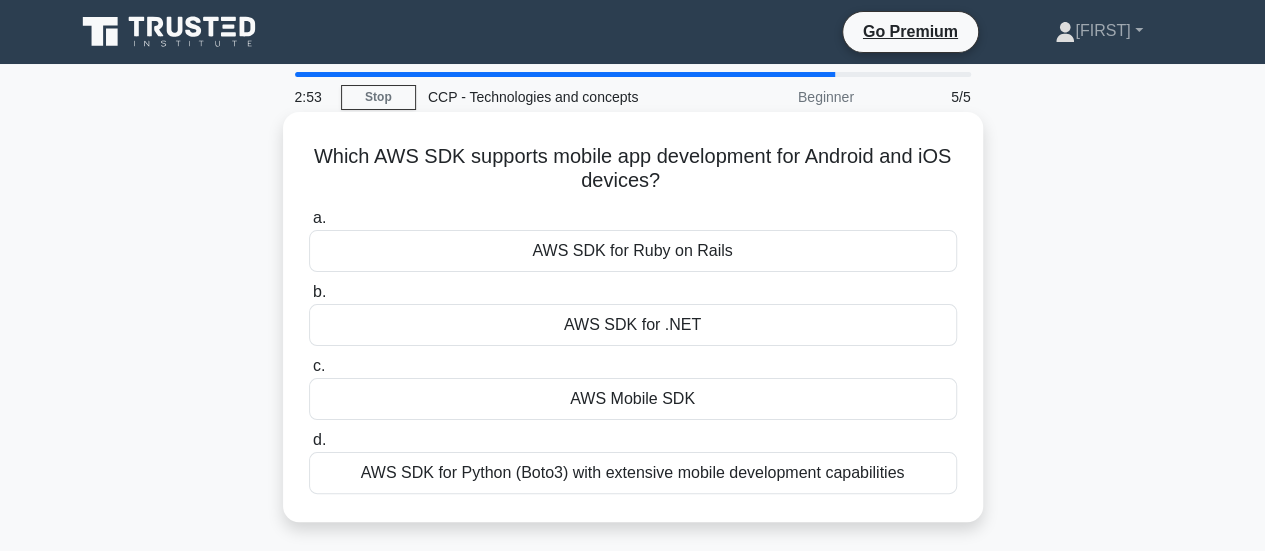 click on "AWS SDK for Ruby on Rails" at bounding box center [633, 251] 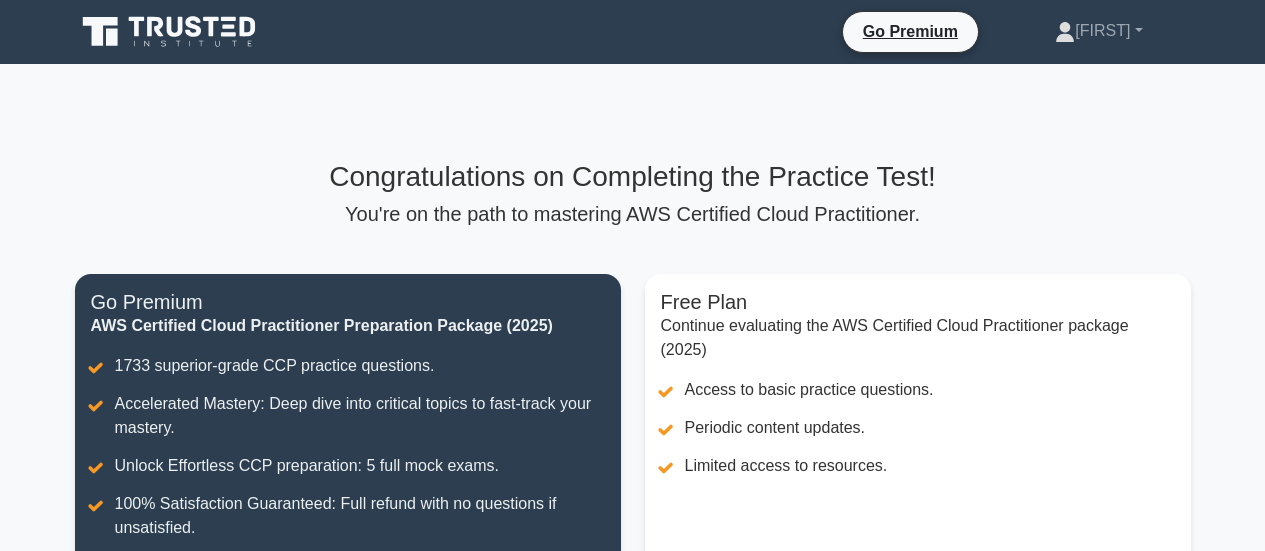 scroll, scrollTop: 0, scrollLeft: 0, axis: both 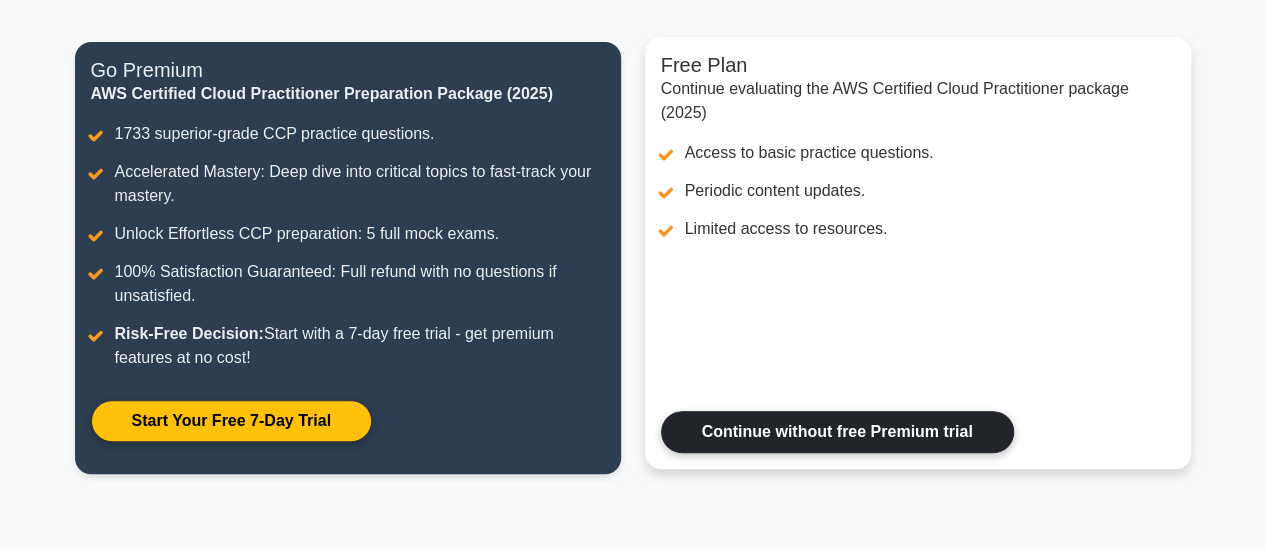 click on "Continue without free Premium trial" at bounding box center (837, 432) 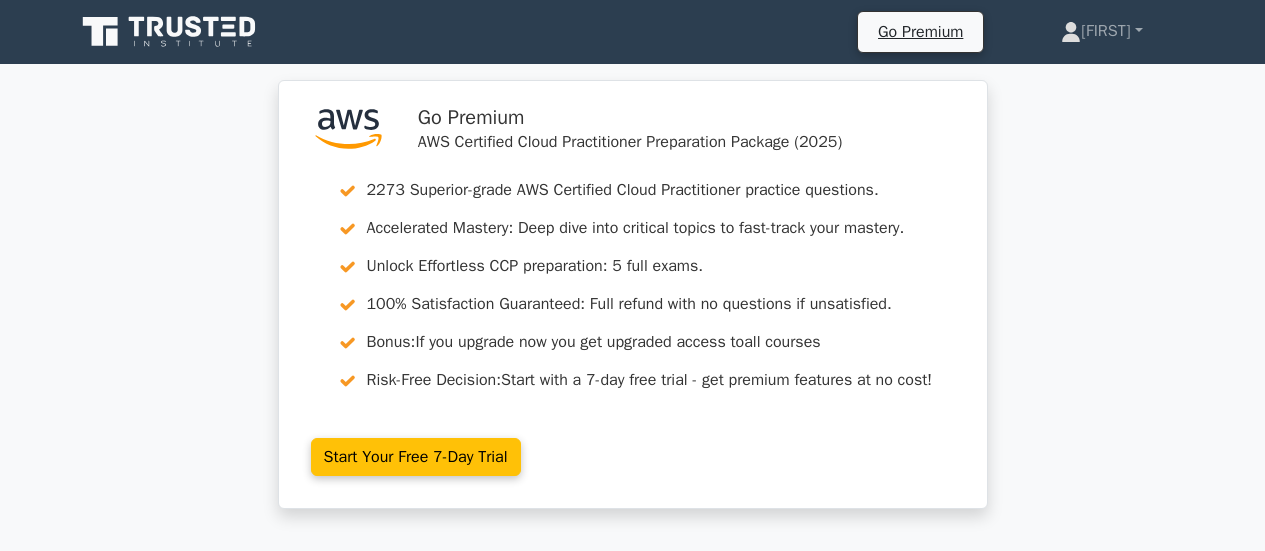 scroll, scrollTop: 0, scrollLeft: 0, axis: both 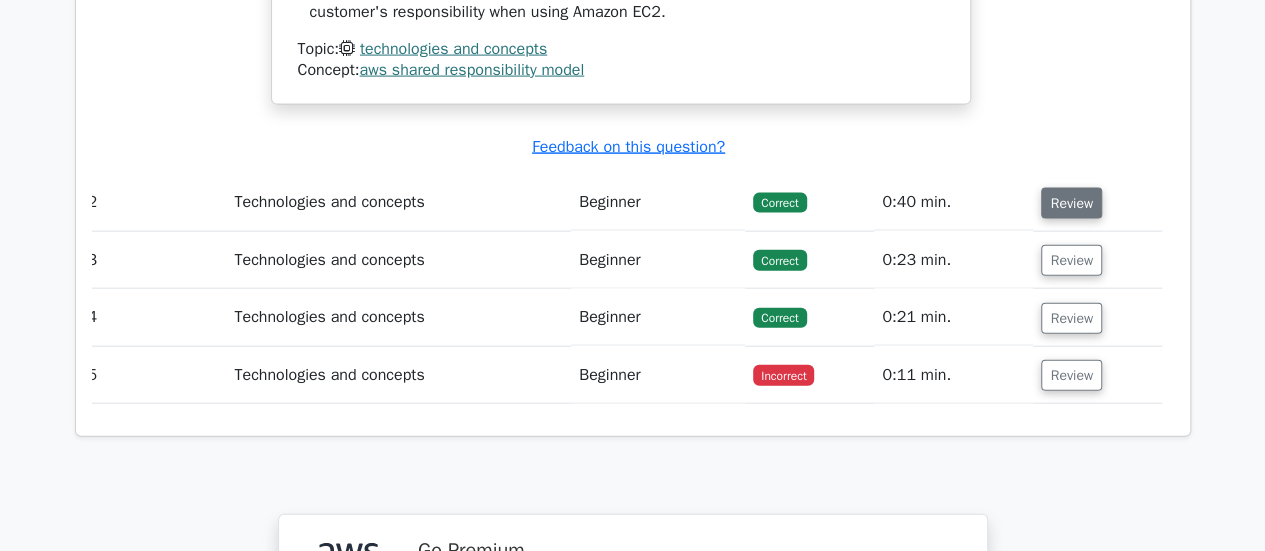 click on "Review" at bounding box center (1071, 203) 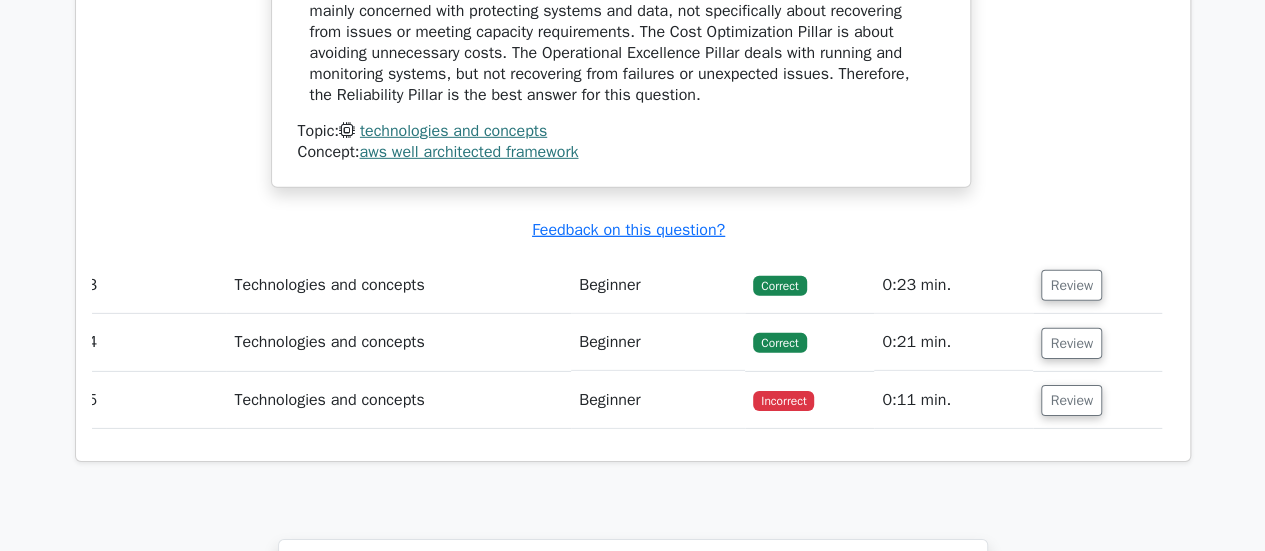 scroll, scrollTop: 2965, scrollLeft: 0, axis: vertical 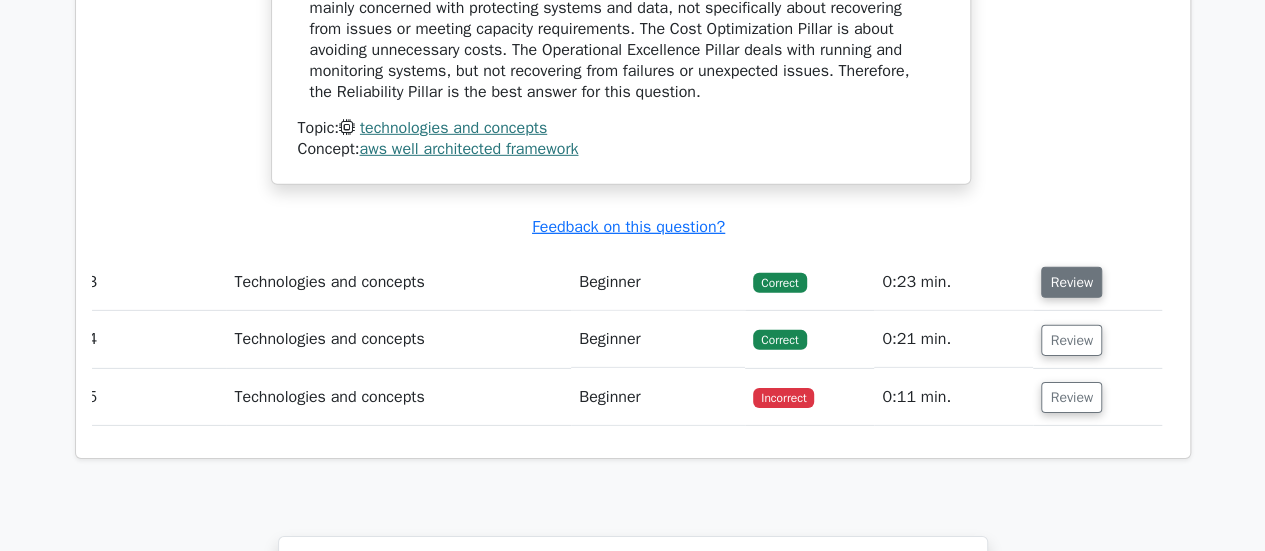 click on "Review" at bounding box center (1071, 282) 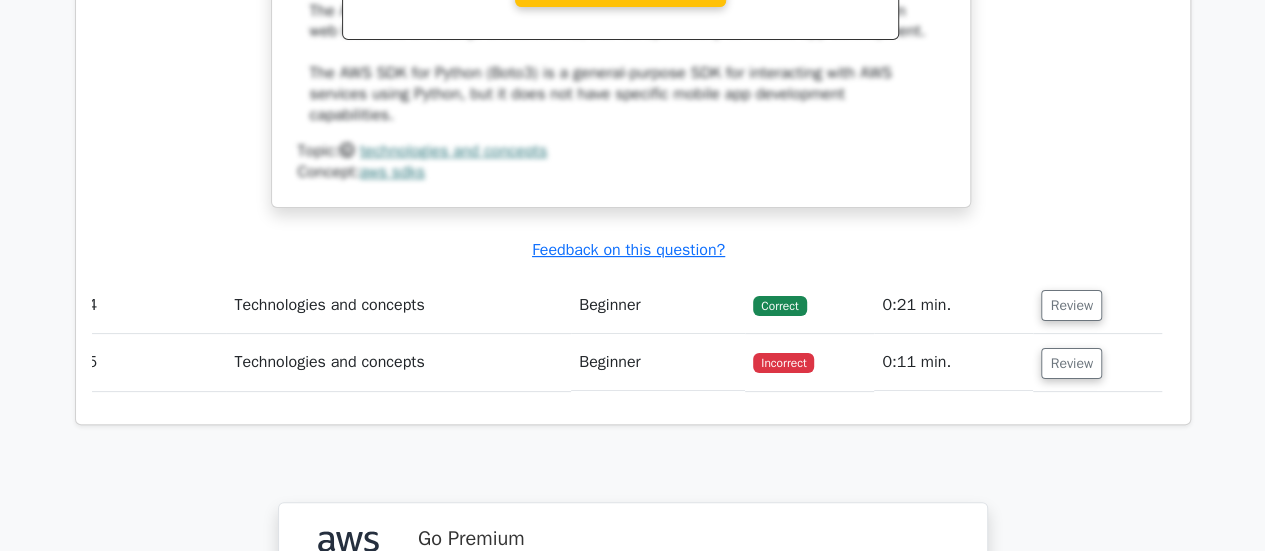 scroll, scrollTop: 3878, scrollLeft: 0, axis: vertical 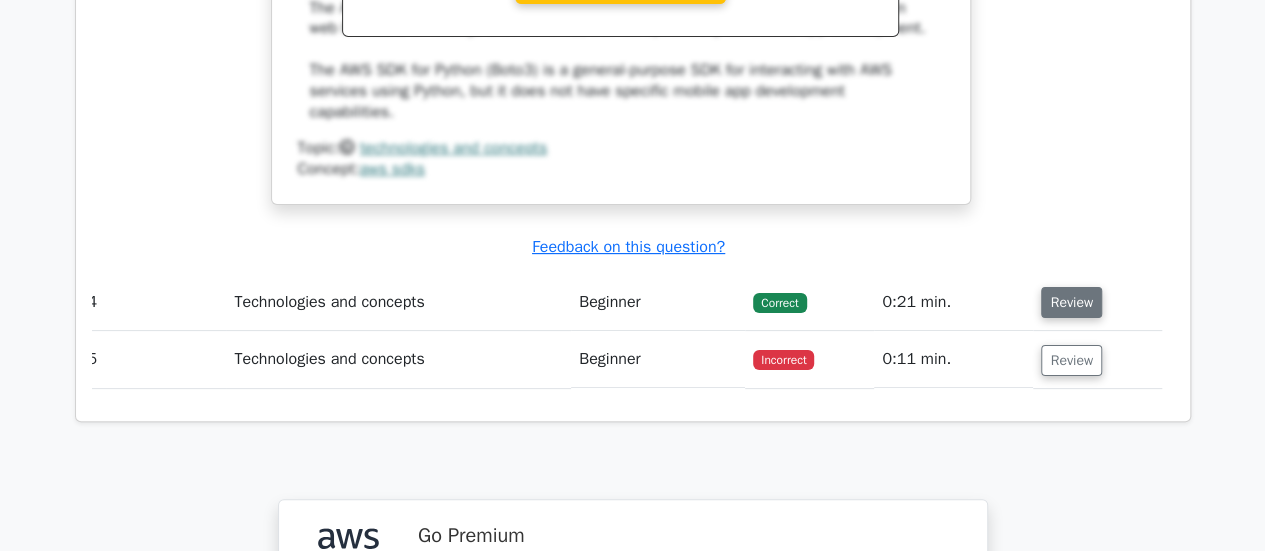 click on "Review" at bounding box center (1071, 302) 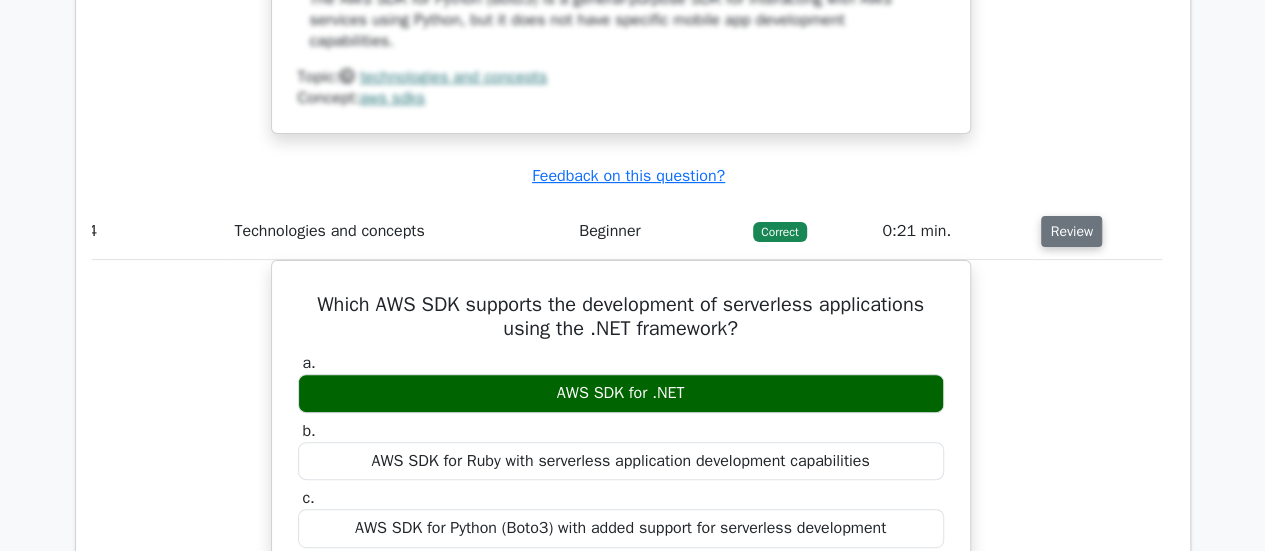scroll, scrollTop: 3912, scrollLeft: 0, axis: vertical 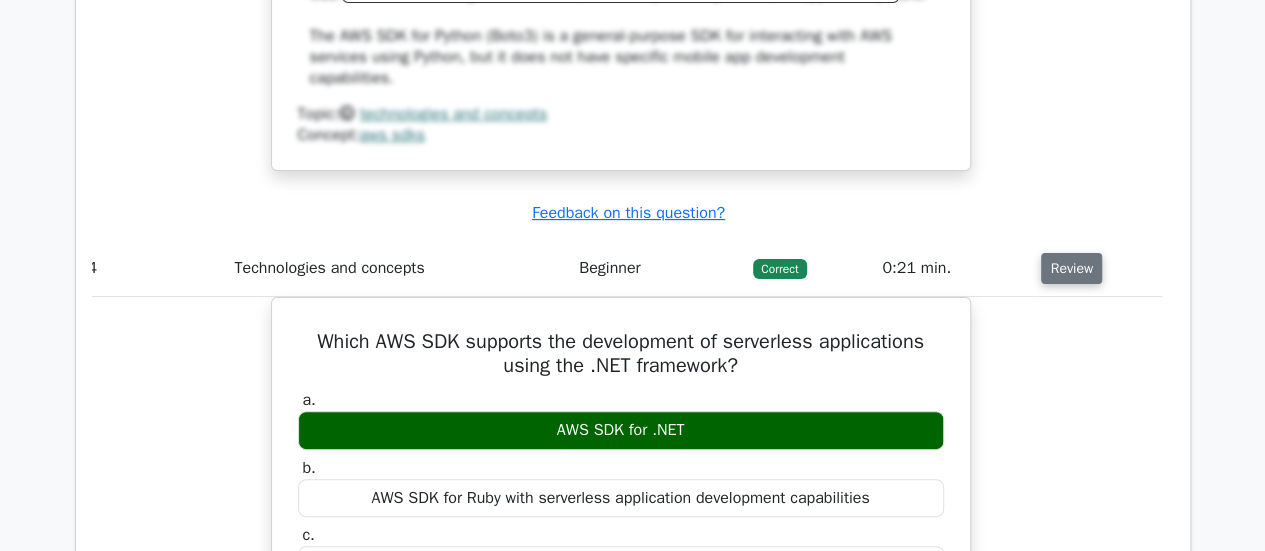click on "Review" at bounding box center [1071, 268] 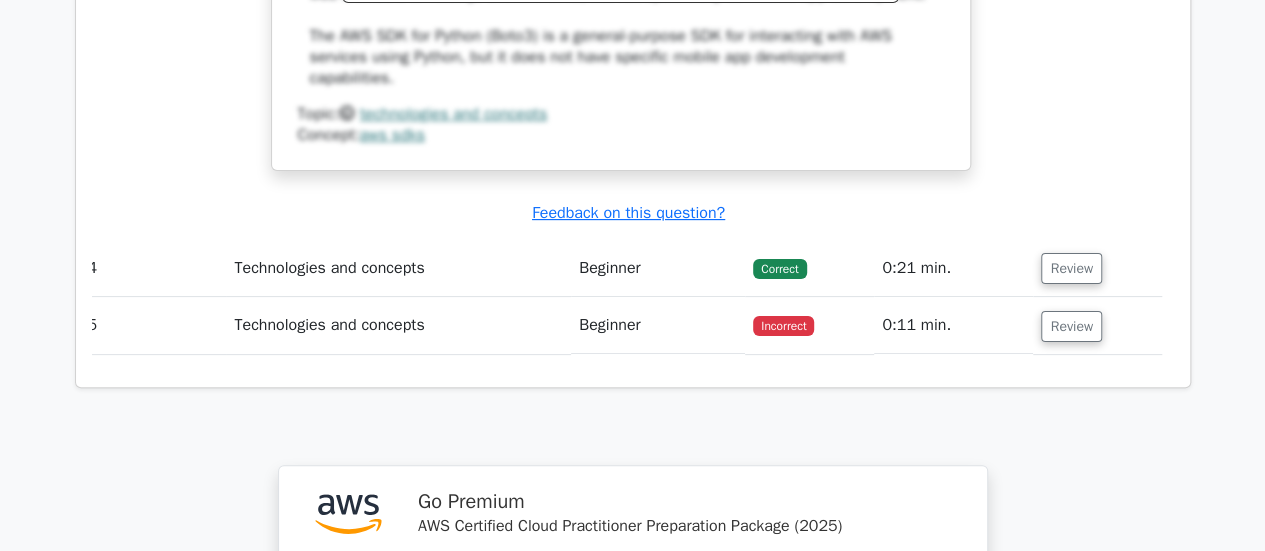 click on "Review" at bounding box center (1097, 325) 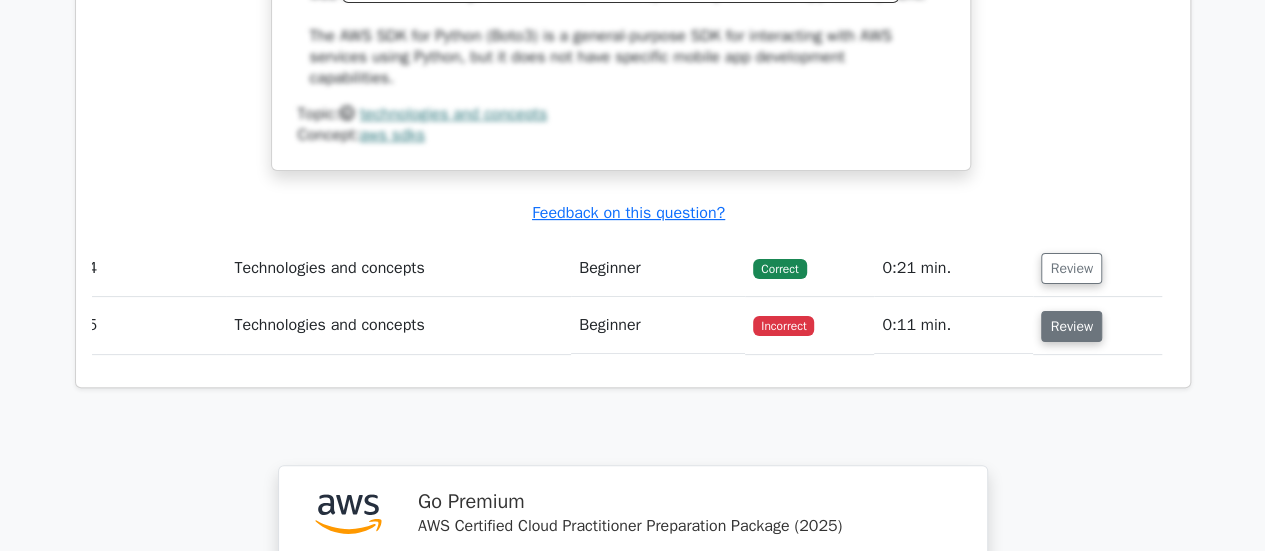 click on "Review" at bounding box center [1071, 326] 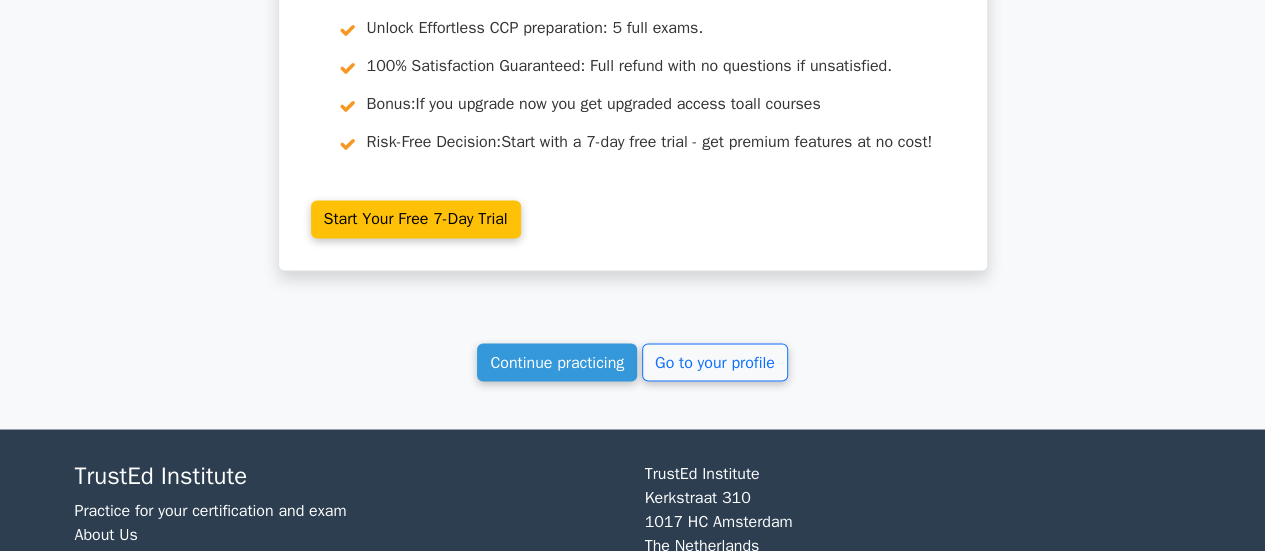 scroll, scrollTop: 5475, scrollLeft: 0, axis: vertical 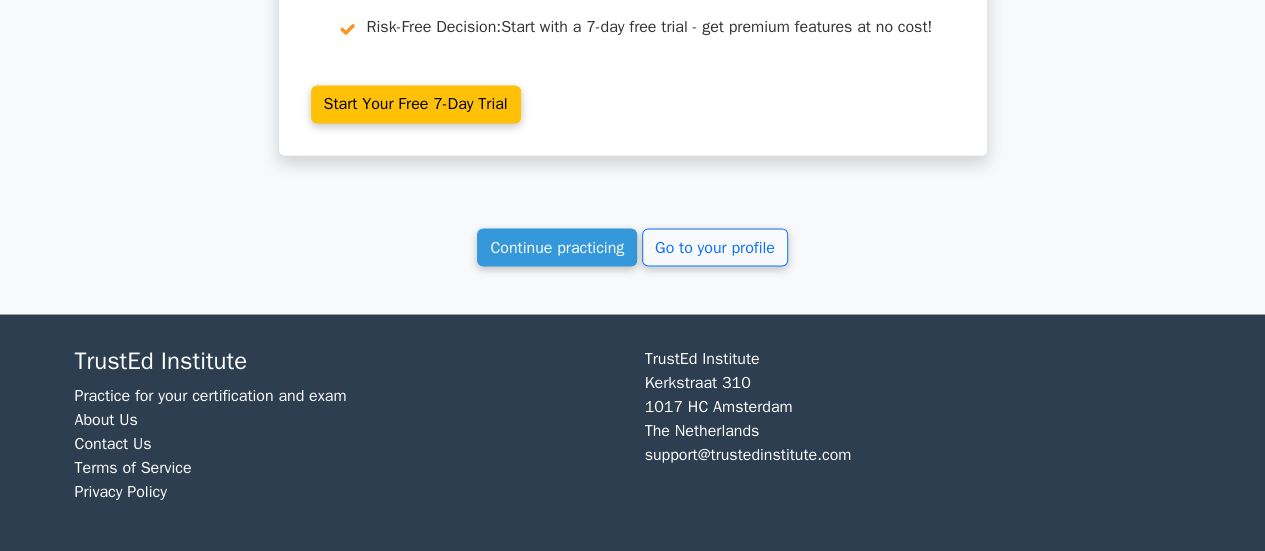 click on "TrustEd Institute
Kerkstraat 310
1017 HC Amsterdam
The Netherlands
support@trustedinstitute.com" at bounding box center [918, 432] 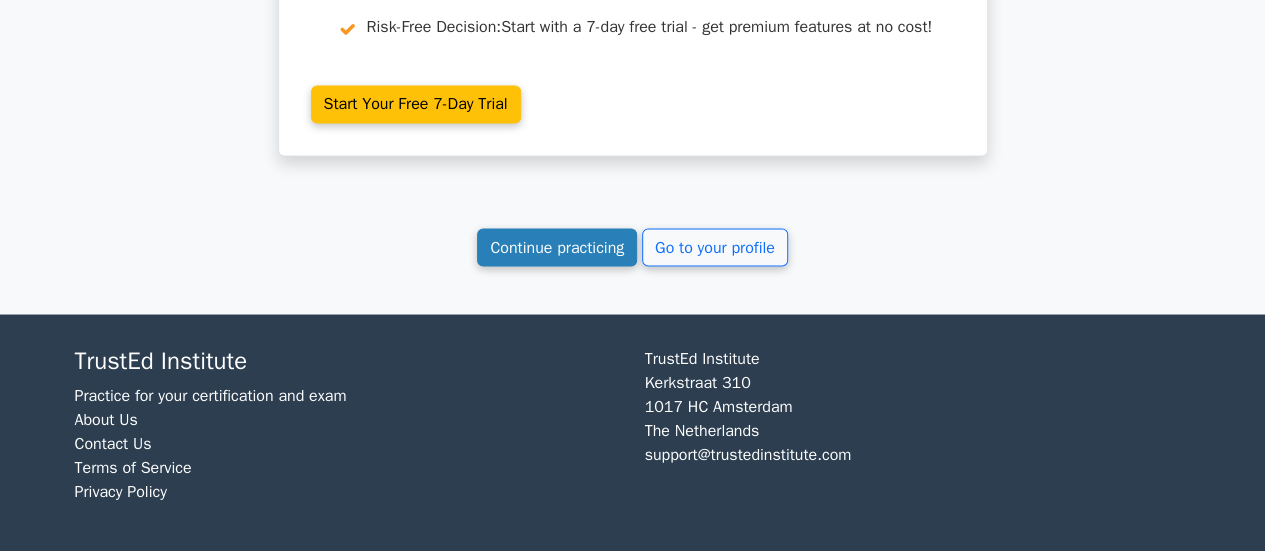 click on "Continue practicing" at bounding box center (557, 247) 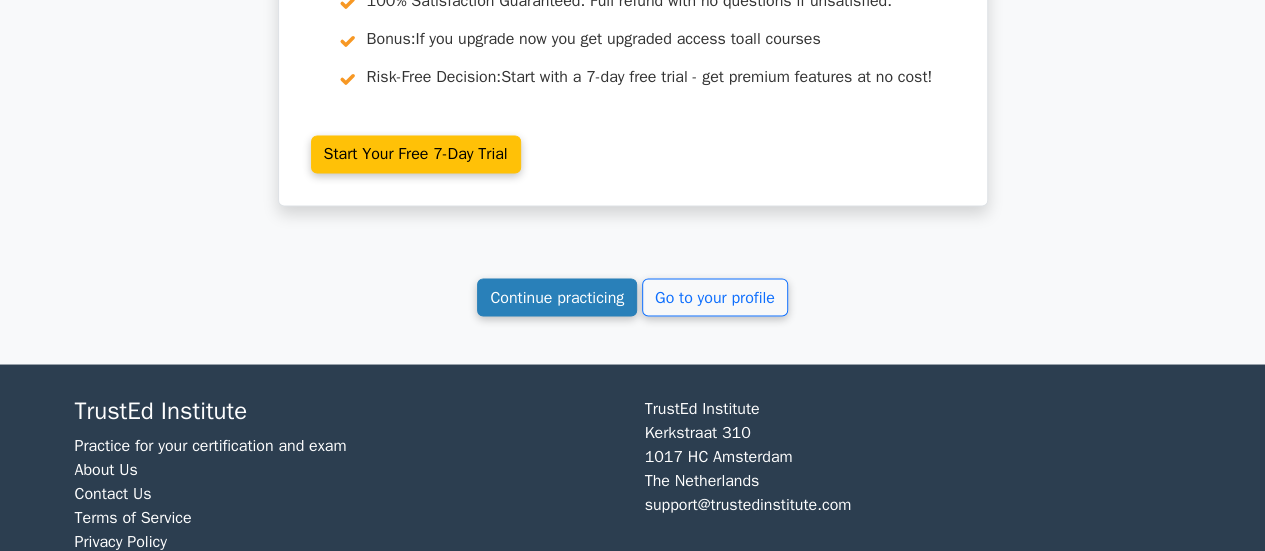 scroll, scrollTop: 5416, scrollLeft: 0, axis: vertical 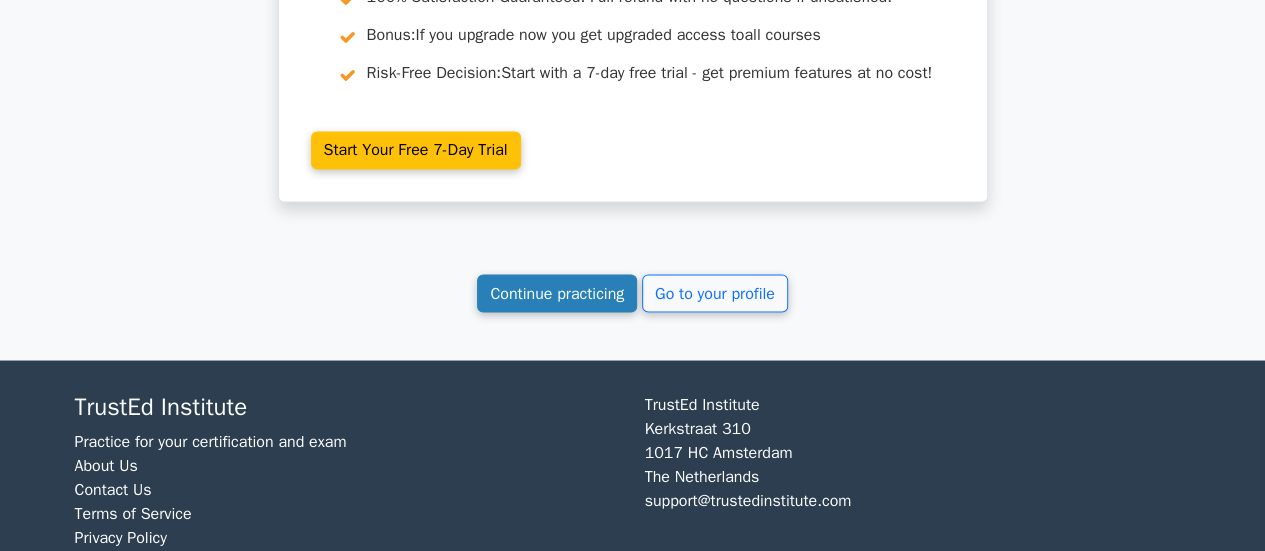 click on "Continue practicing" at bounding box center [557, 293] 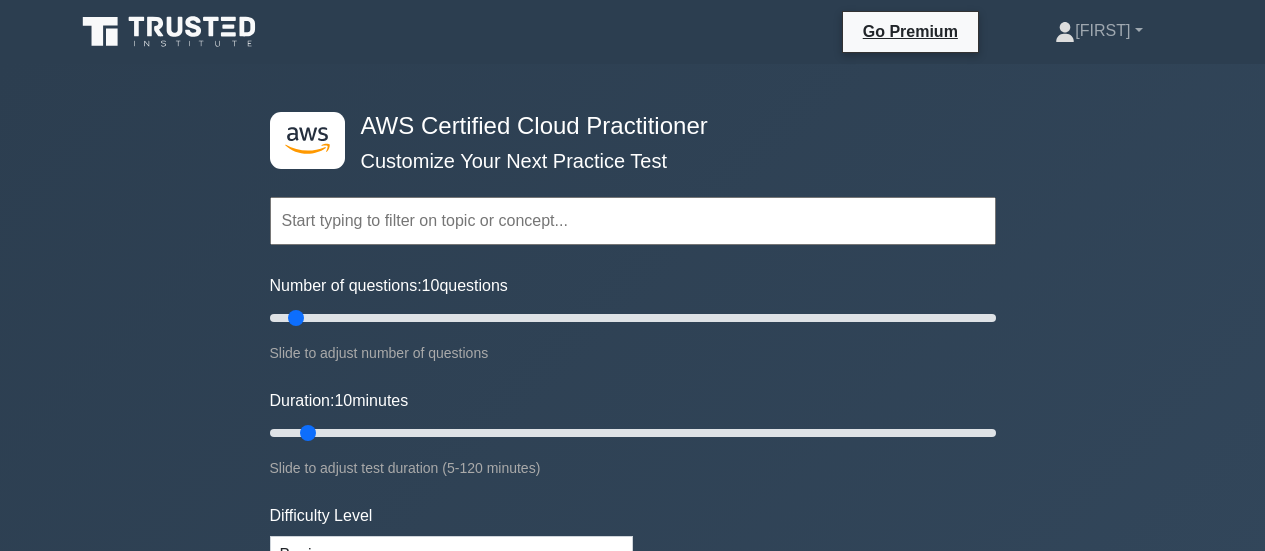 scroll, scrollTop: 0, scrollLeft: 0, axis: both 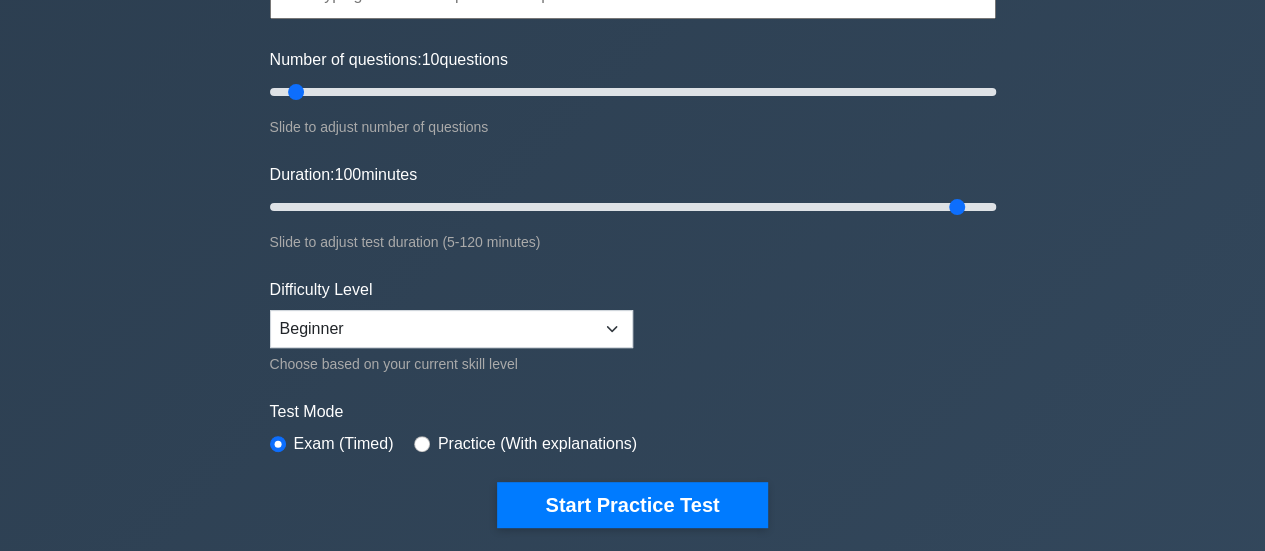 type on "120" 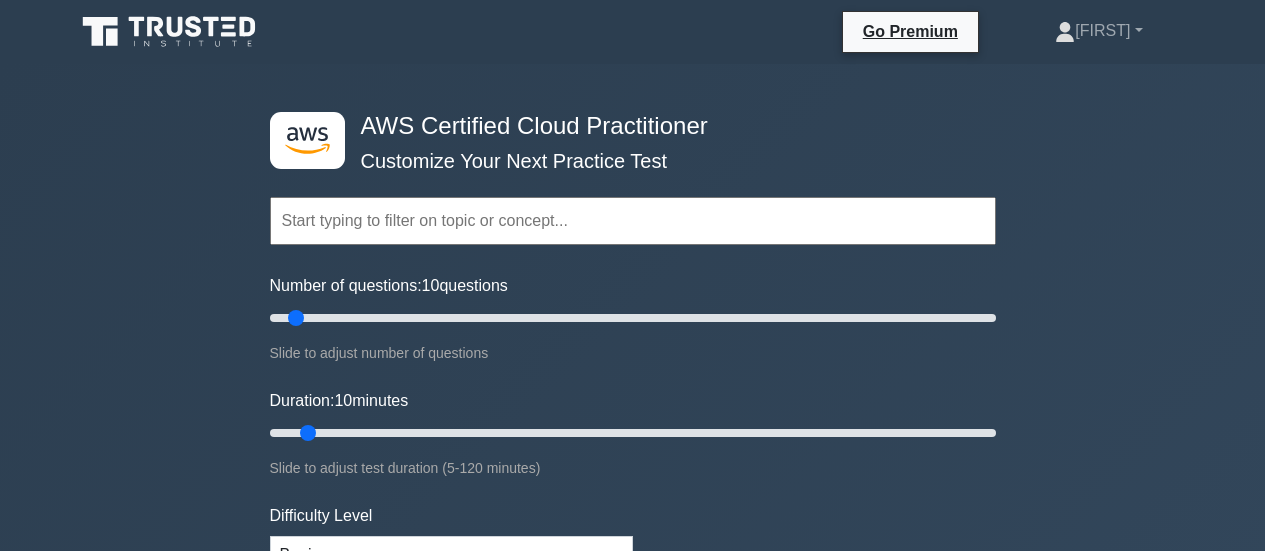 scroll, scrollTop: 0, scrollLeft: 0, axis: both 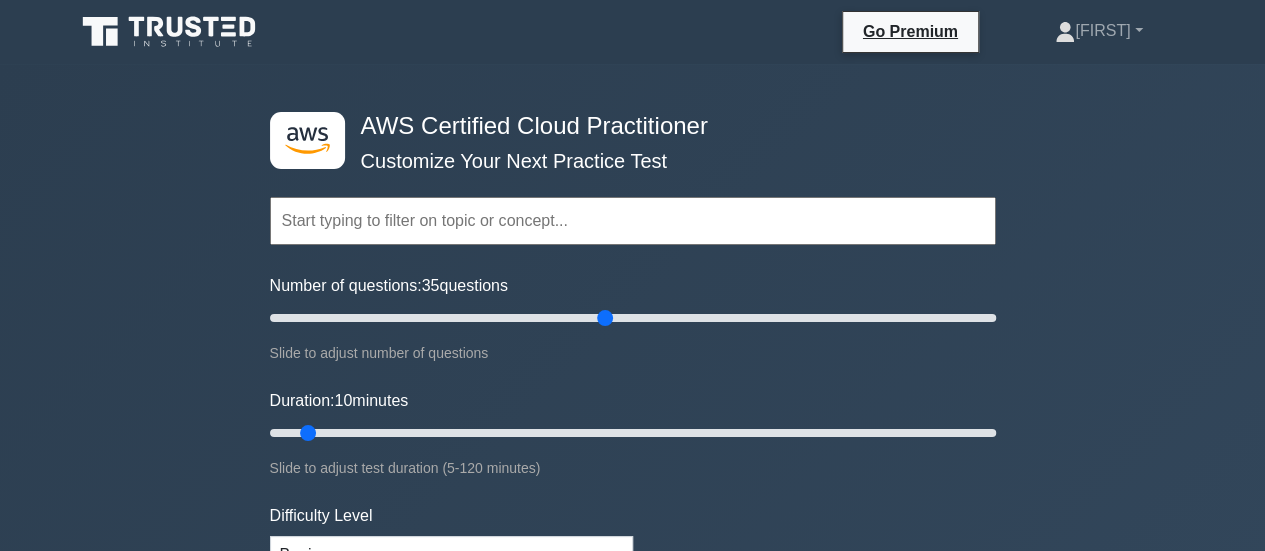 type on "110" 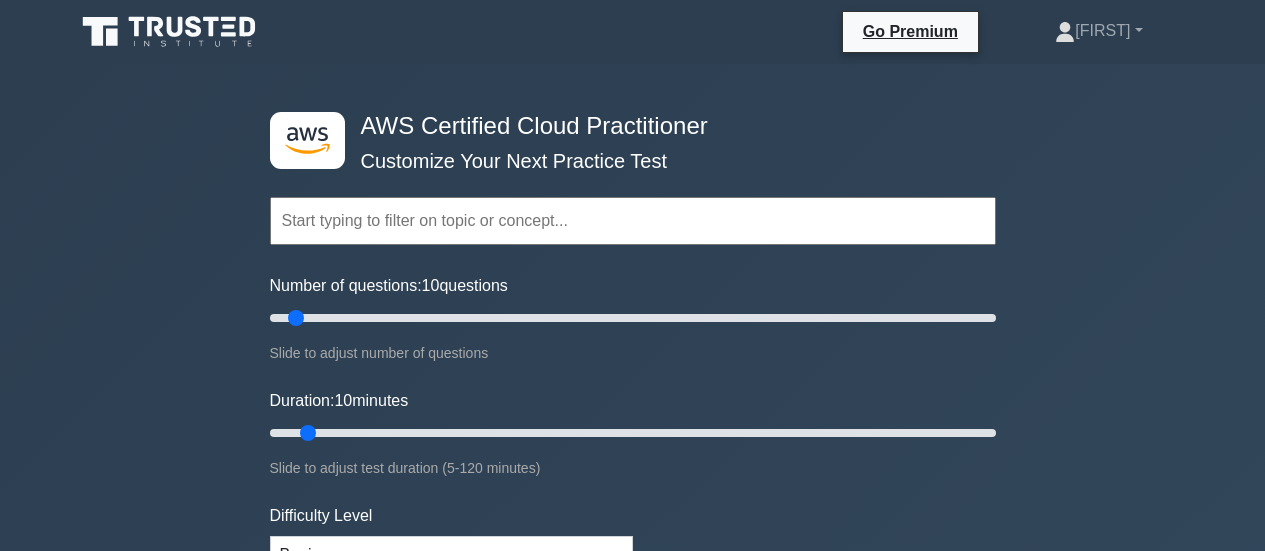 scroll, scrollTop: 0, scrollLeft: 0, axis: both 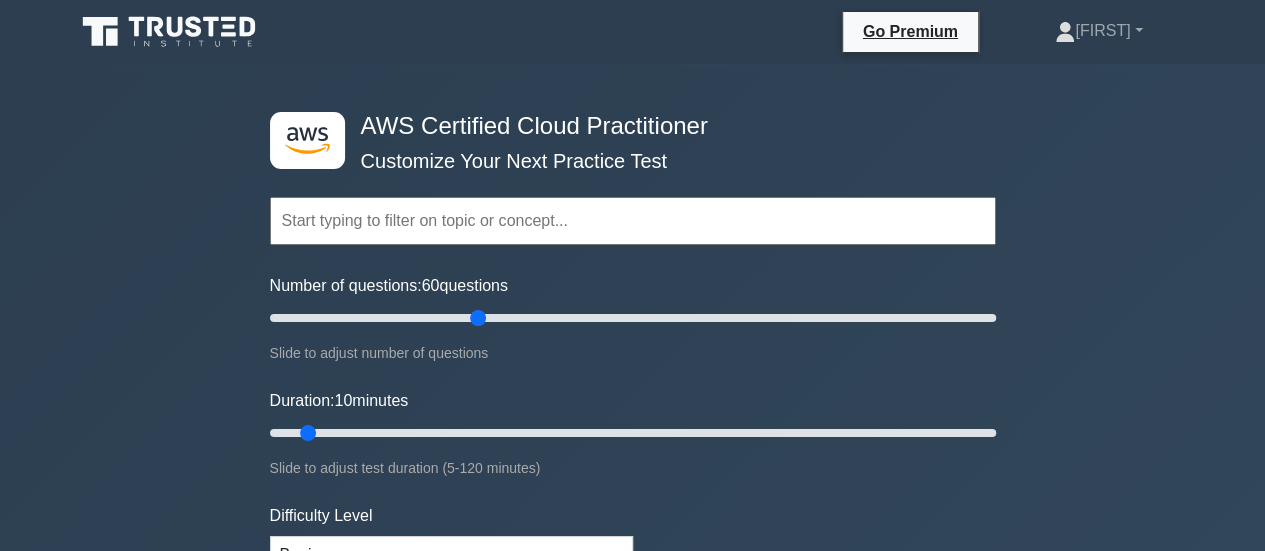 drag, startPoint x: 304, startPoint y: 316, endPoint x: 471, endPoint y: 319, distance: 167.02695 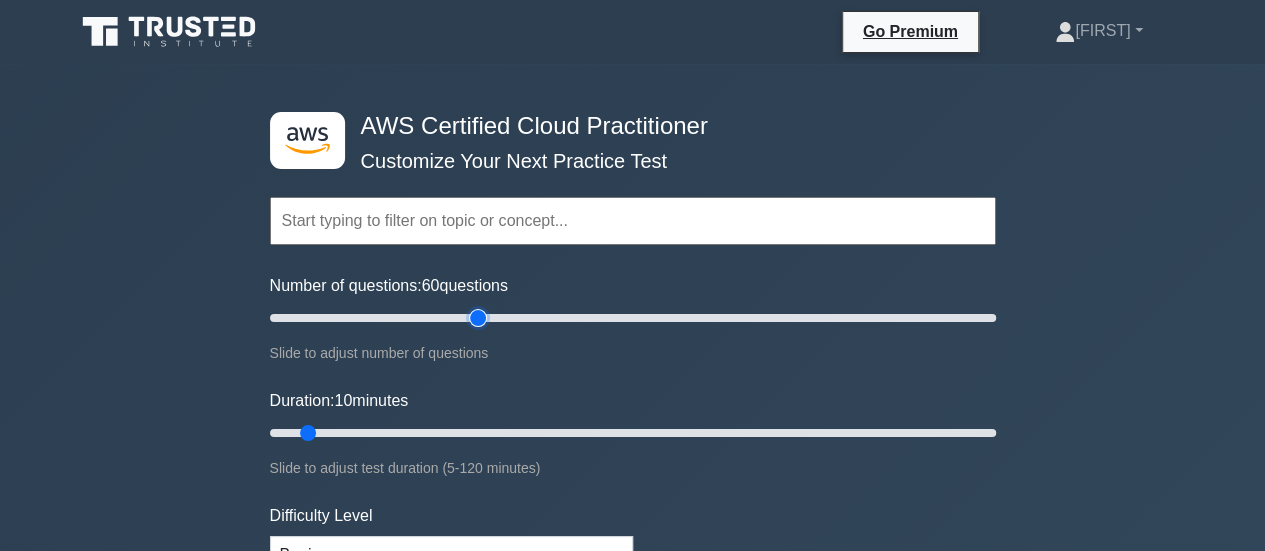 type on "60" 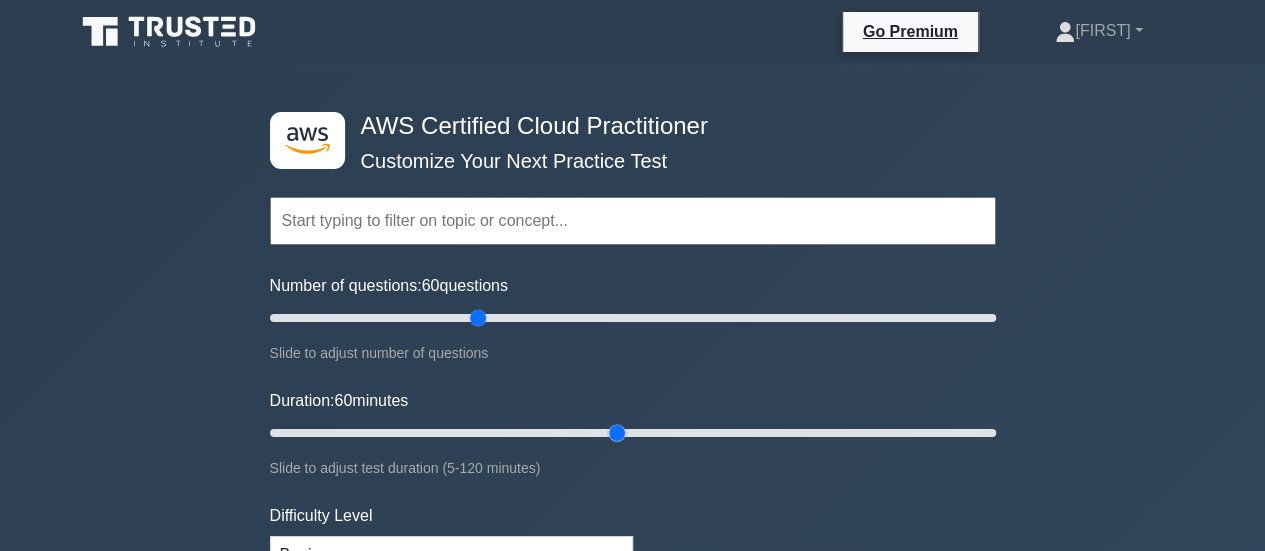 drag, startPoint x: 331, startPoint y: 427, endPoint x: 612, endPoint y: 425, distance: 281.0071 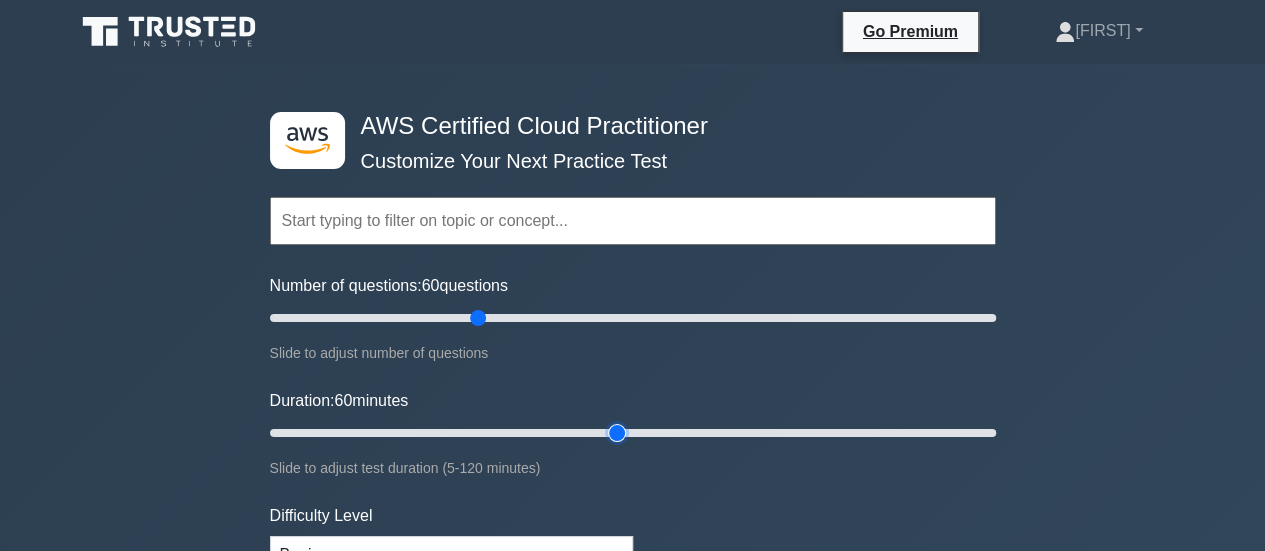type on "60" 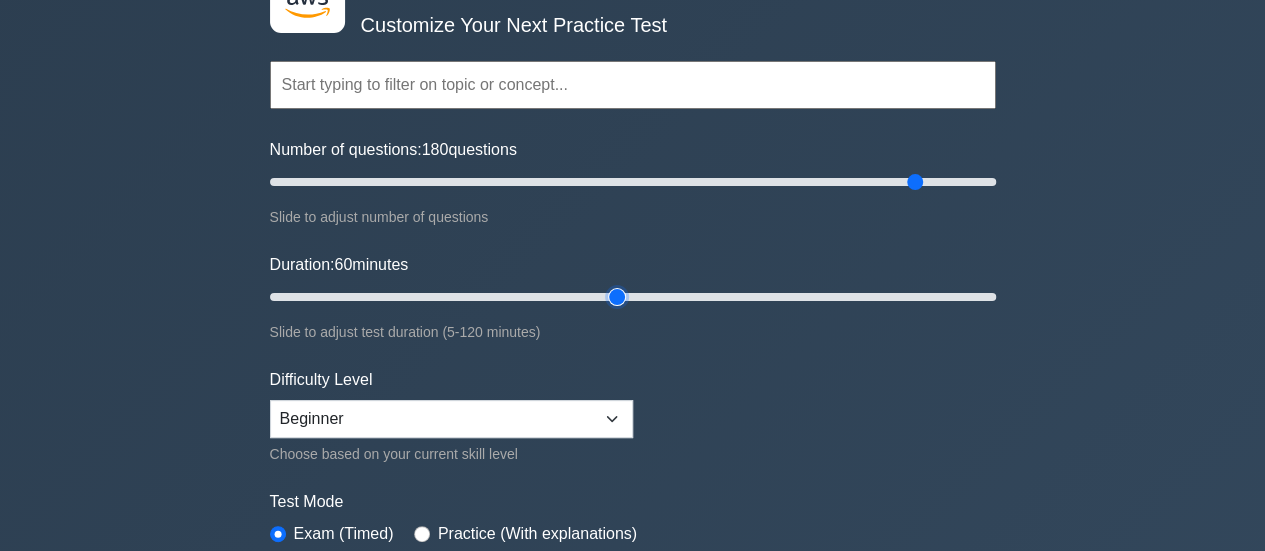 type on "180" 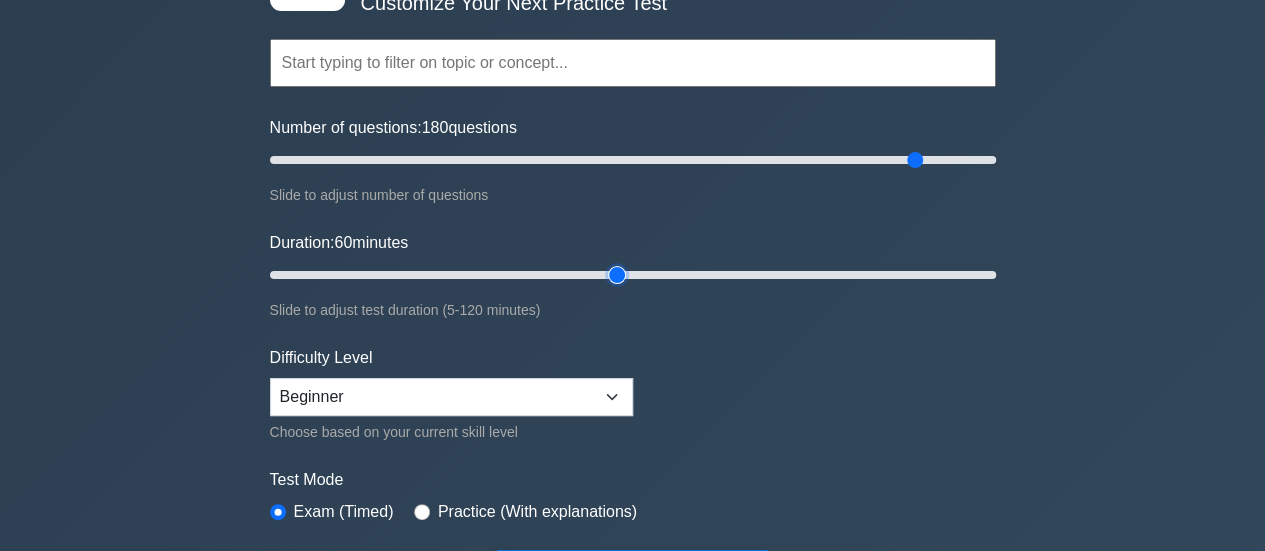 scroll, scrollTop: 159, scrollLeft: 0, axis: vertical 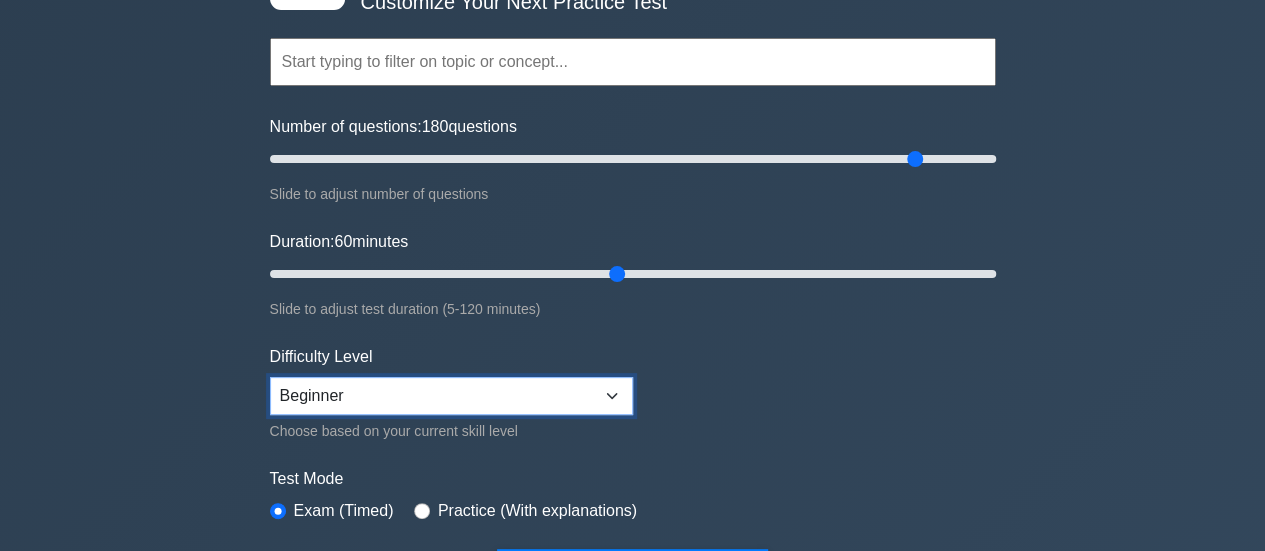 click on "Beginner
Intermediate
Expert" at bounding box center [451, 396] 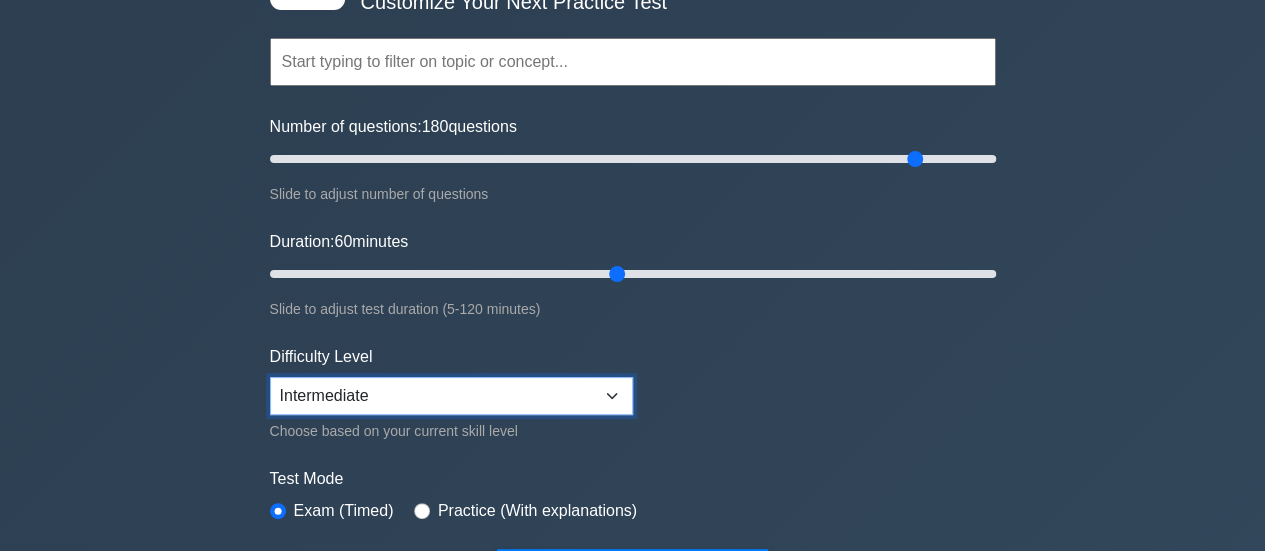 click on "Beginner
Intermediate
Expert" at bounding box center [451, 396] 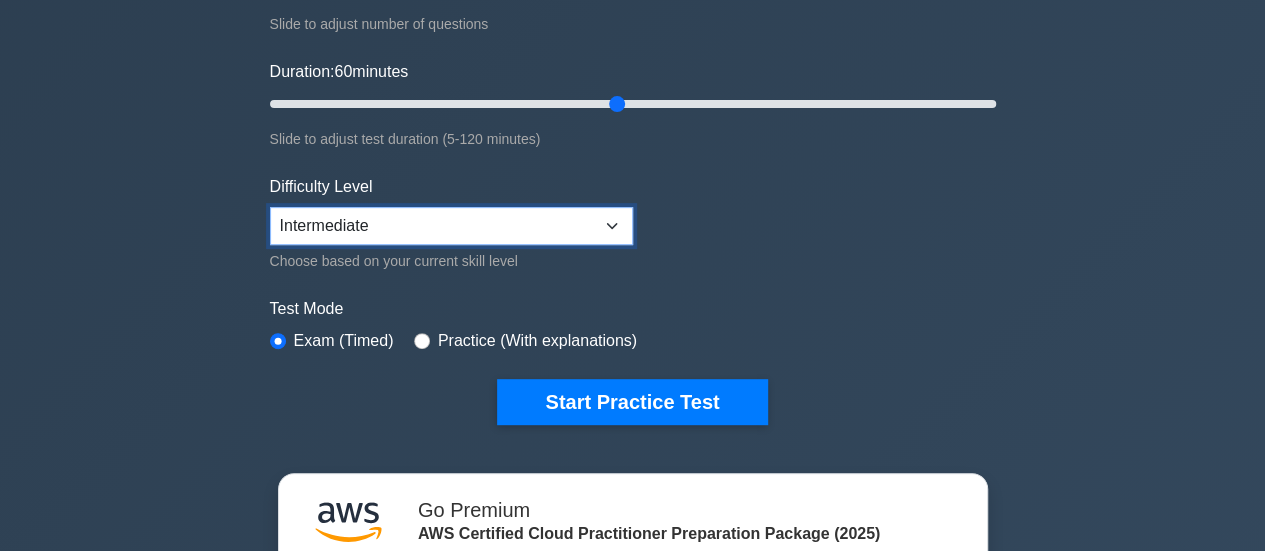 scroll, scrollTop: 333, scrollLeft: 0, axis: vertical 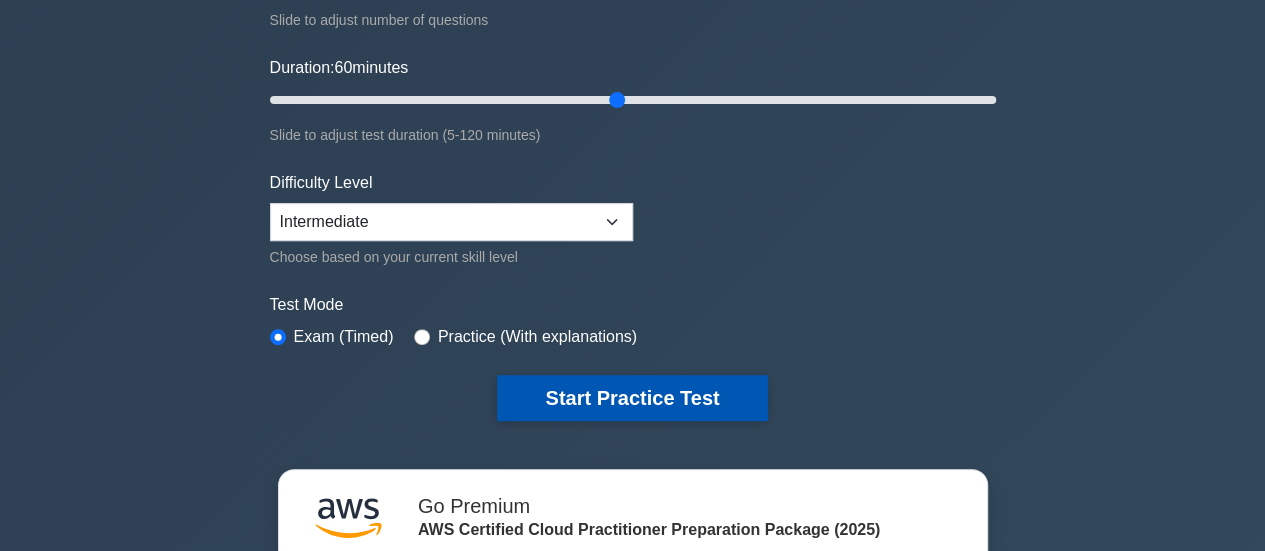 click on "Start Practice Test" at bounding box center (632, 398) 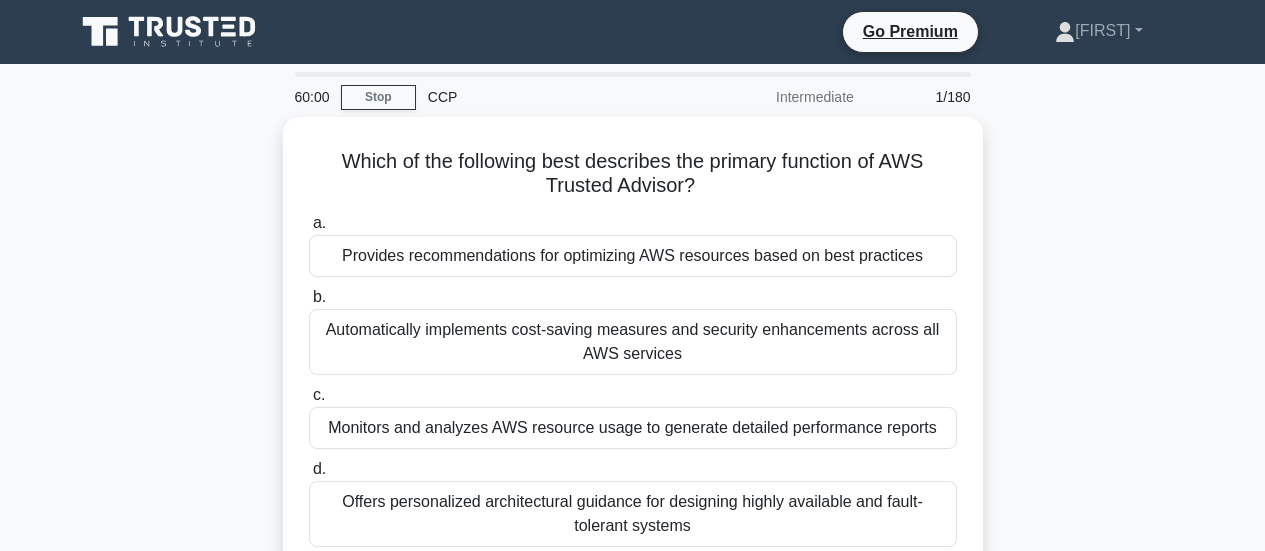 scroll, scrollTop: 0, scrollLeft: 0, axis: both 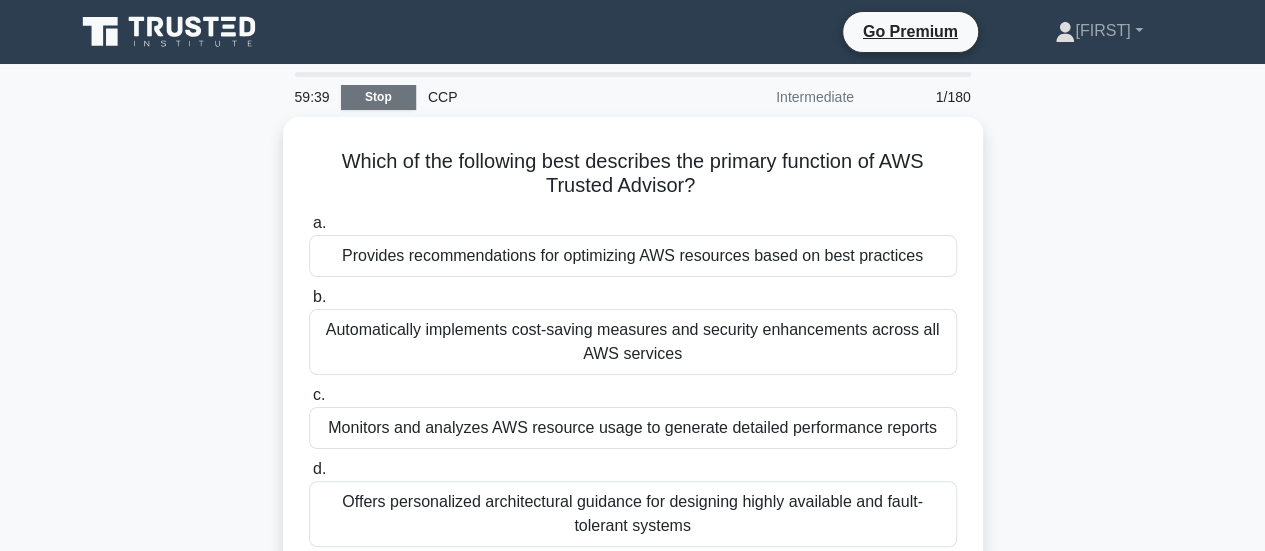 click on "Stop" at bounding box center (378, 97) 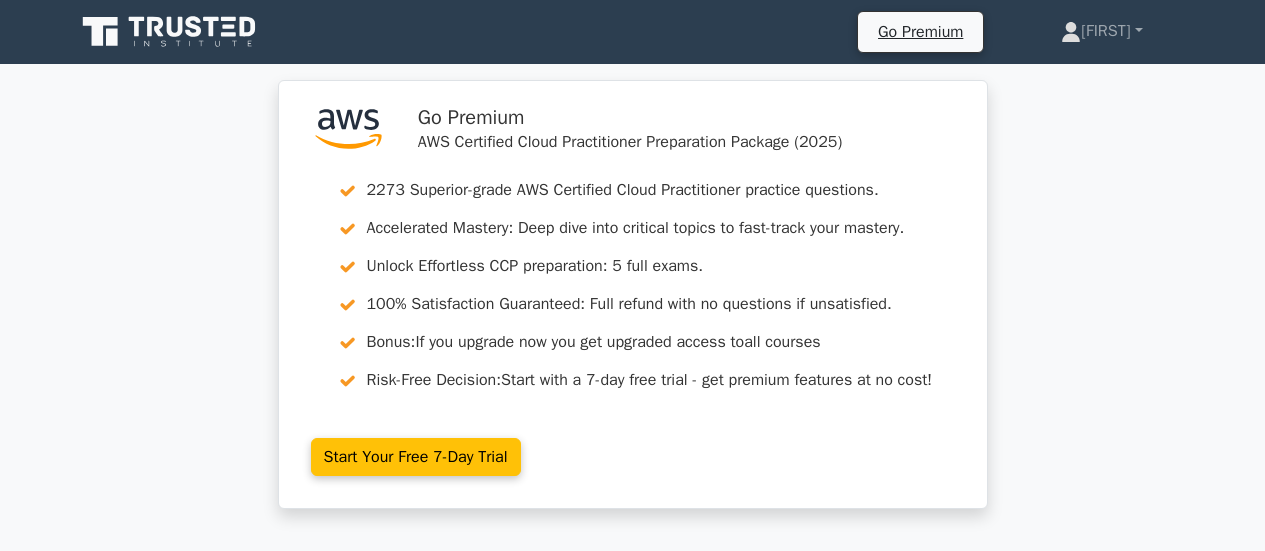 scroll, scrollTop: 0, scrollLeft: 0, axis: both 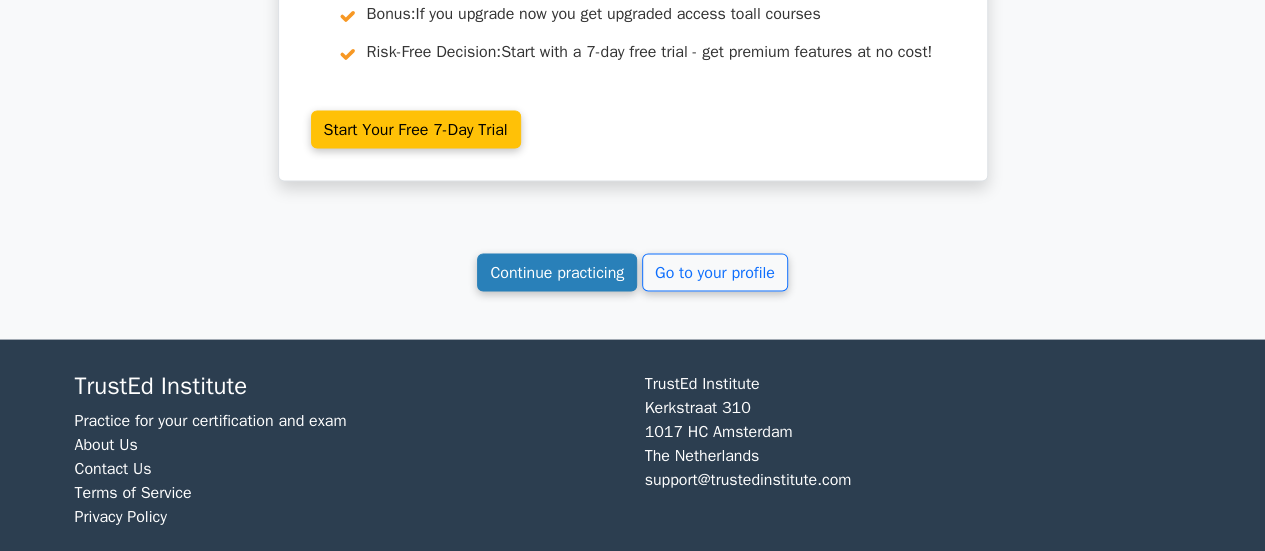 click on "Continue practicing" at bounding box center (557, 272) 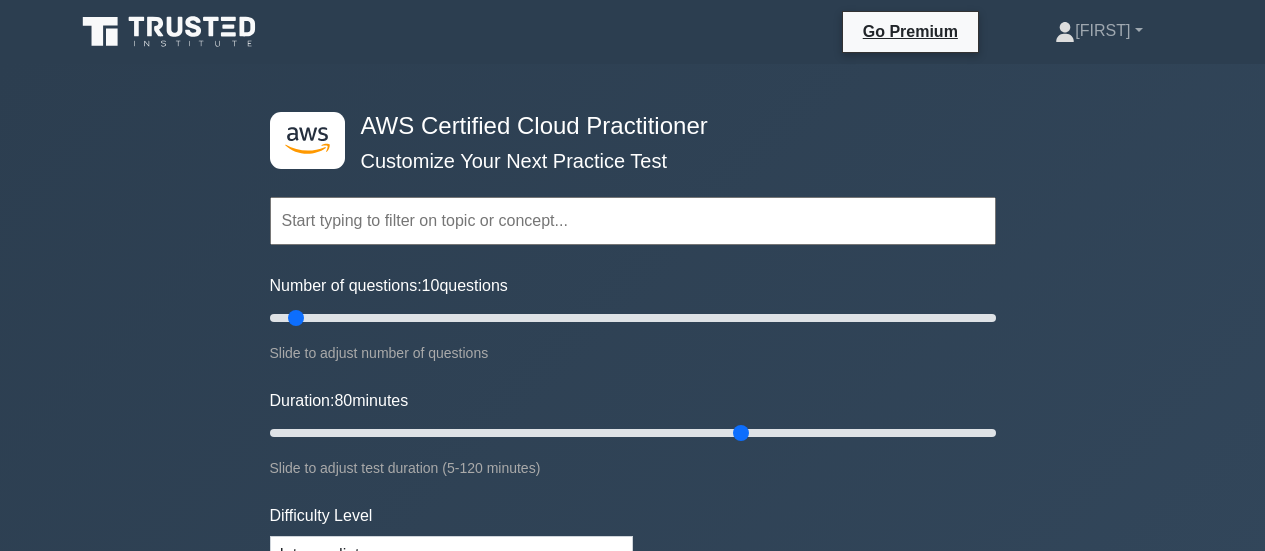 scroll, scrollTop: 142, scrollLeft: 0, axis: vertical 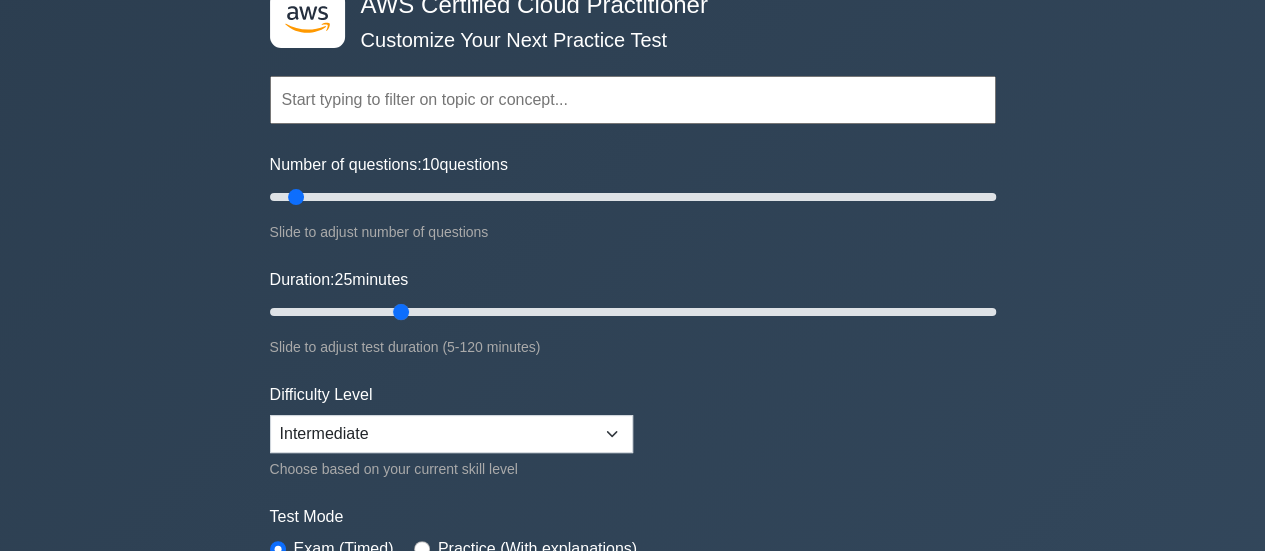 drag, startPoint x: 740, startPoint y: 309, endPoint x: 390, endPoint y: 299, distance: 350.14282 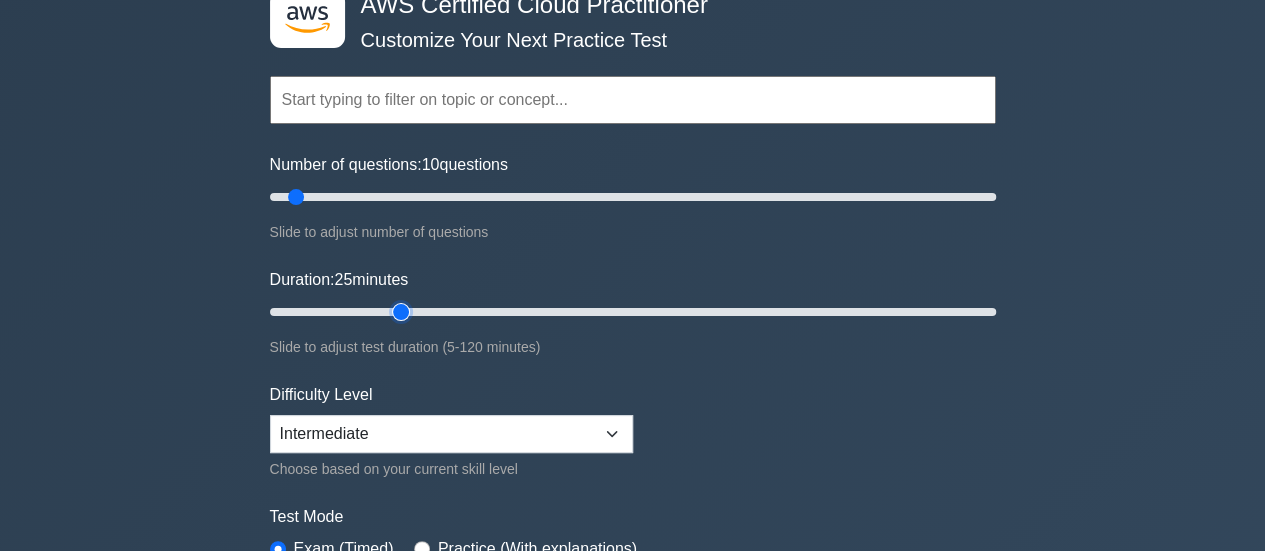 type on "25" 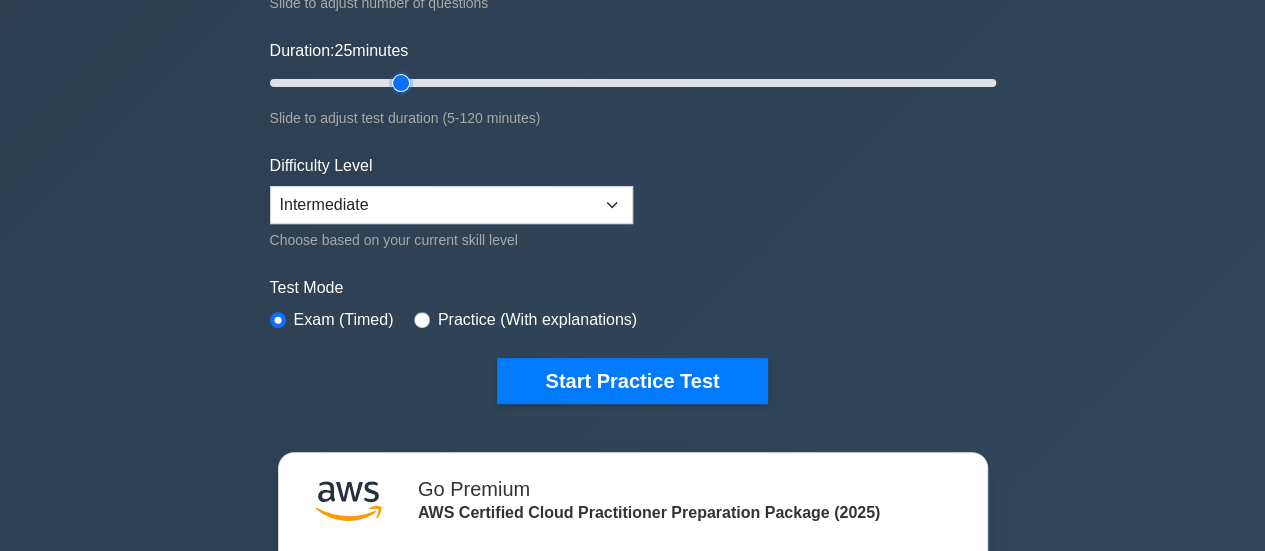 scroll, scrollTop: 351, scrollLeft: 0, axis: vertical 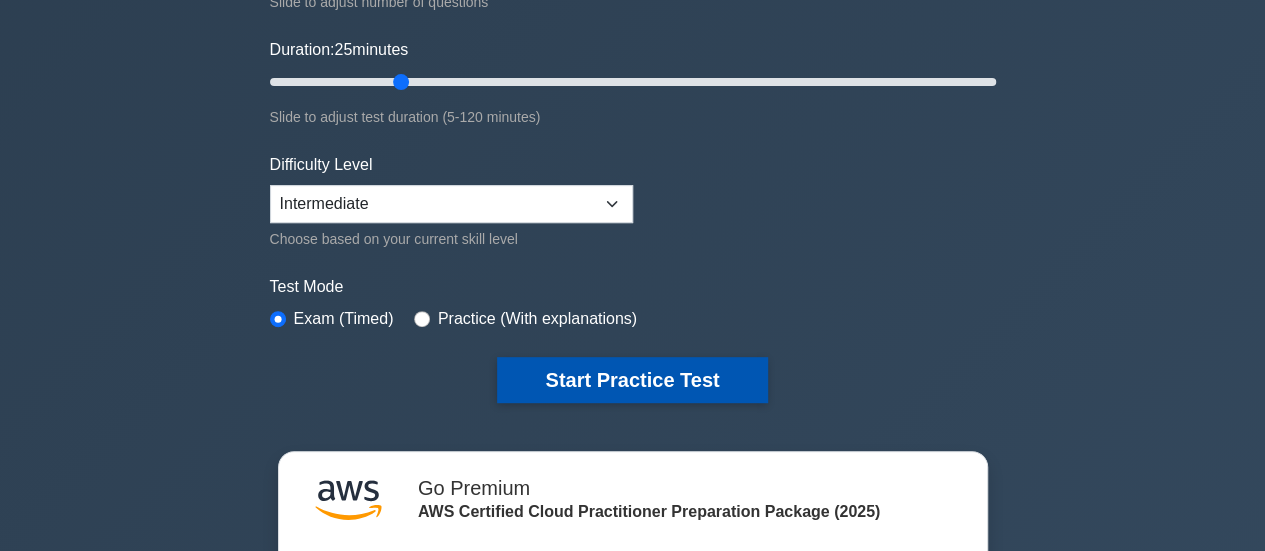 click on "Start Practice Test" at bounding box center (632, 380) 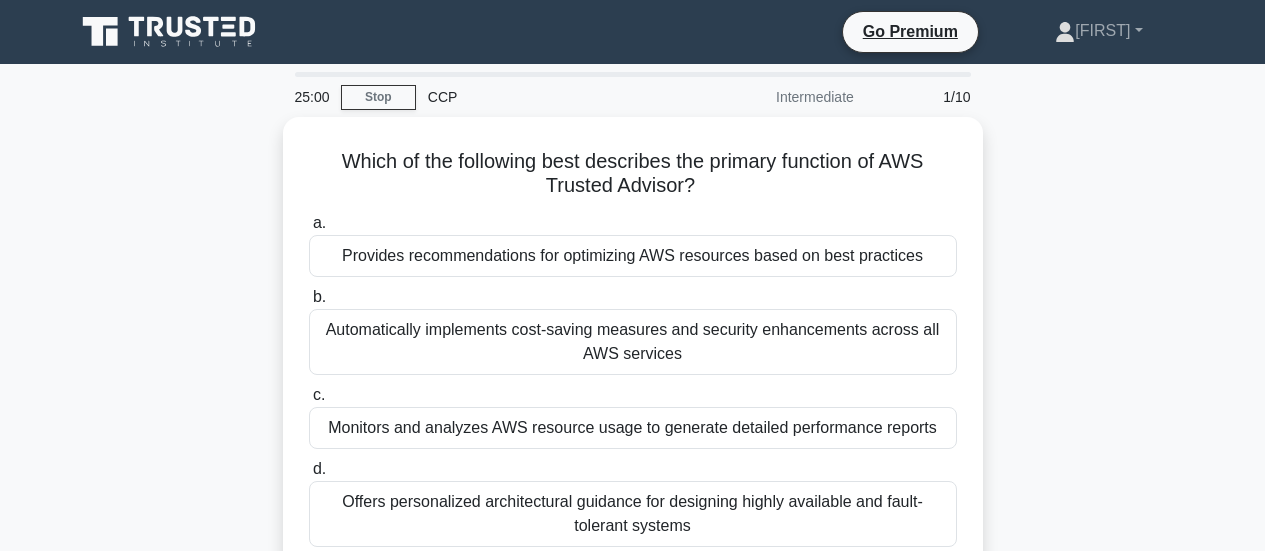 scroll, scrollTop: 0, scrollLeft: 0, axis: both 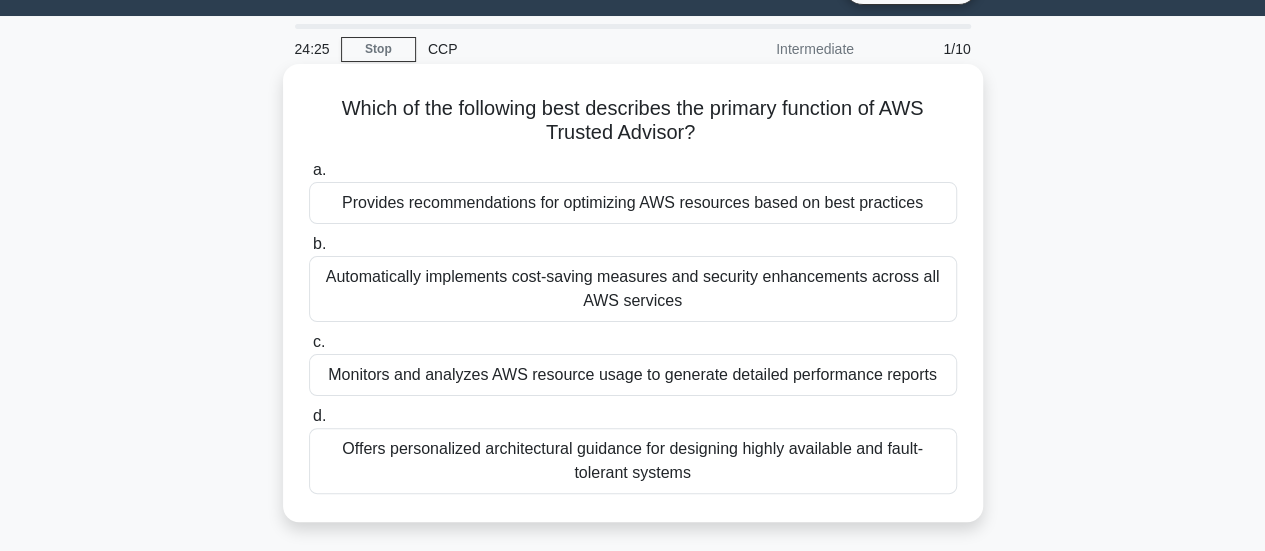 click on "a.
Provides recommendations for optimizing AWS resources based on best practices
b.
Automatically implements cost-saving measures and security enhancements across all AWS services
c. d." at bounding box center [633, 326] 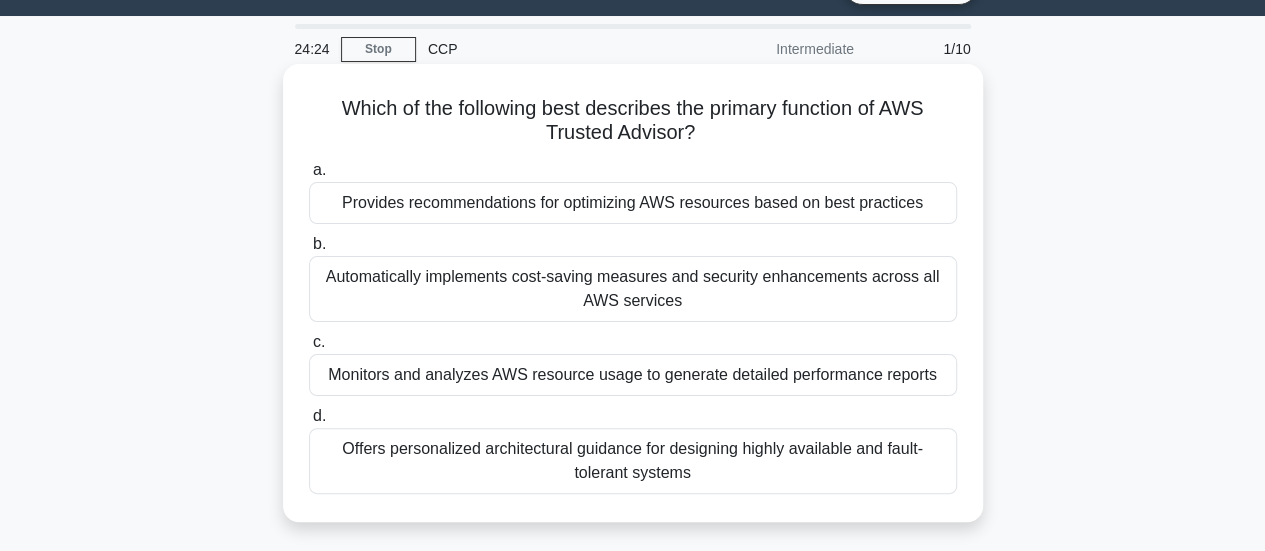 click on "Provides recommendations for optimizing AWS resources based on best practices" at bounding box center (633, 203) 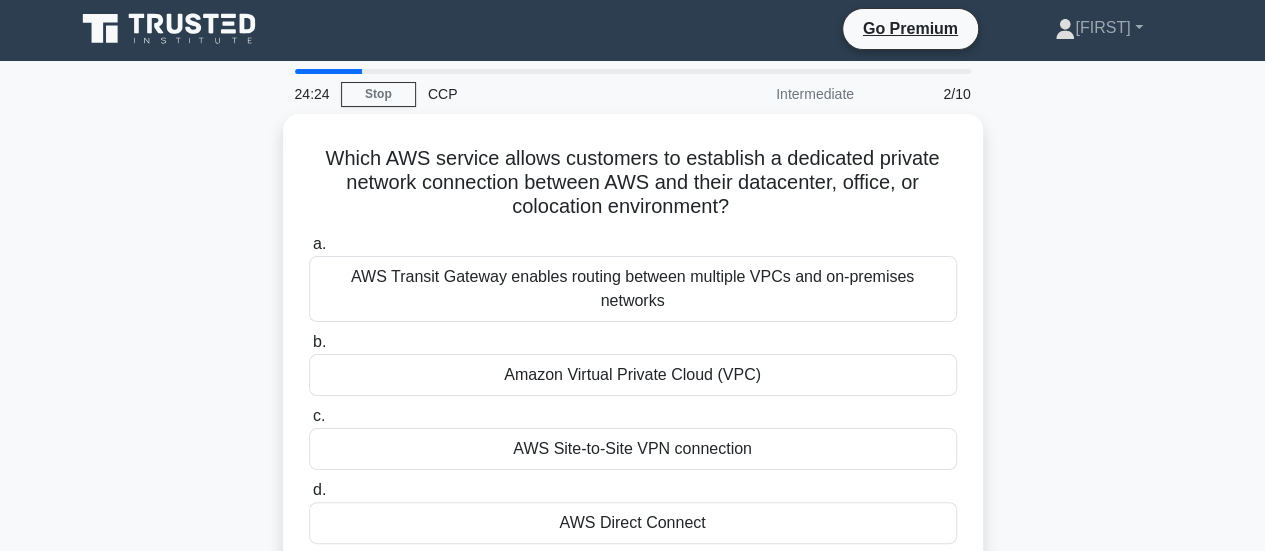 scroll, scrollTop: 0, scrollLeft: 0, axis: both 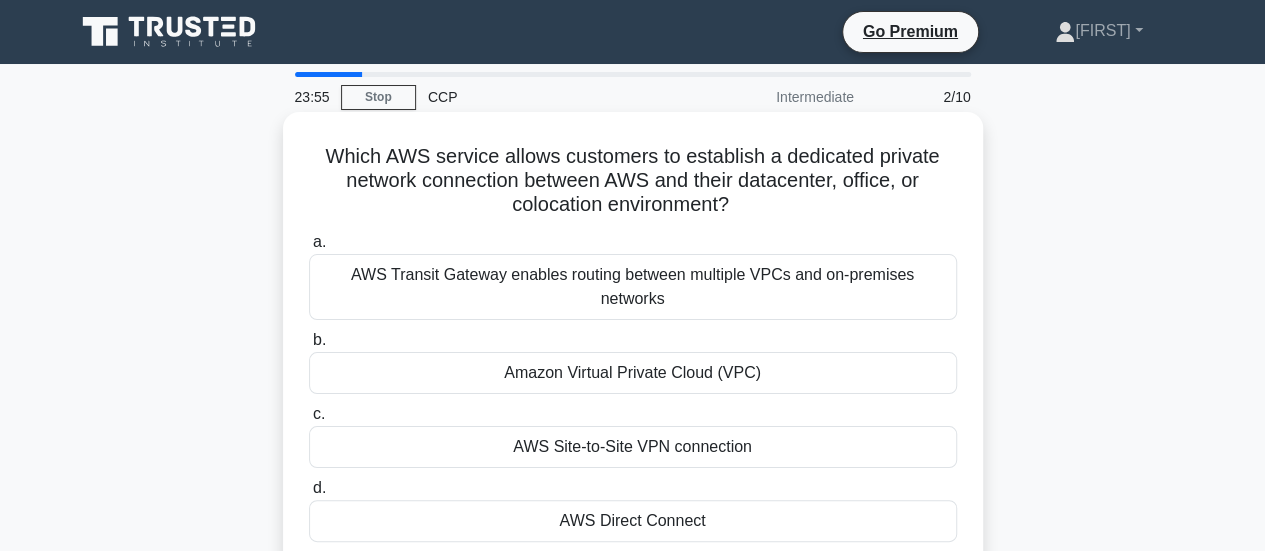 click on "Amazon Virtual Private Cloud (VPC)" at bounding box center (633, 373) 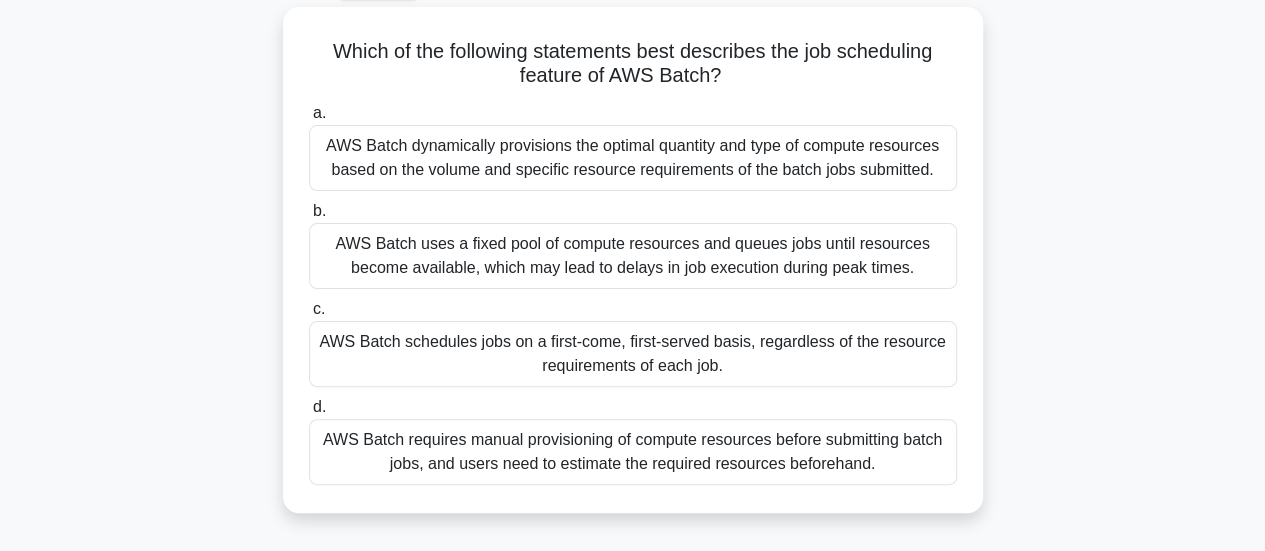 scroll, scrollTop: 112, scrollLeft: 0, axis: vertical 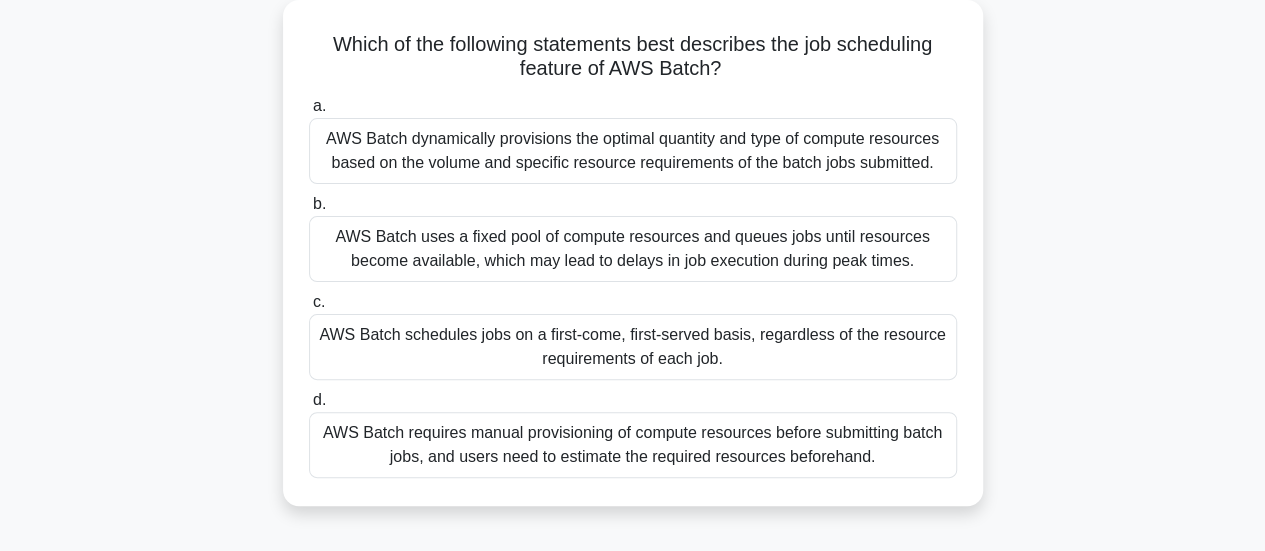 click on "AWS Batch schedules jobs on a first-come, first-served basis, regardless of the resource requirements of each job." at bounding box center [633, 347] 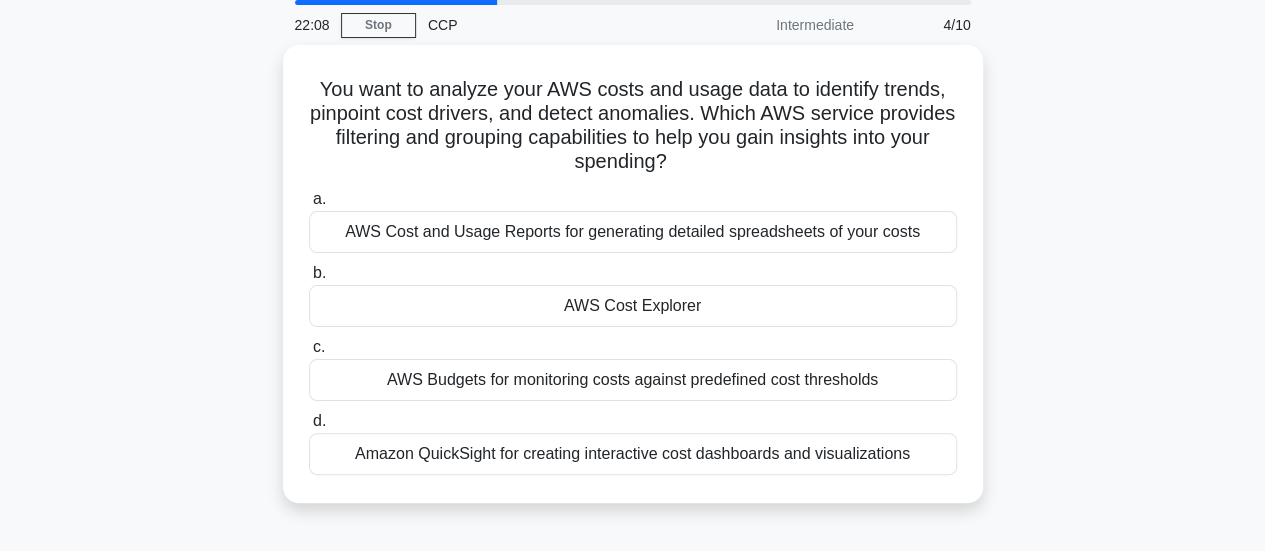 scroll, scrollTop: 74, scrollLeft: 0, axis: vertical 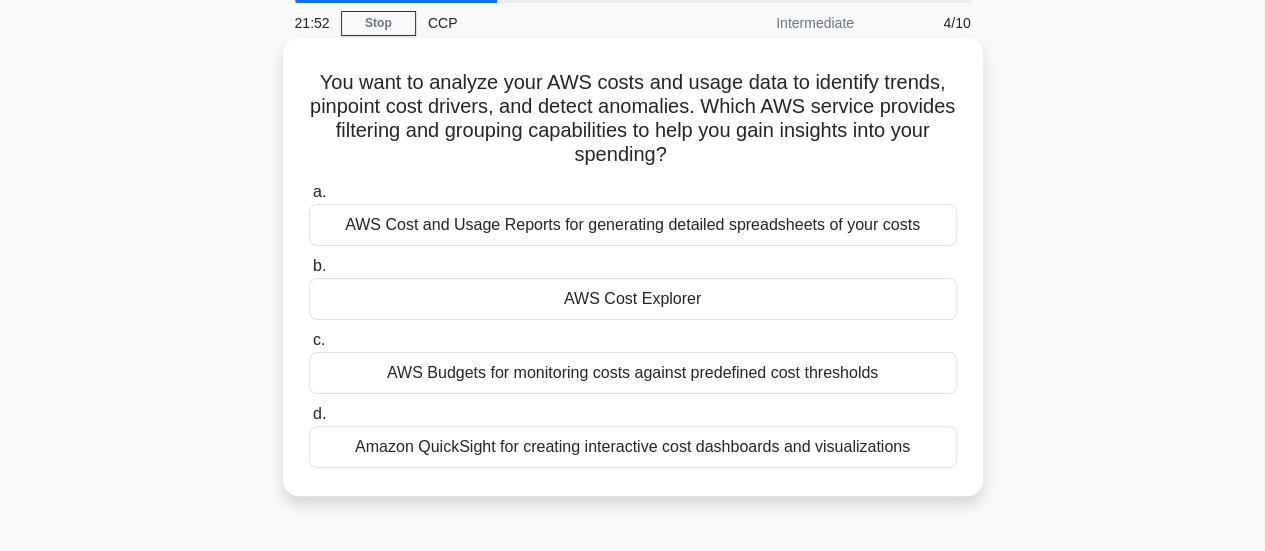 drag, startPoint x: 610, startPoint y: 209, endPoint x: 608, endPoint y: 222, distance: 13.152946 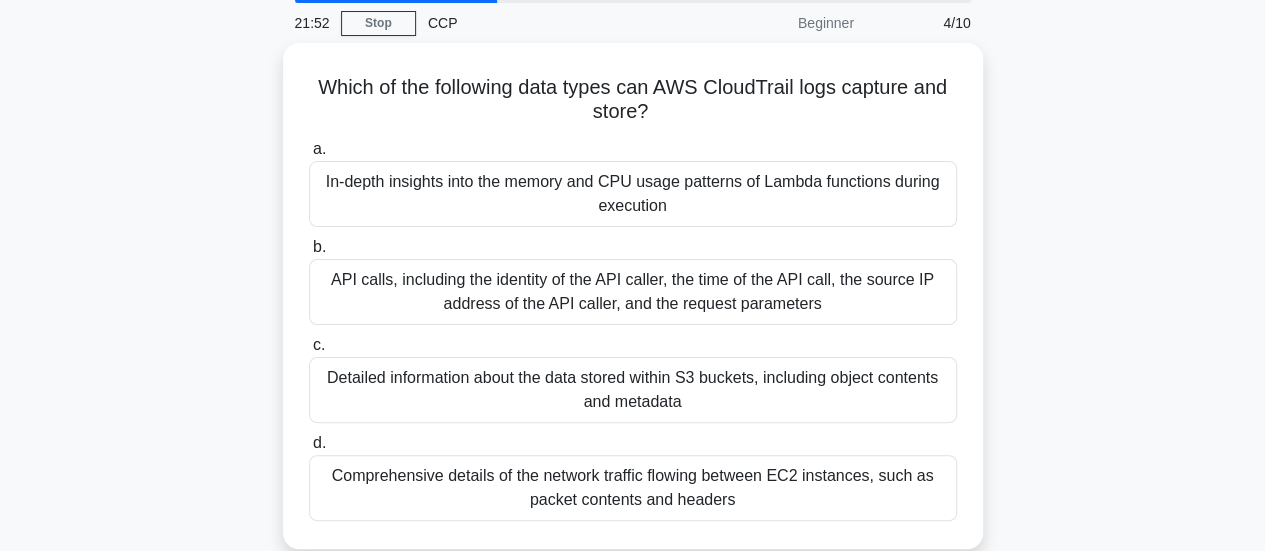 click on "In-depth insights into the memory and CPU usage patterns of Lambda functions during execution" at bounding box center (633, 194) 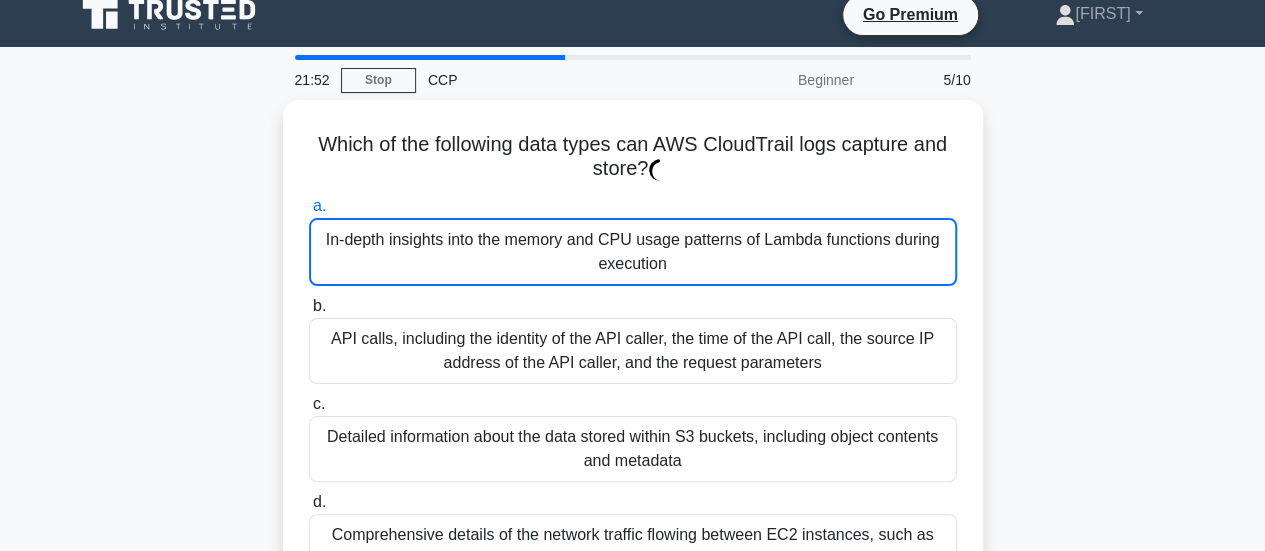 scroll, scrollTop: 0, scrollLeft: 0, axis: both 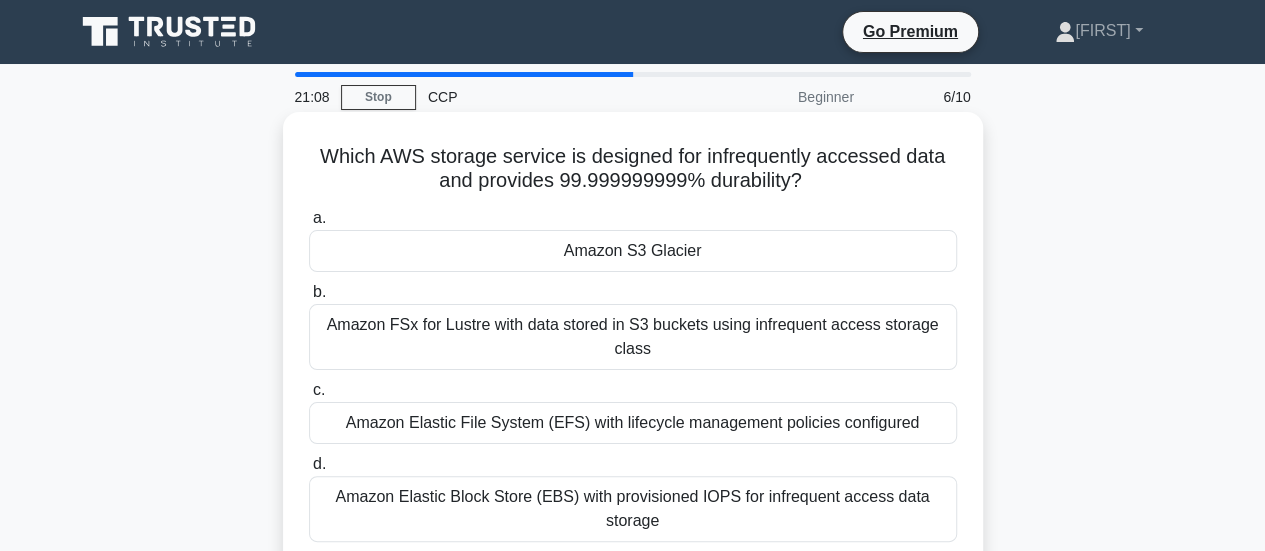 click on "Amazon S3 Glacier" at bounding box center [633, 251] 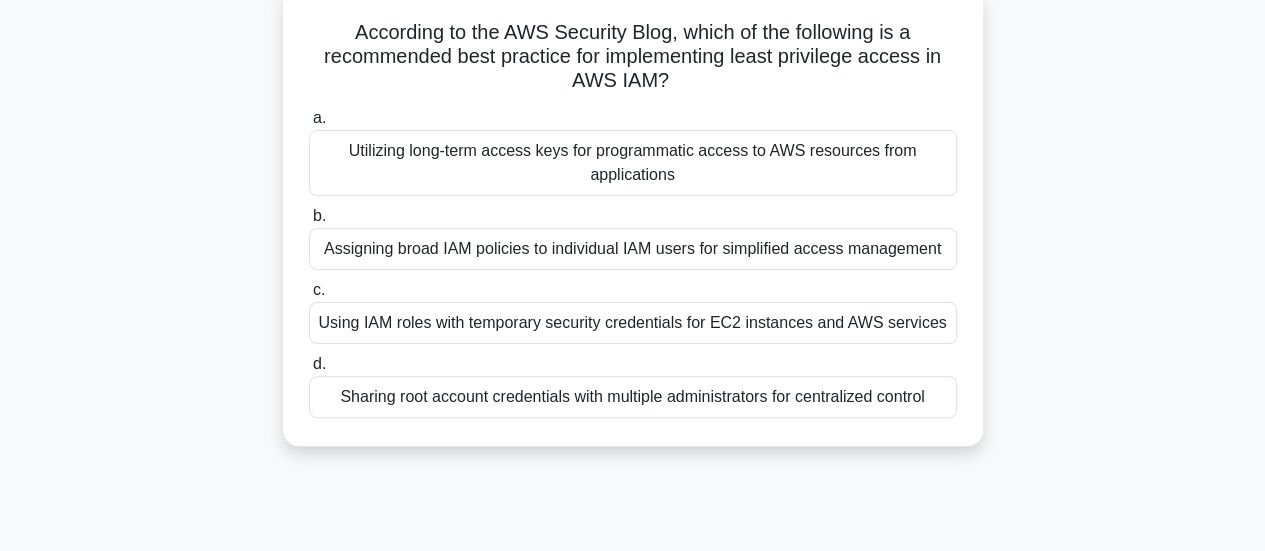 scroll, scrollTop: 132, scrollLeft: 0, axis: vertical 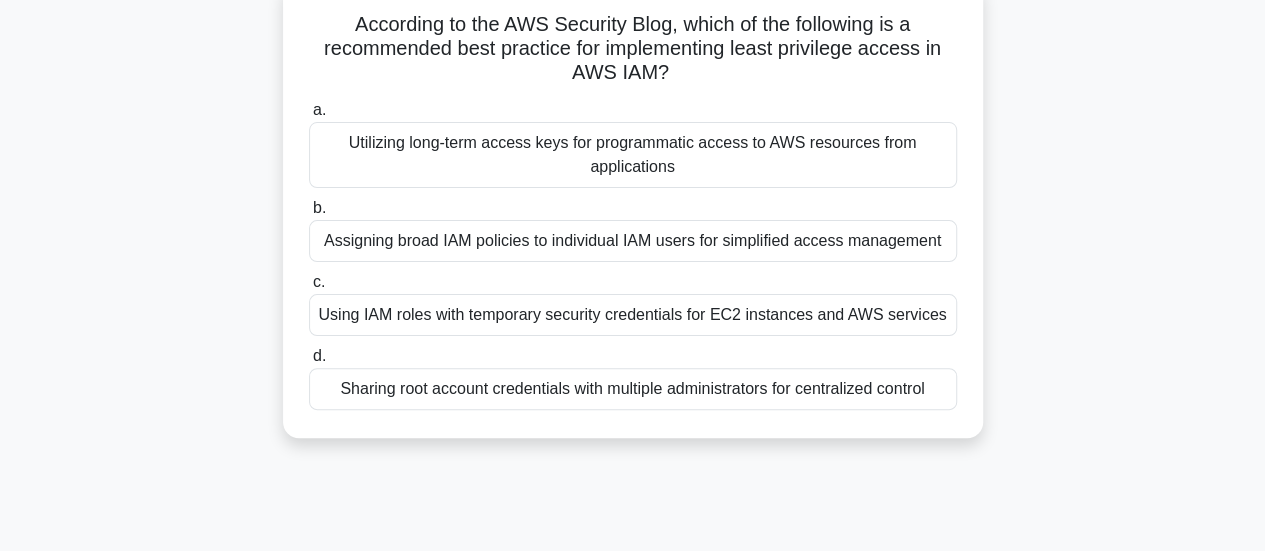 click on "Using IAM roles with temporary security credentials for EC2 instances and AWS services" at bounding box center (633, 315) 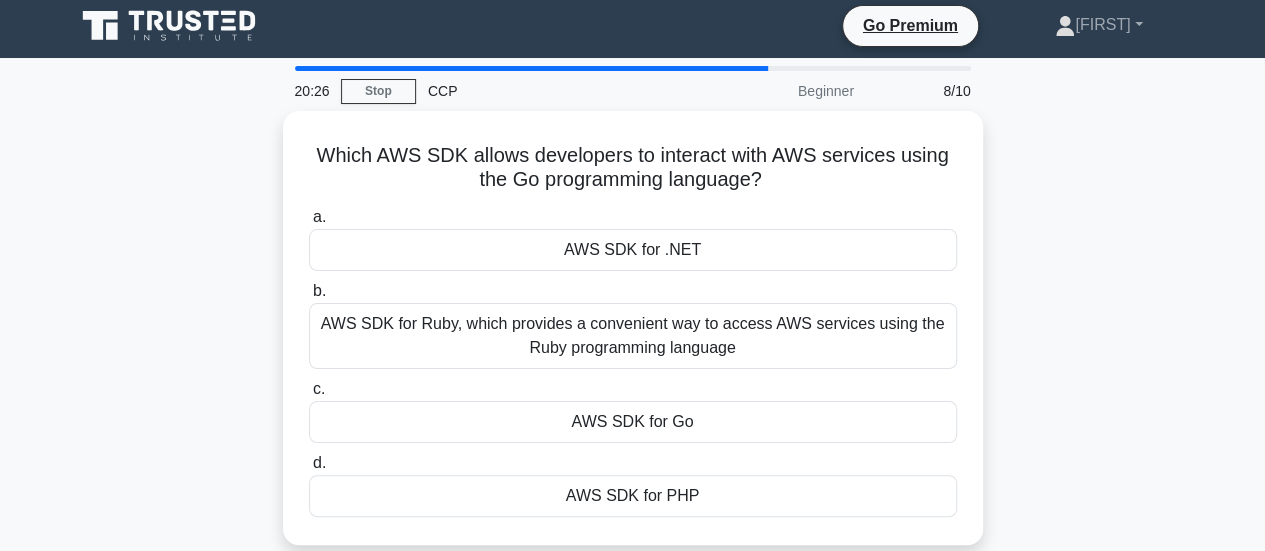 scroll, scrollTop: 0, scrollLeft: 0, axis: both 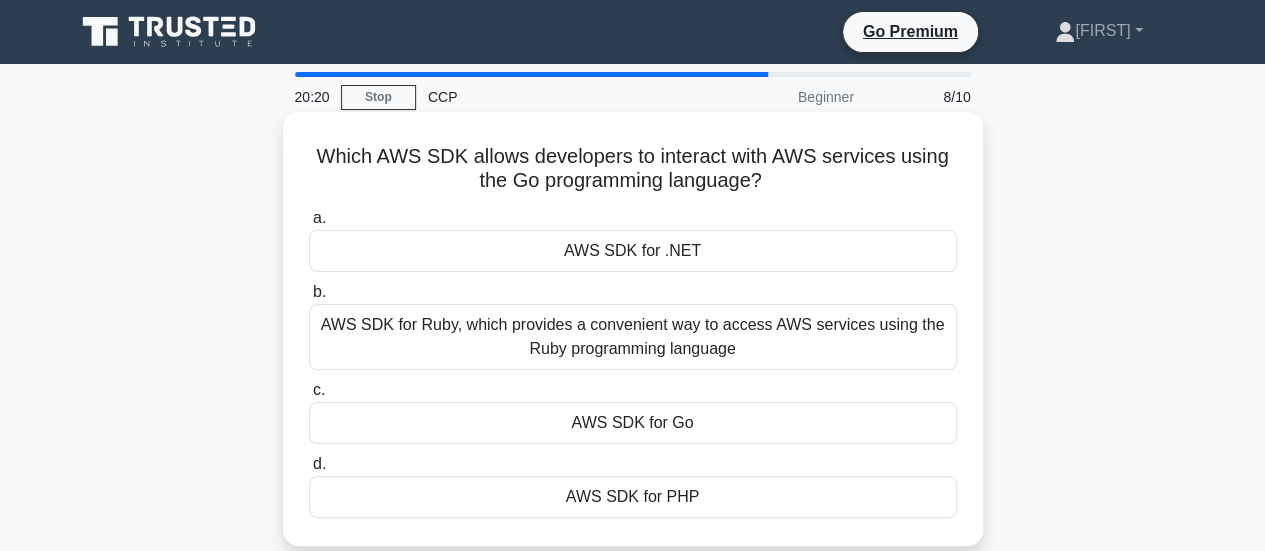 click on "AWS SDK for Go" at bounding box center [633, 423] 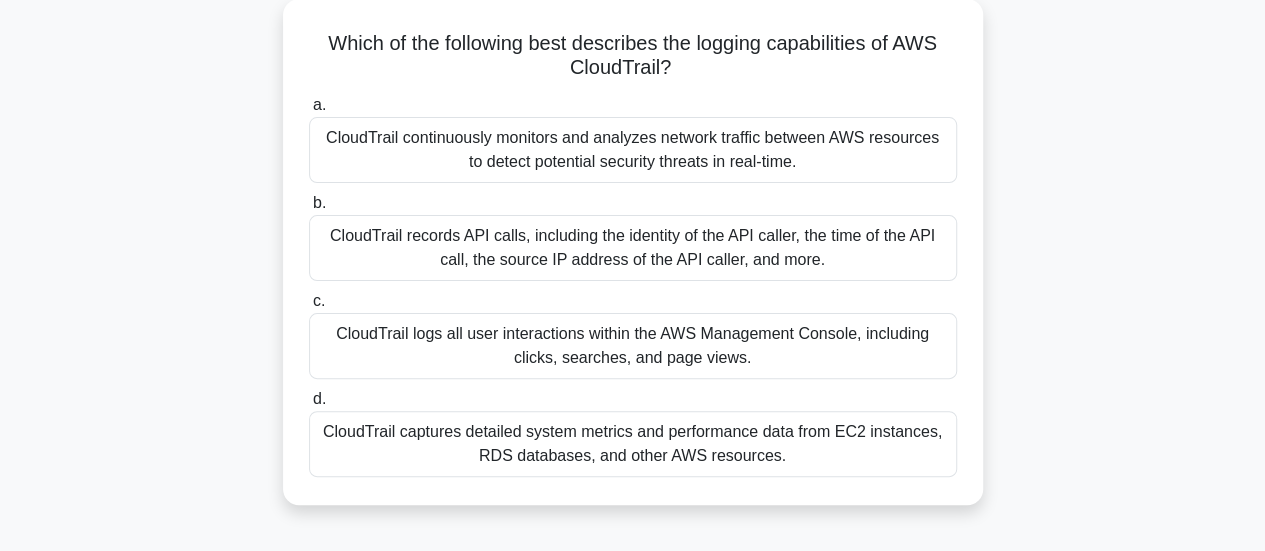 scroll, scrollTop: 122, scrollLeft: 0, axis: vertical 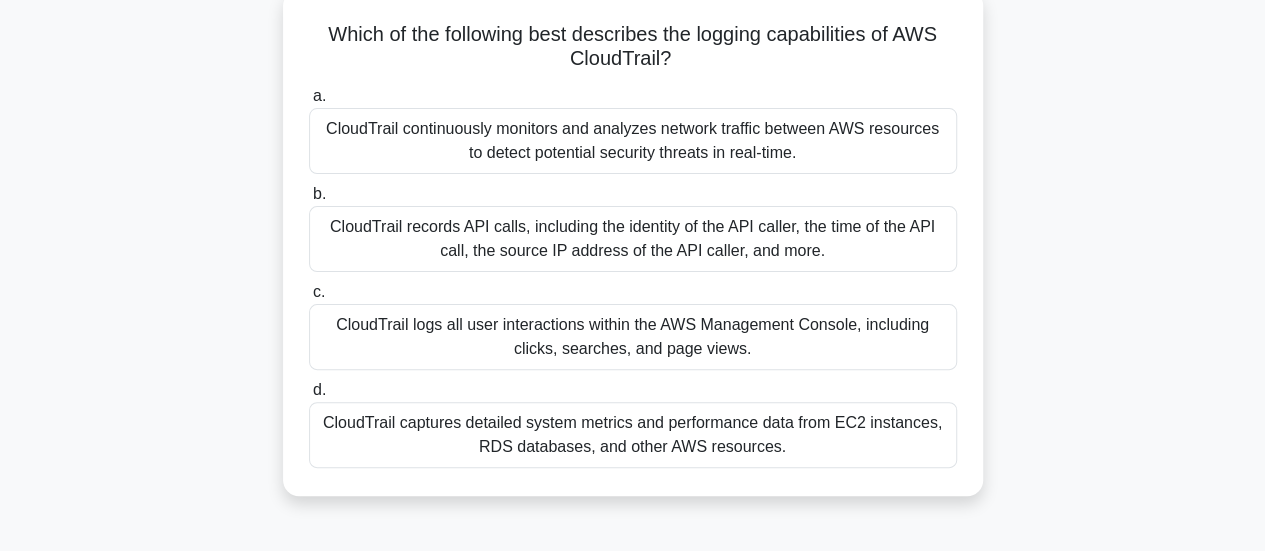 click on "CloudTrail continuously monitors and analyzes network traffic between AWS resources to detect potential security threats in real-time." at bounding box center (633, 141) 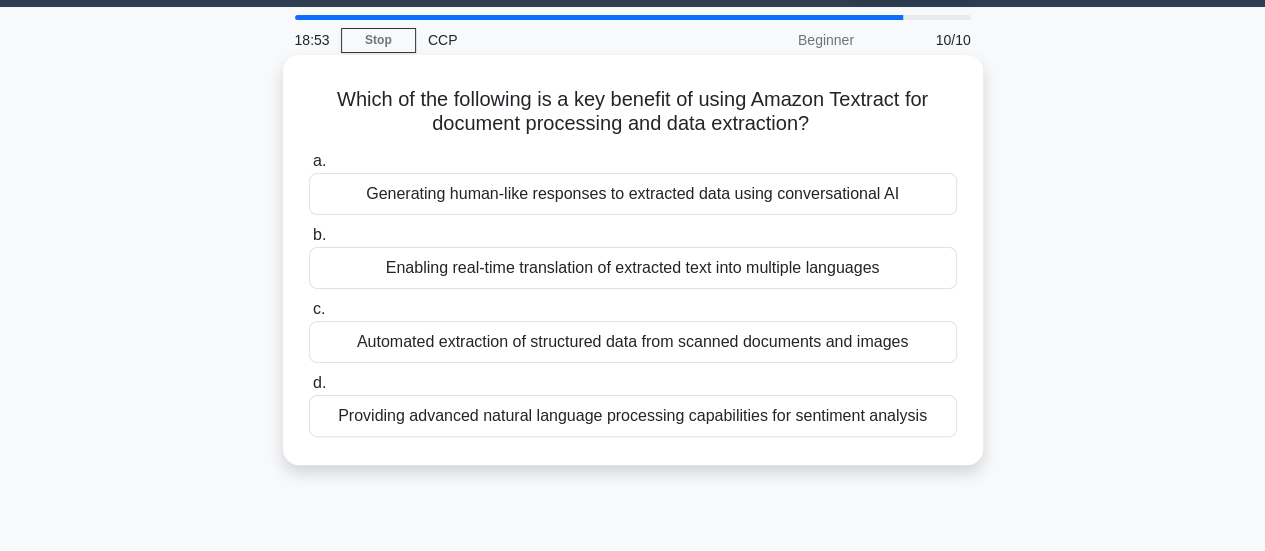 scroll, scrollTop: 0, scrollLeft: 0, axis: both 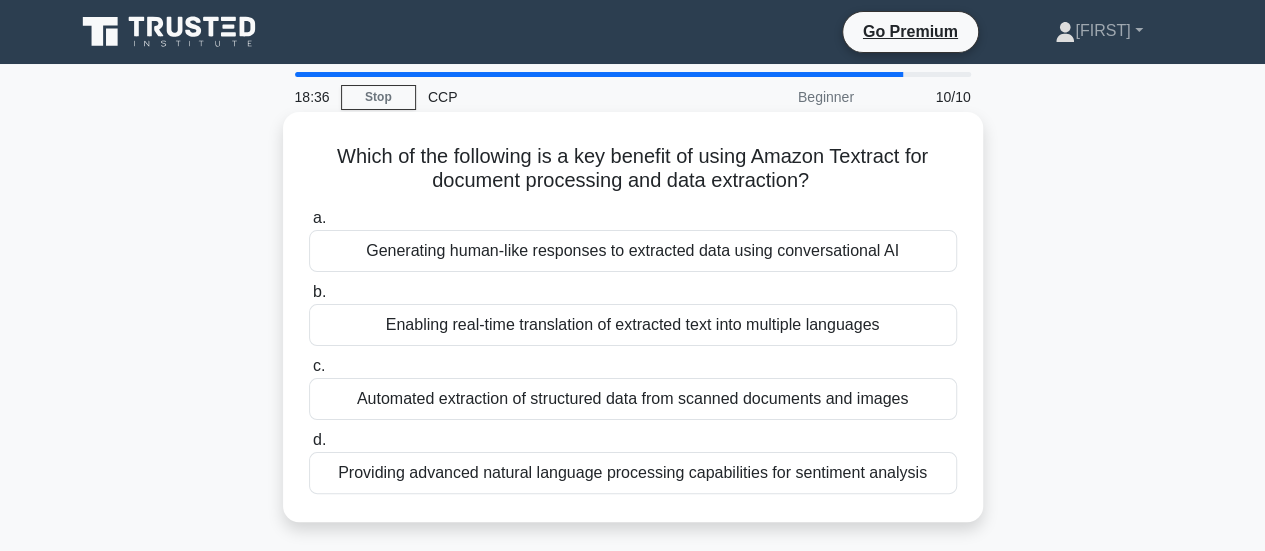 click on "Automated extraction of structured data from scanned documents and images" at bounding box center (633, 399) 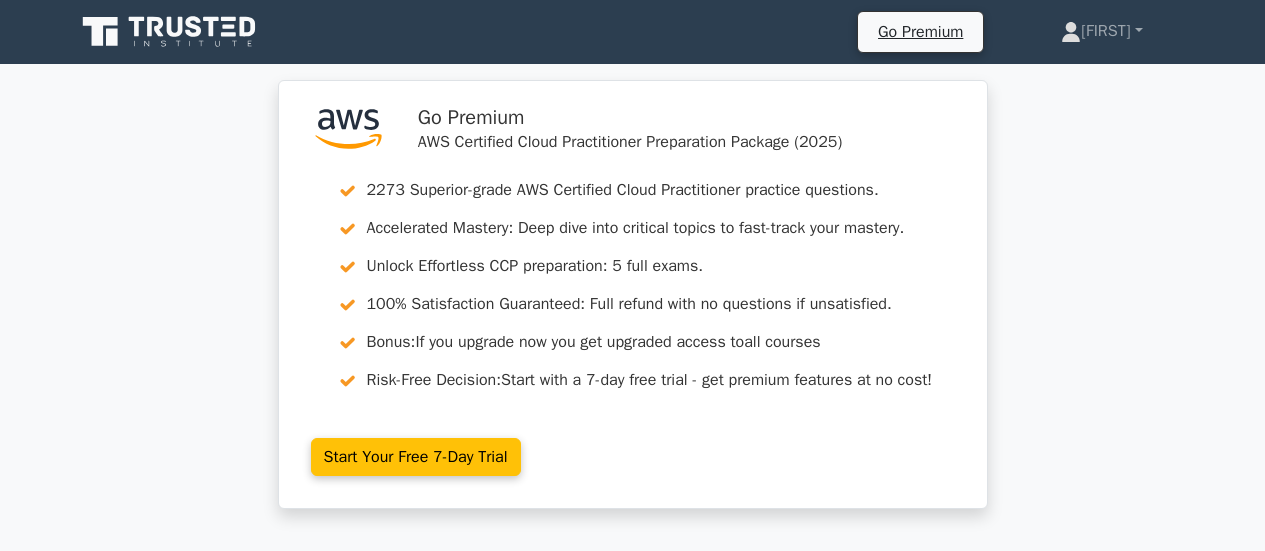scroll, scrollTop: 0, scrollLeft: 0, axis: both 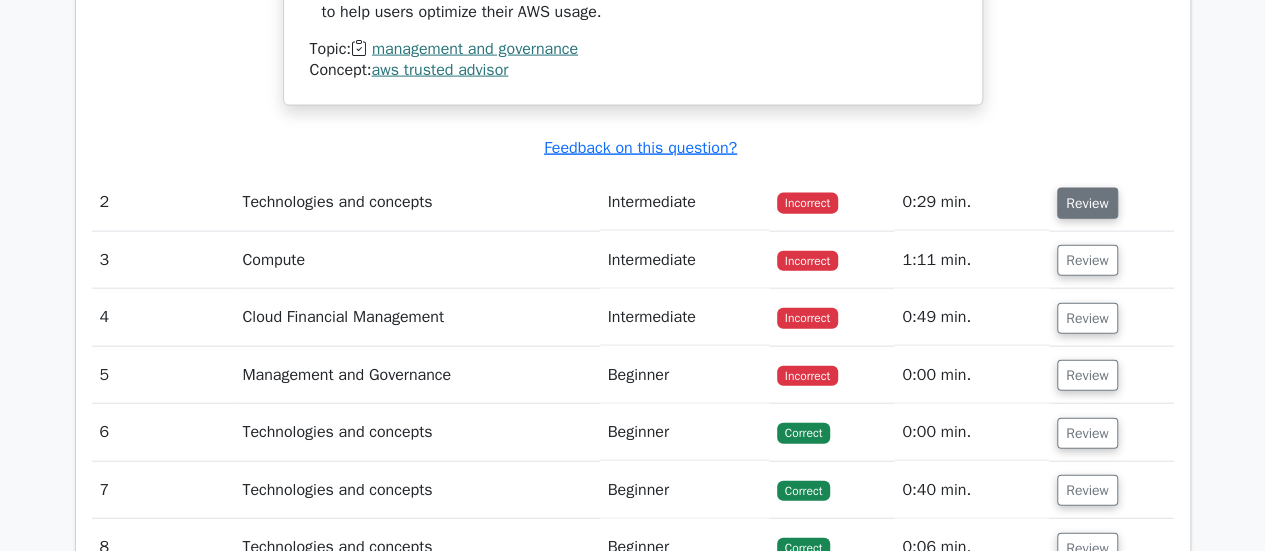 click on "Review" at bounding box center (1087, 203) 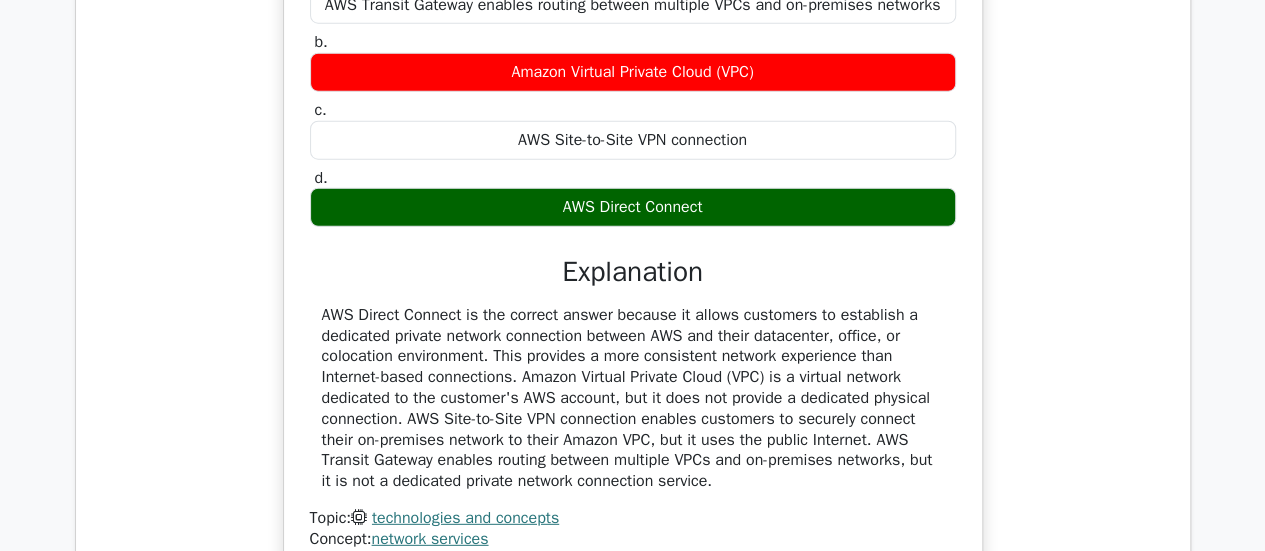 scroll, scrollTop: 2636, scrollLeft: 0, axis: vertical 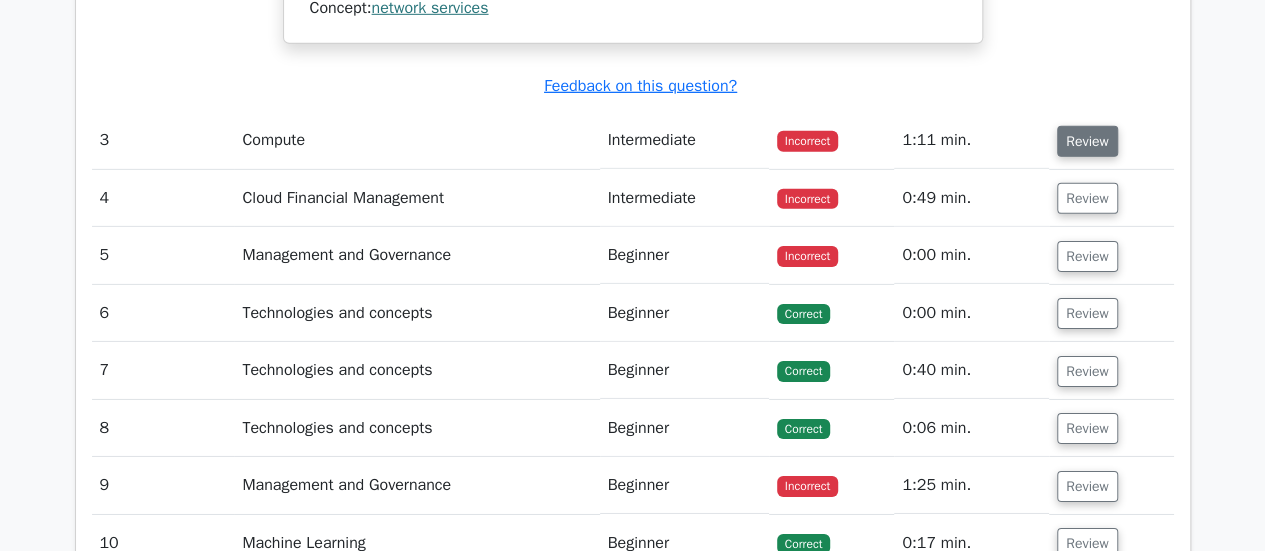 click on "Review" at bounding box center (1087, 141) 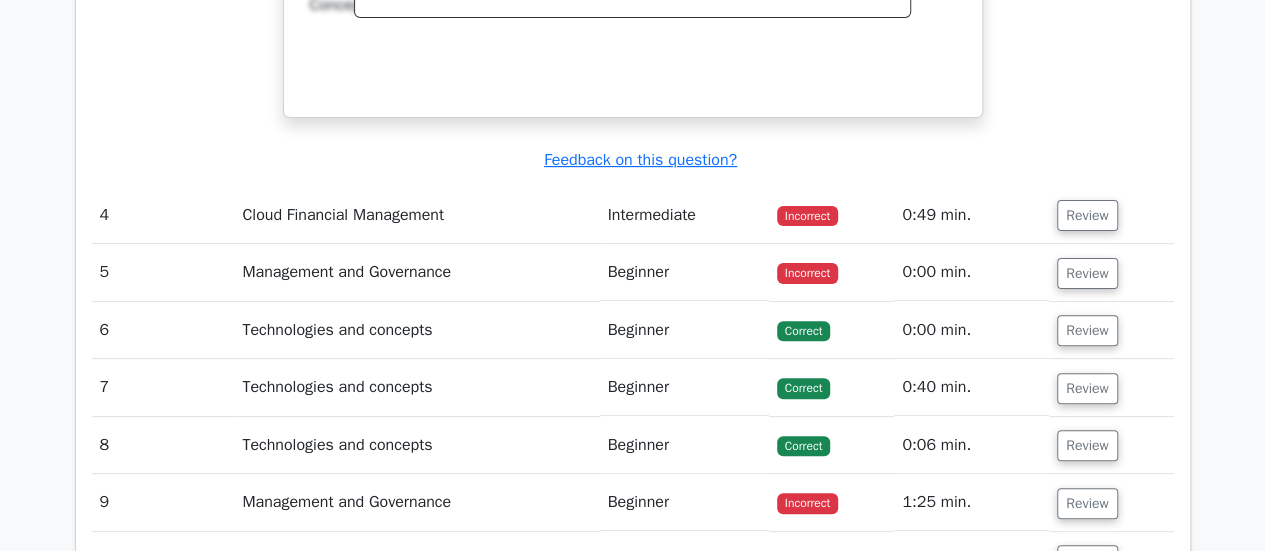 scroll, scrollTop: 3982, scrollLeft: 0, axis: vertical 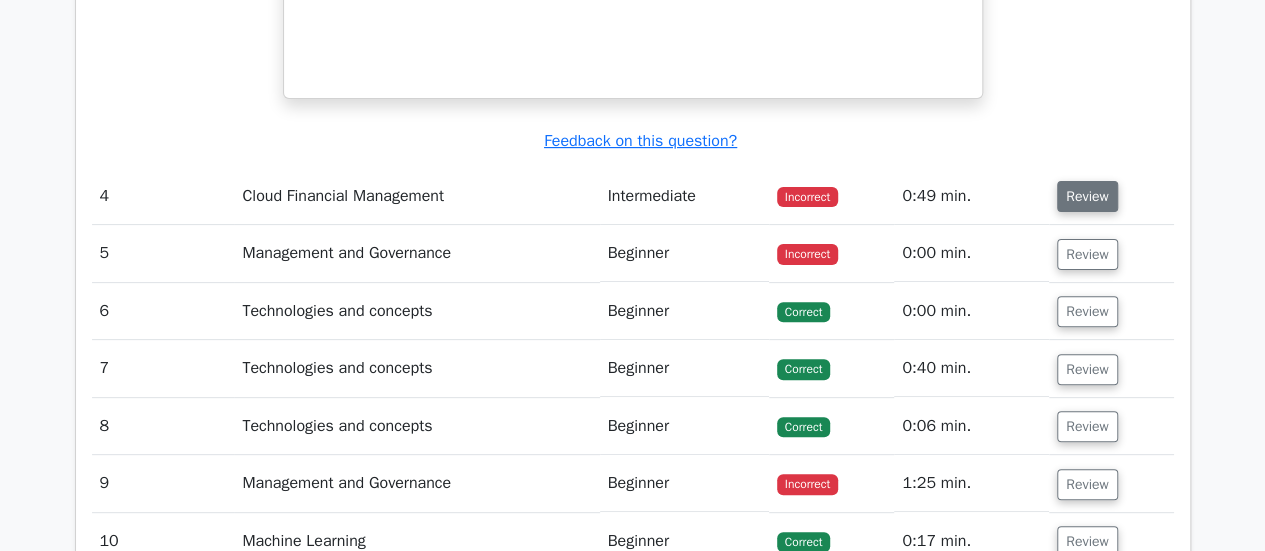 click on "Review" at bounding box center [1087, 196] 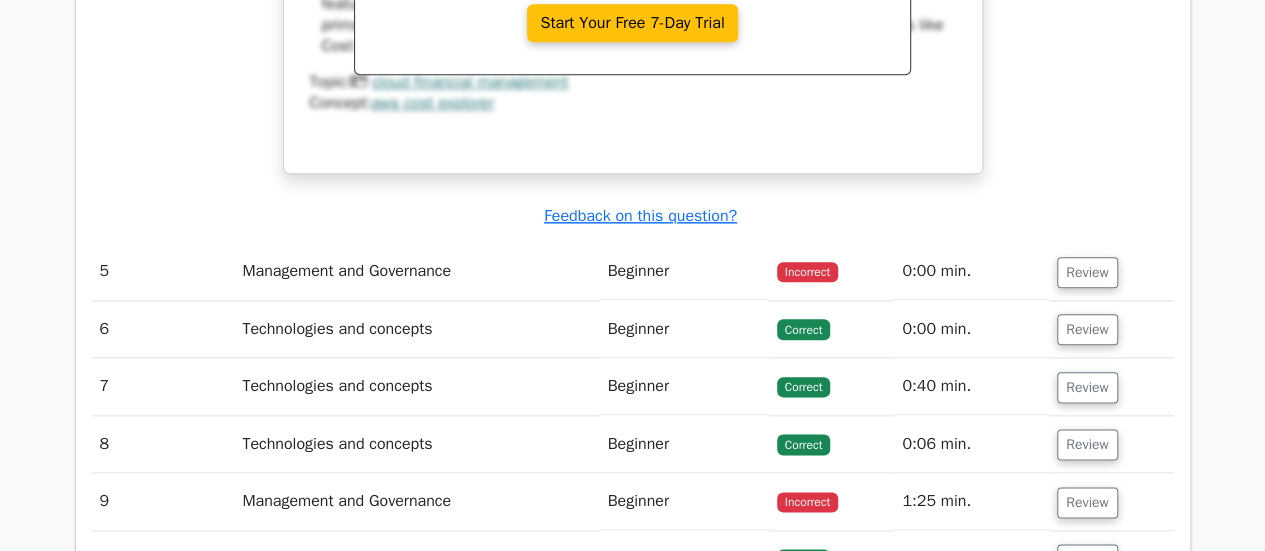 scroll, scrollTop: 4948, scrollLeft: 0, axis: vertical 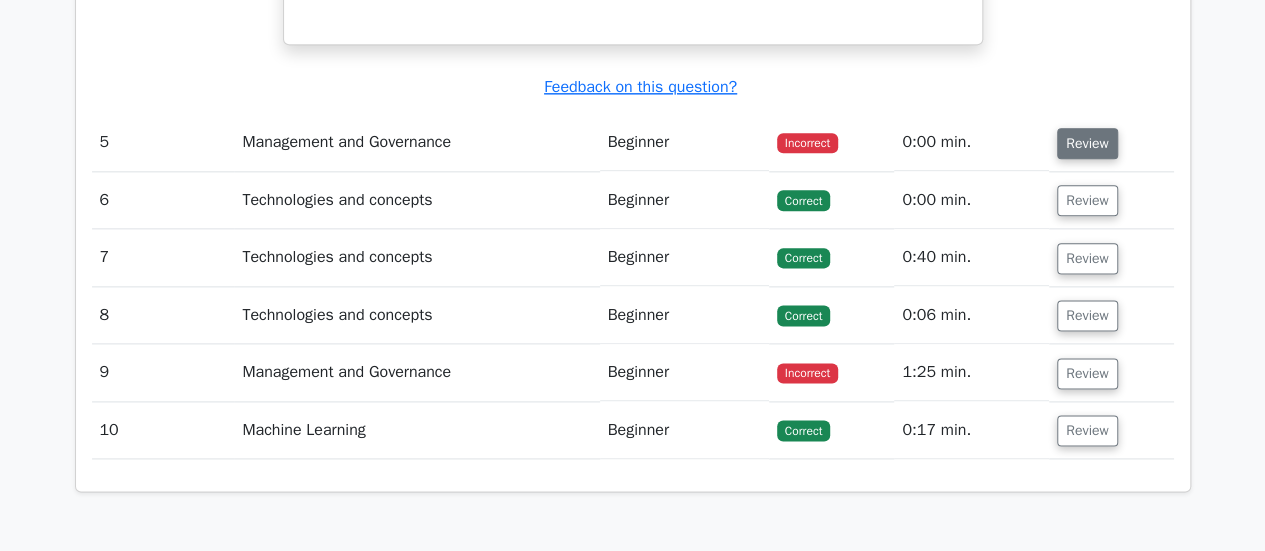 click on "Review" at bounding box center [1087, 143] 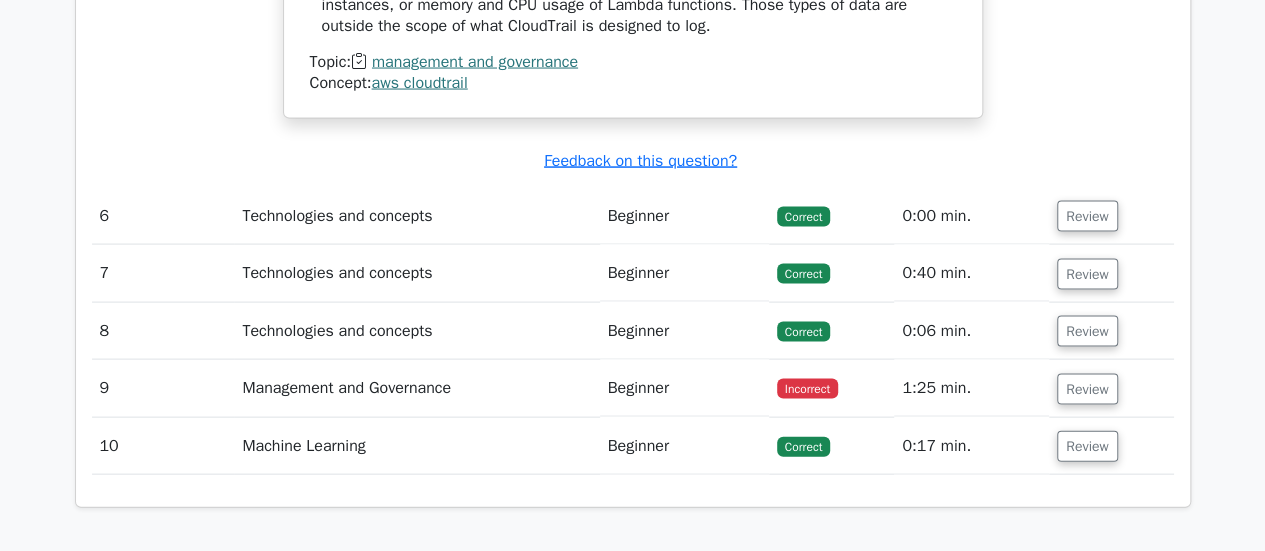 scroll, scrollTop: 5796, scrollLeft: 0, axis: vertical 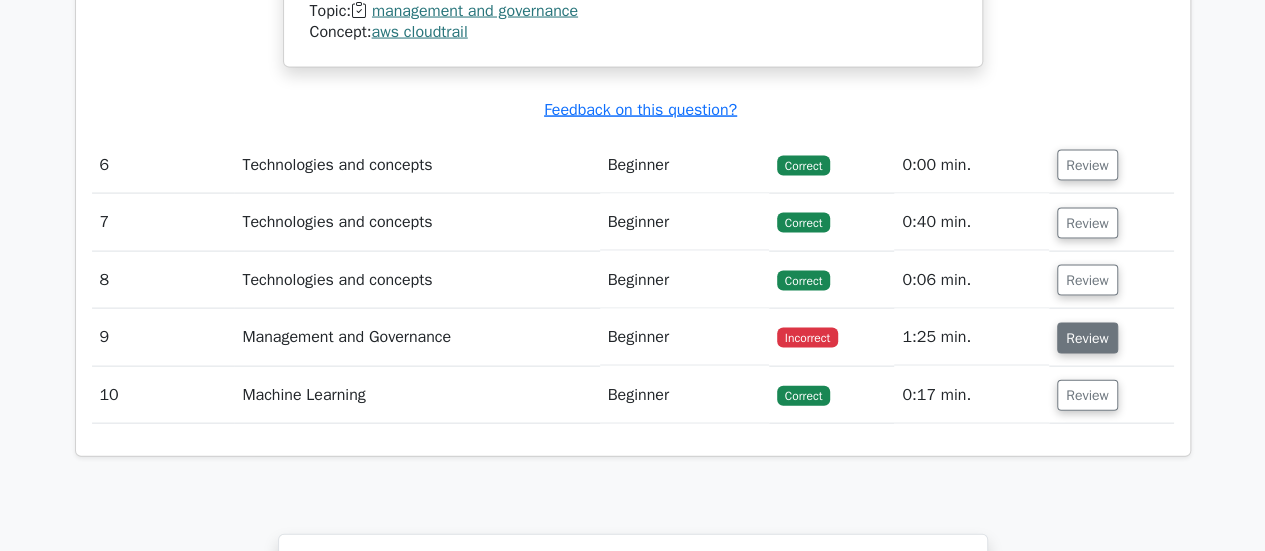 click on "Review" at bounding box center (1087, 338) 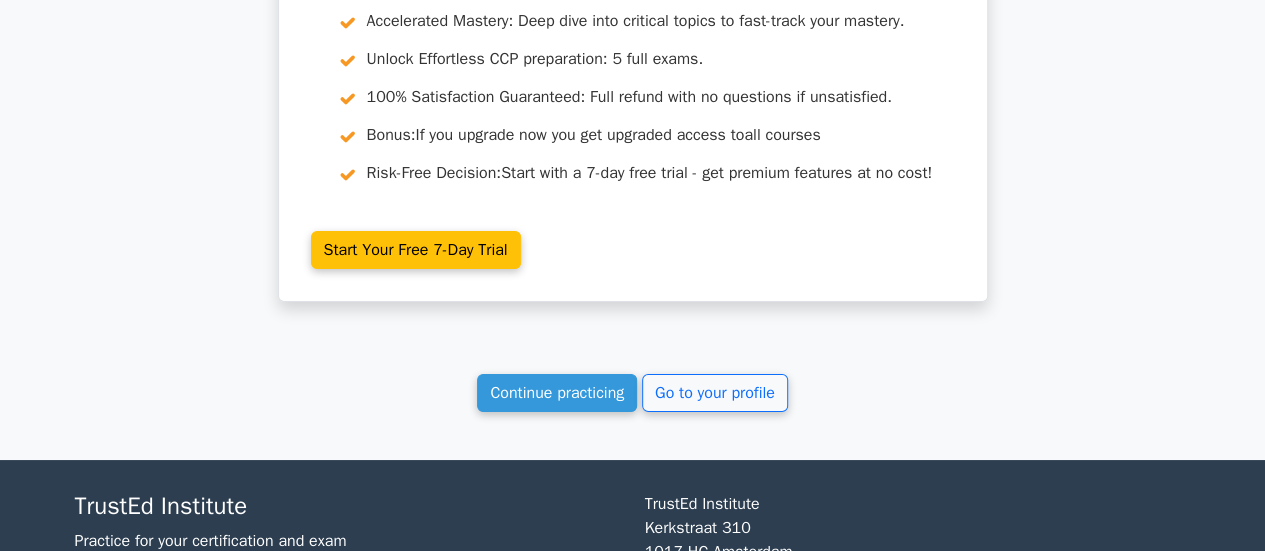 scroll, scrollTop: 7545, scrollLeft: 0, axis: vertical 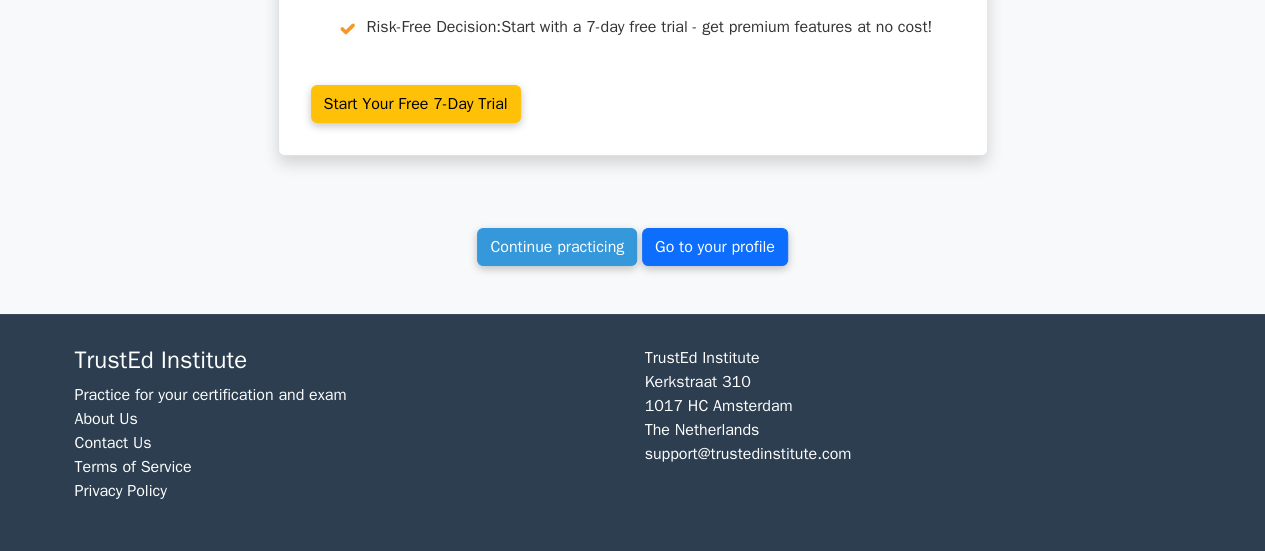 click on "Go to your profile" at bounding box center (715, 247) 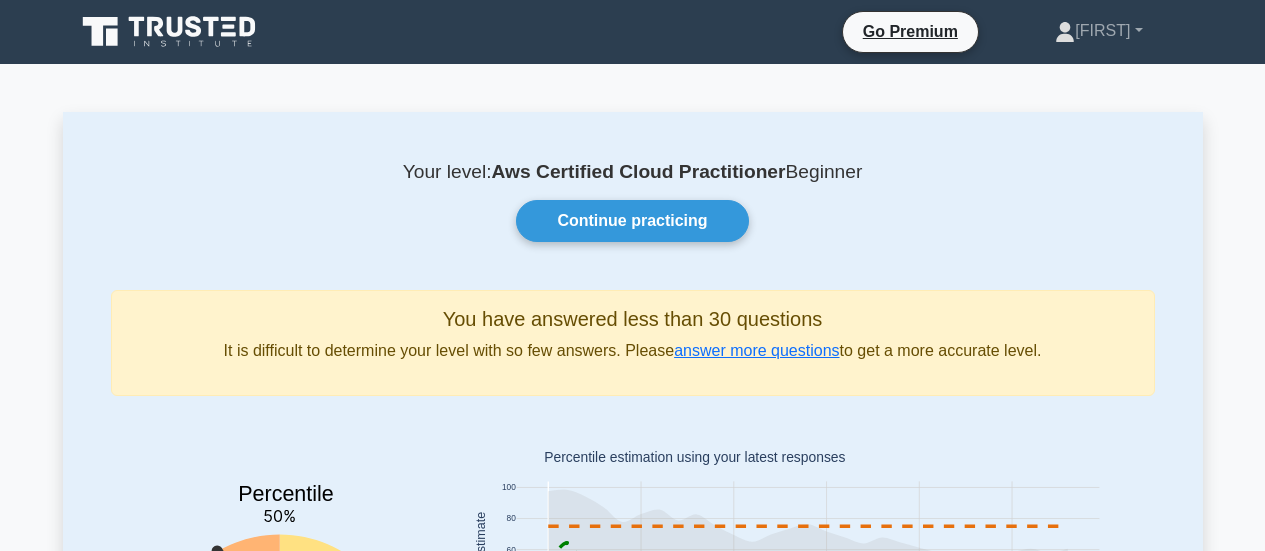scroll, scrollTop: 0, scrollLeft: 0, axis: both 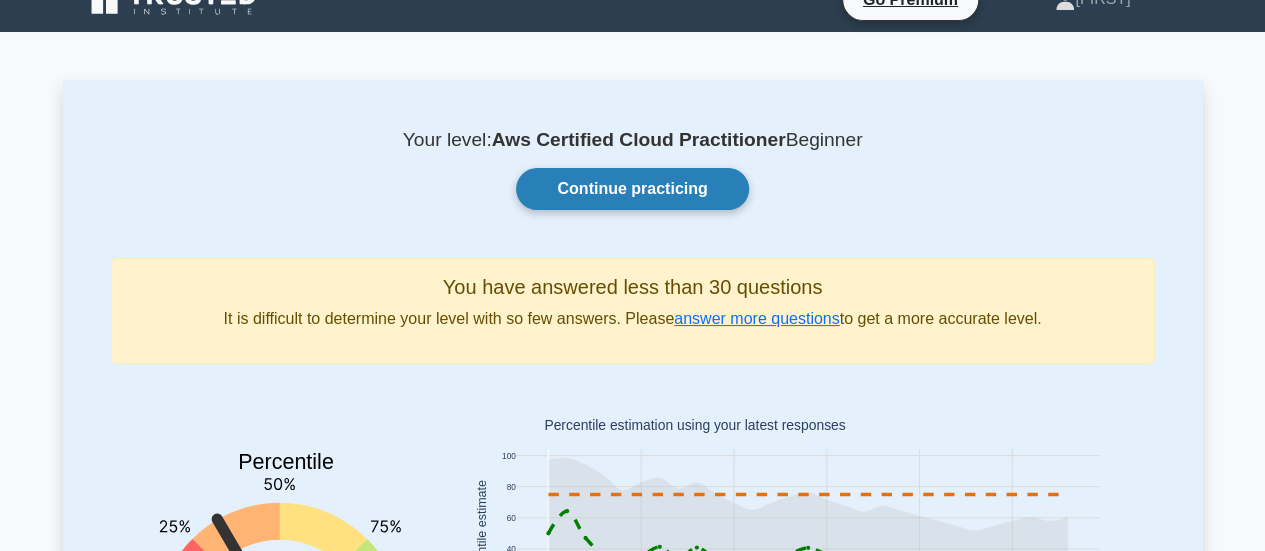 click on "Continue practicing" at bounding box center [632, 189] 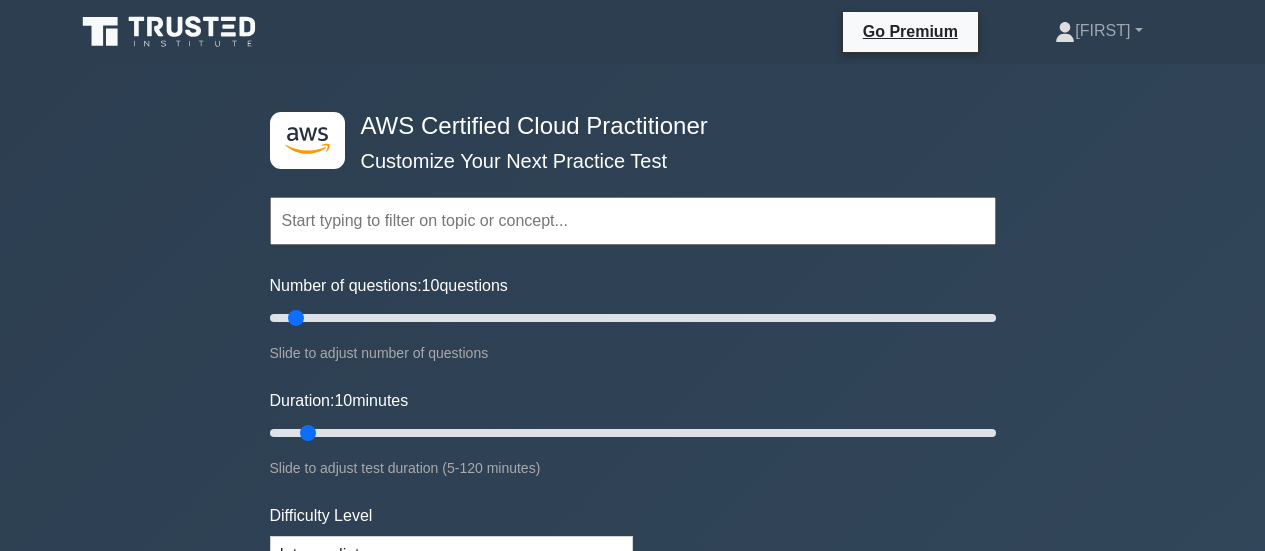 scroll, scrollTop: 0, scrollLeft: 0, axis: both 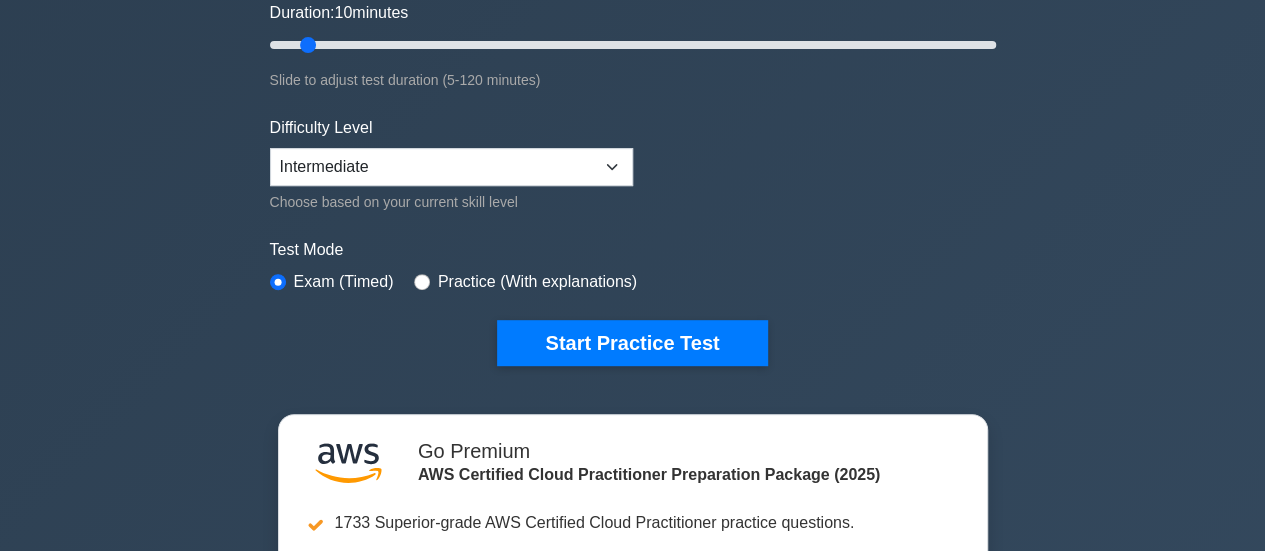 click on "Difficulty Level
Beginner
Intermediate
Expert
Choose based on your current skill level" at bounding box center [451, 165] 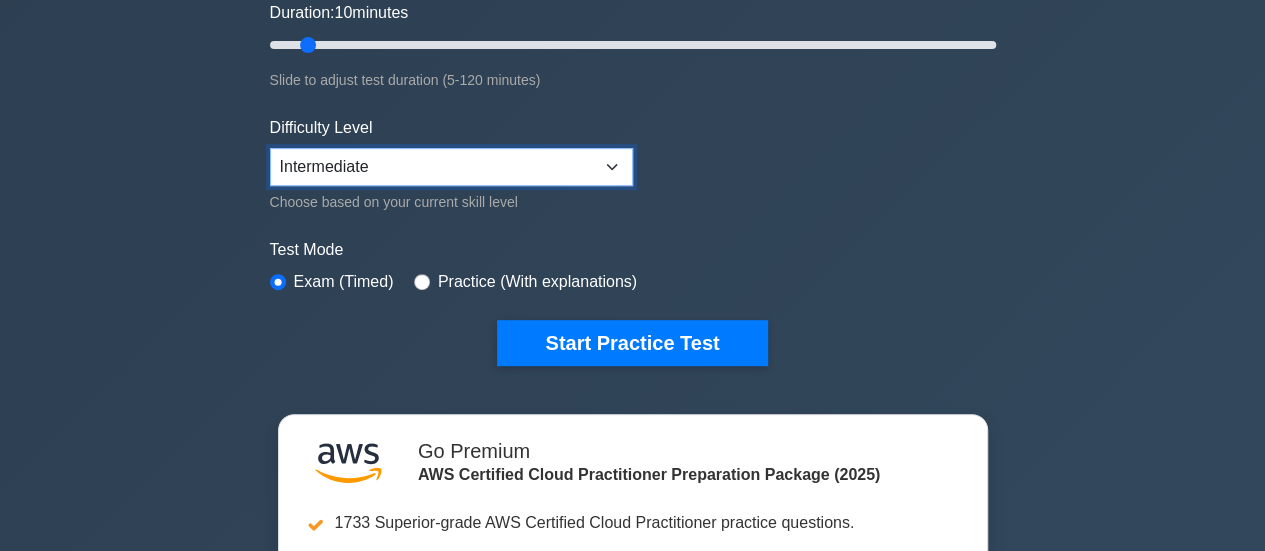 click on "Beginner
Intermediate
Expert" at bounding box center [451, 167] 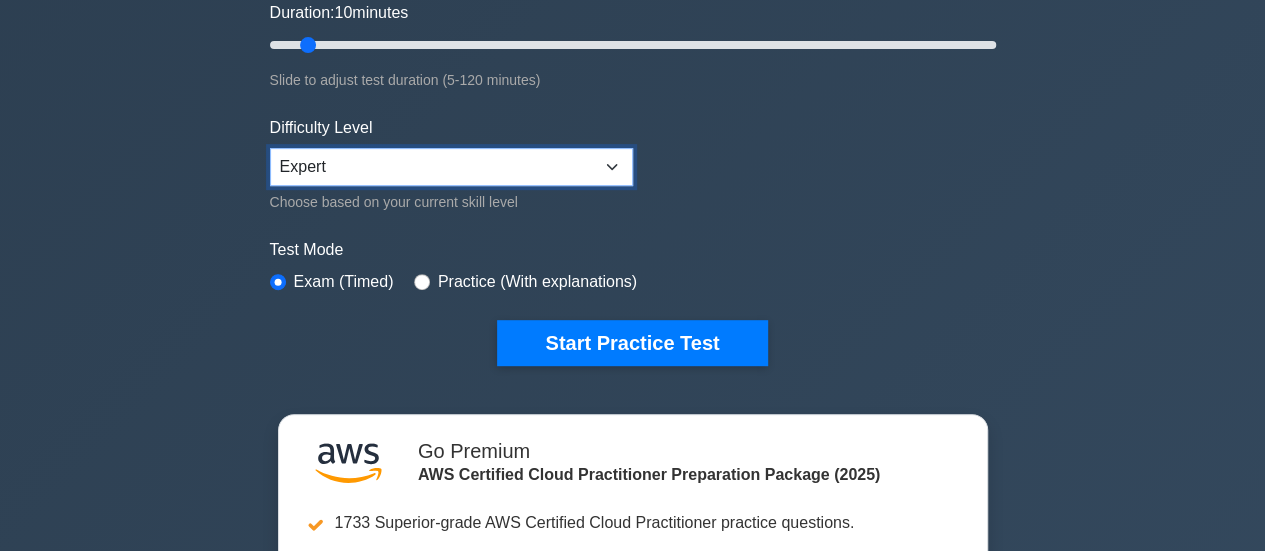 click on "Beginner
Intermediate
Expert" at bounding box center (451, 167) 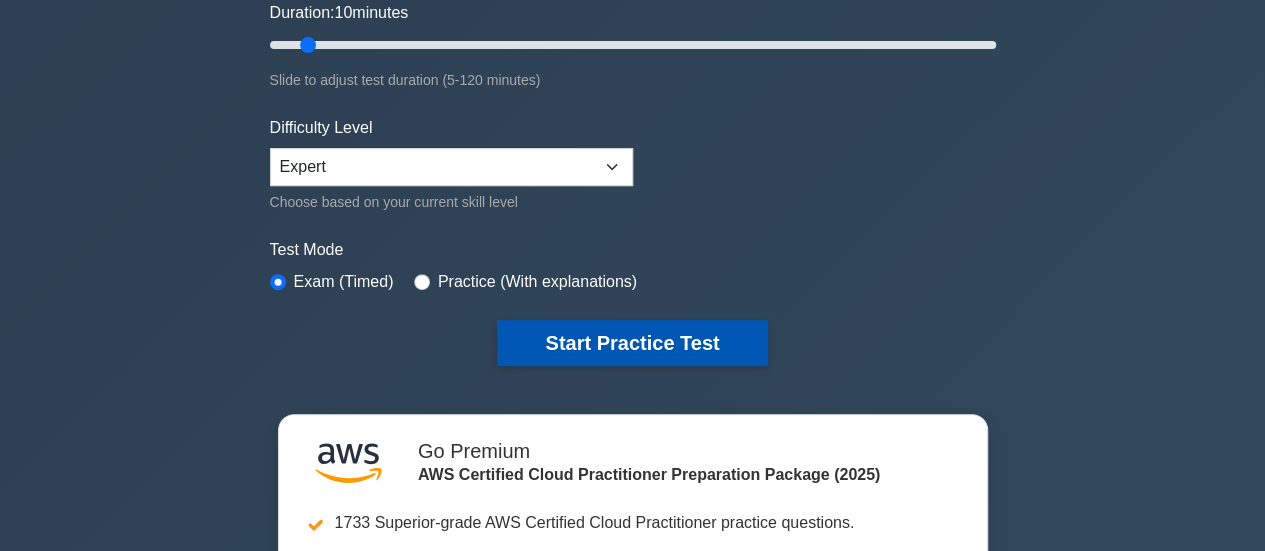 click on "Start Practice Test" at bounding box center (632, 343) 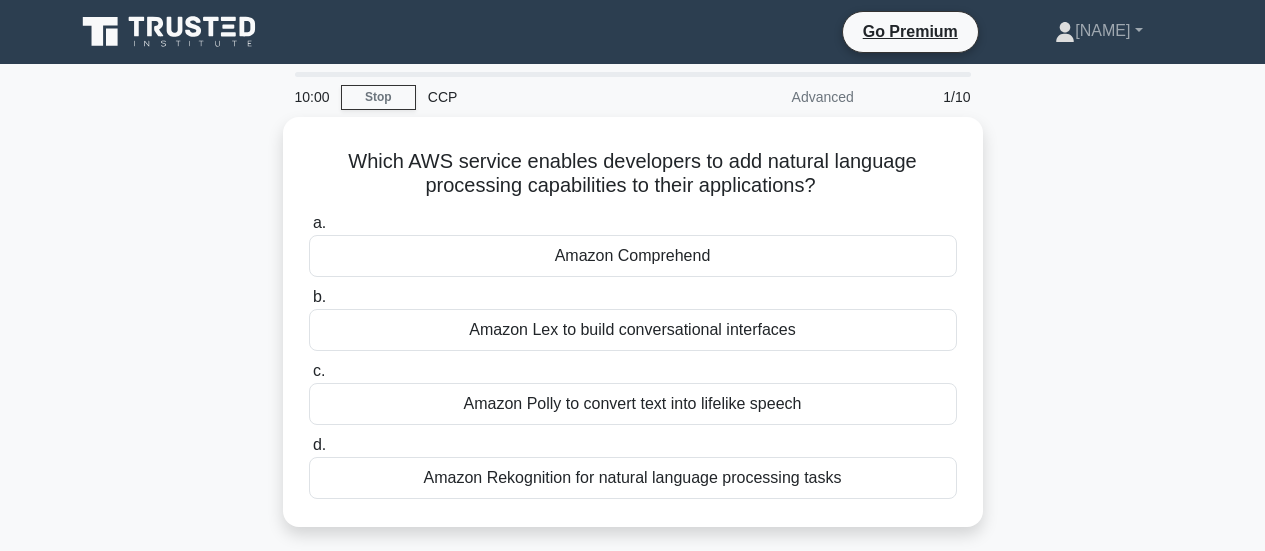 scroll, scrollTop: 0, scrollLeft: 0, axis: both 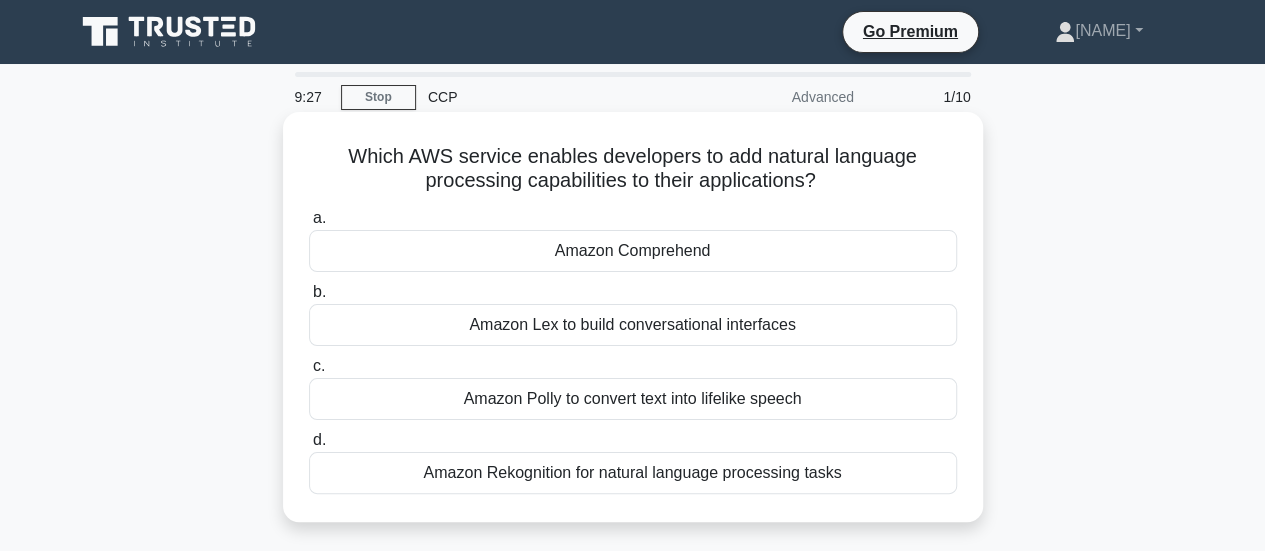 click on "Amazon Comprehend" at bounding box center (633, 251) 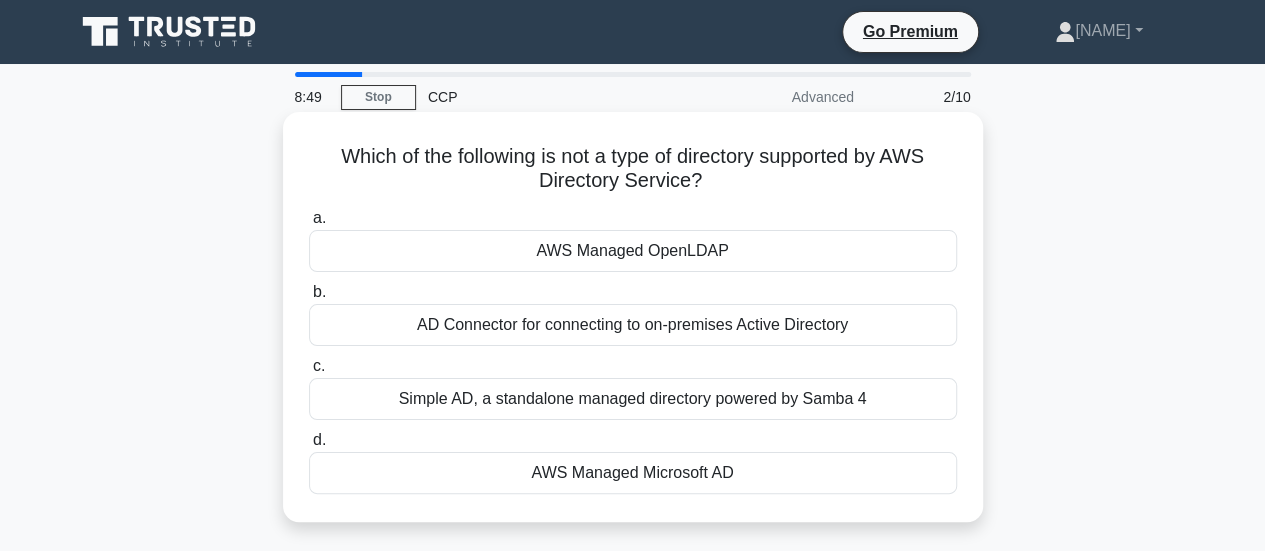 click on "AD Connector for connecting to on-premises Active Directory" at bounding box center [633, 325] 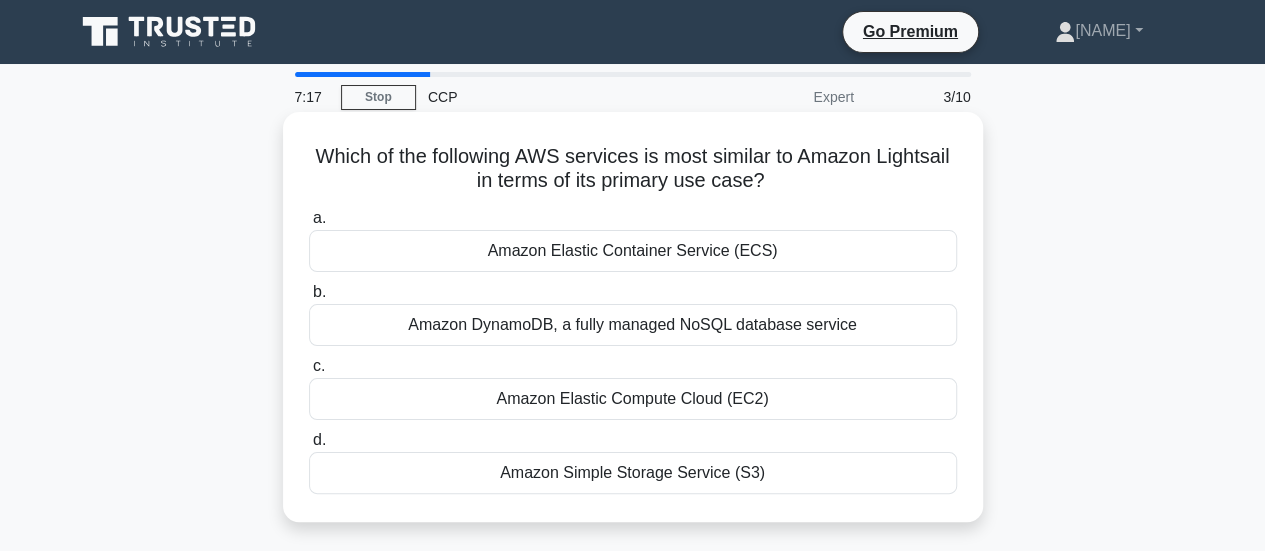 drag, startPoint x: 670, startPoint y: 239, endPoint x: 632, endPoint y: 337, distance: 105.10947 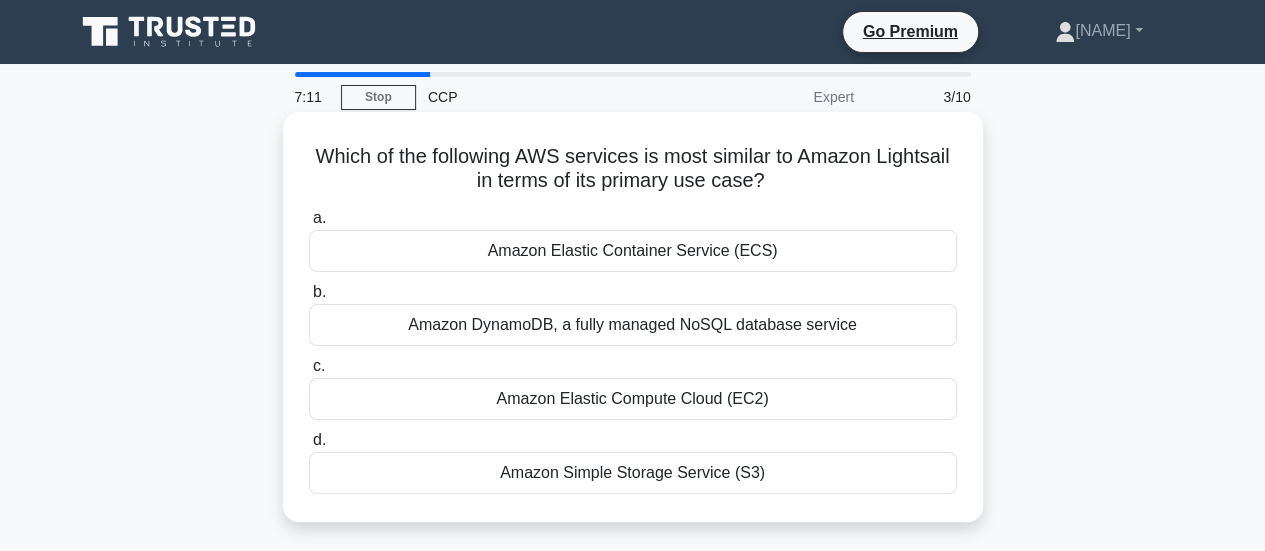 click on "Amazon DynamoDB, a fully managed NoSQL database service" at bounding box center (633, 325) 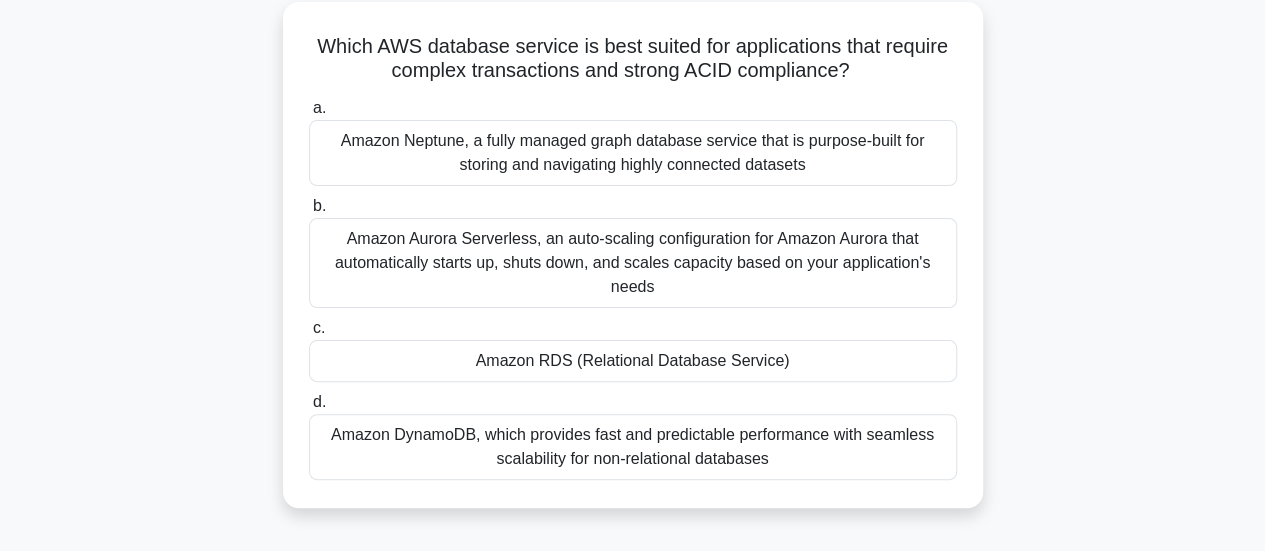 scroll, scrollTop: 108, scrollLeft: 0, axis: vertical 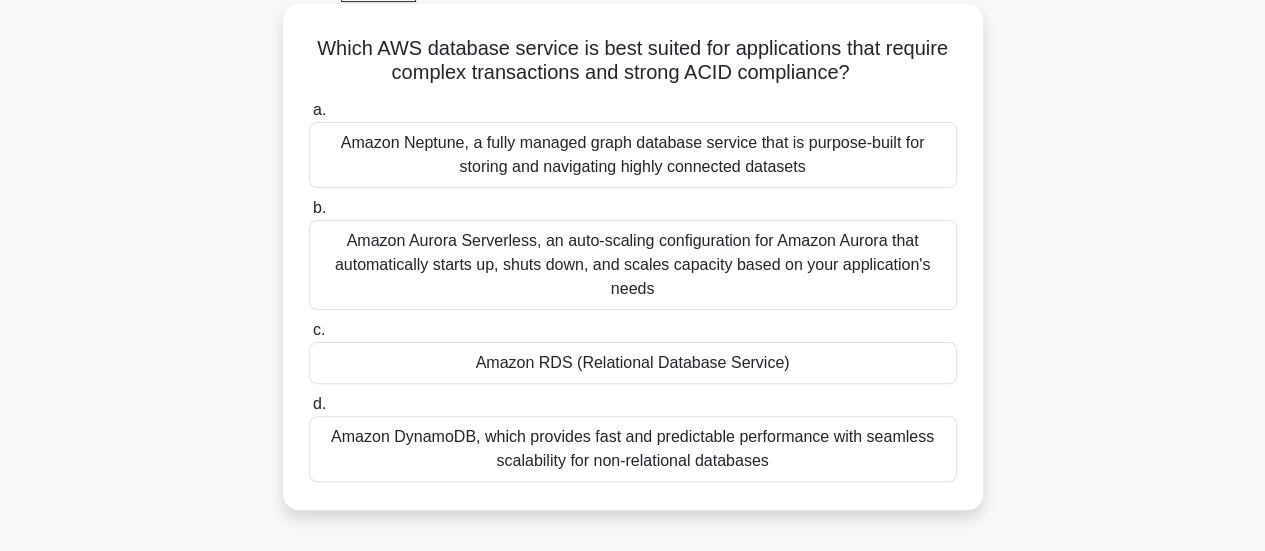 click on "Amazon RDS (Relational Database Service)" at bounding box center [633, 363] 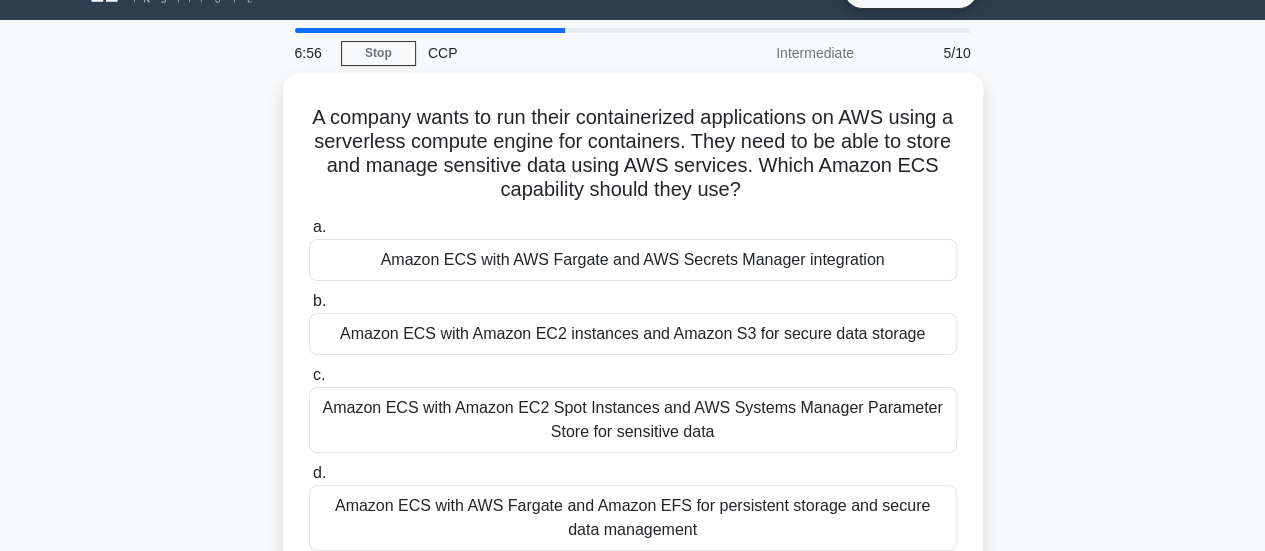 scroll, scrollTop: 0, scrollLeft: 0, axis: both 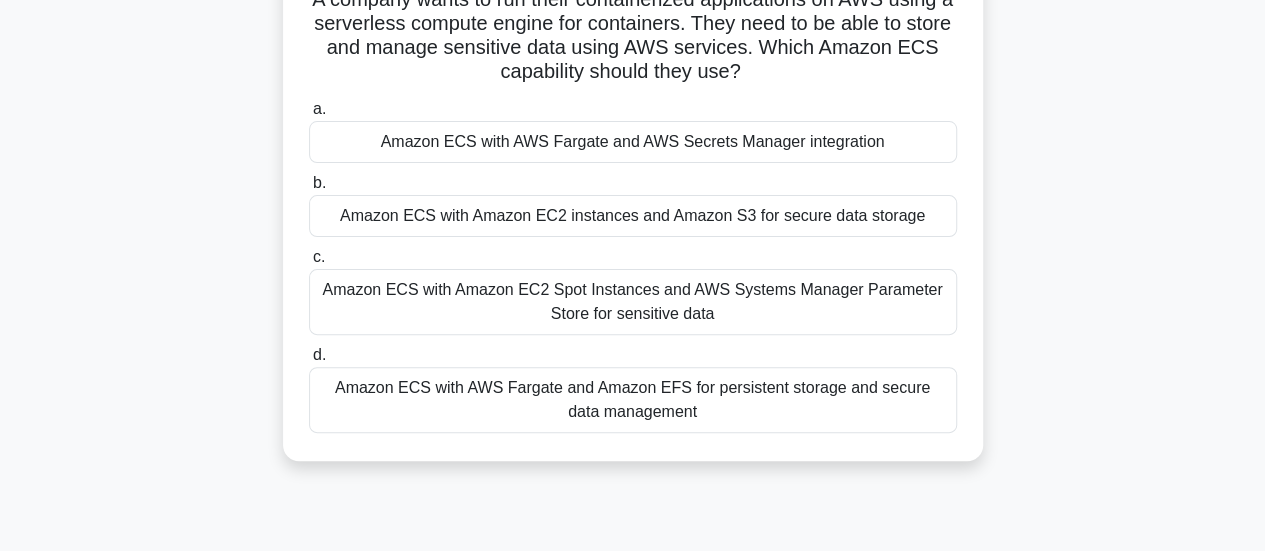 click on "Amazon ECS with AWS Fargate and AWS Secrets Manager integration" at bounding box center (633, 142) 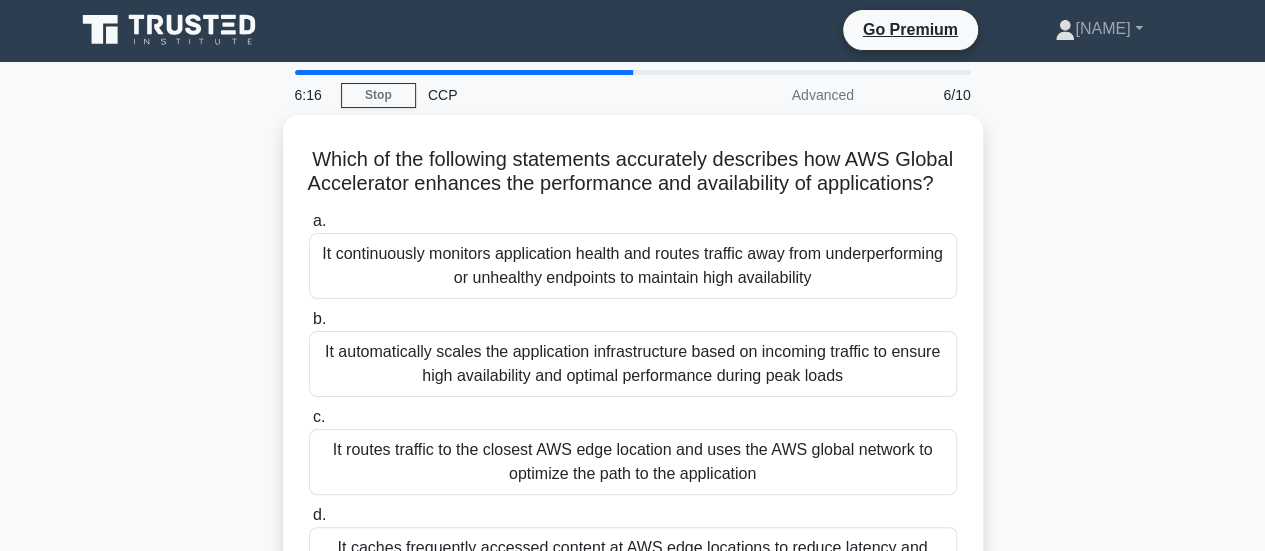 scroll, scrollTop: 0, scrollLeft: 0, axis: both 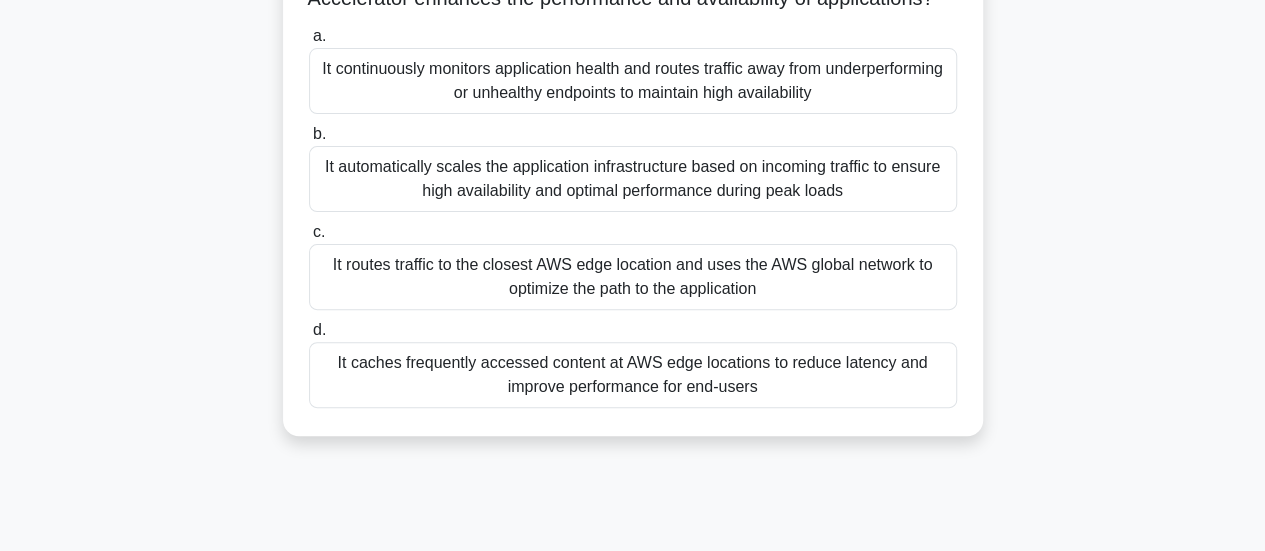 click on "It automatically scales the application infrastructure based on incoming traffic to ensure high availability and optimal performance during peak loads" at bounding box center (633, 179) 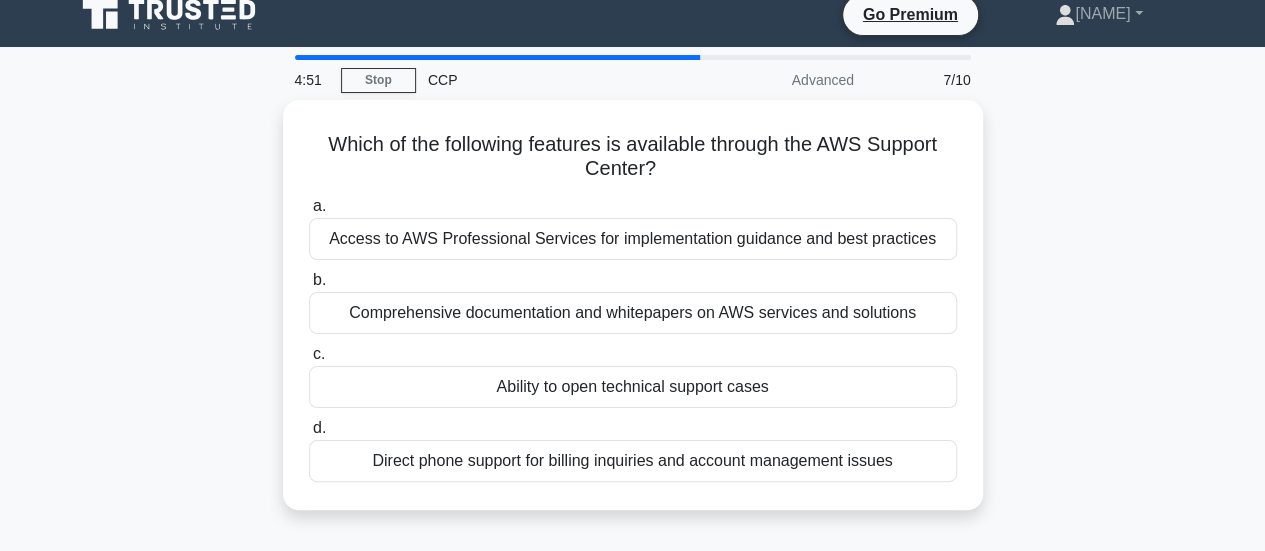 scroll, scrollTop: 0, scrollLeft: 0, axis: both 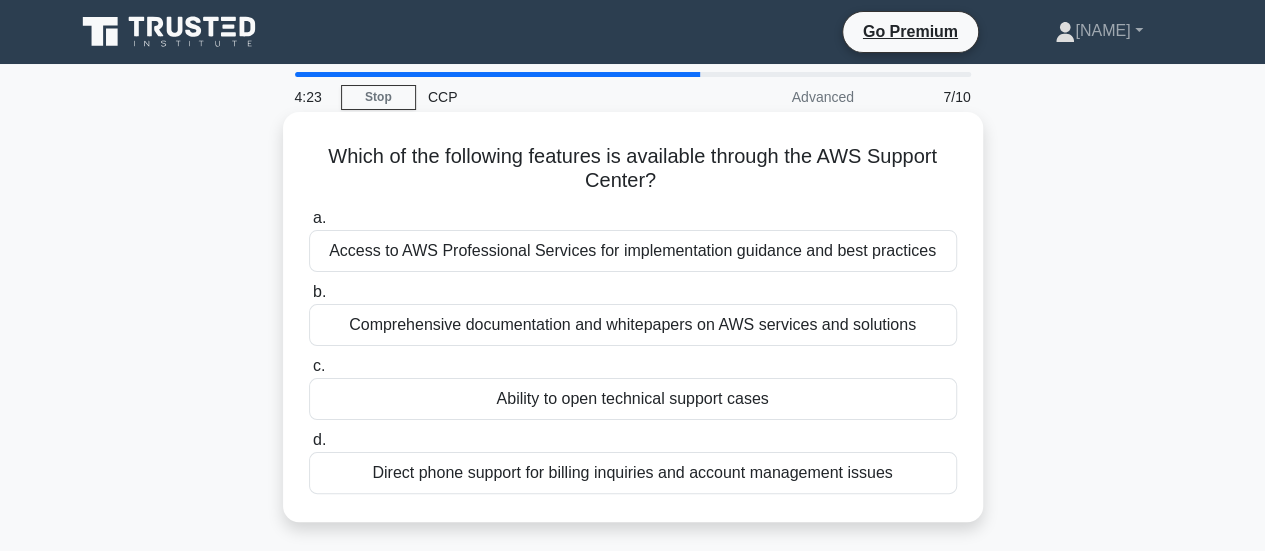click on "Comprehensive documentation and whitepapers on AWS services and solutions" at bounding box center (633, 325) 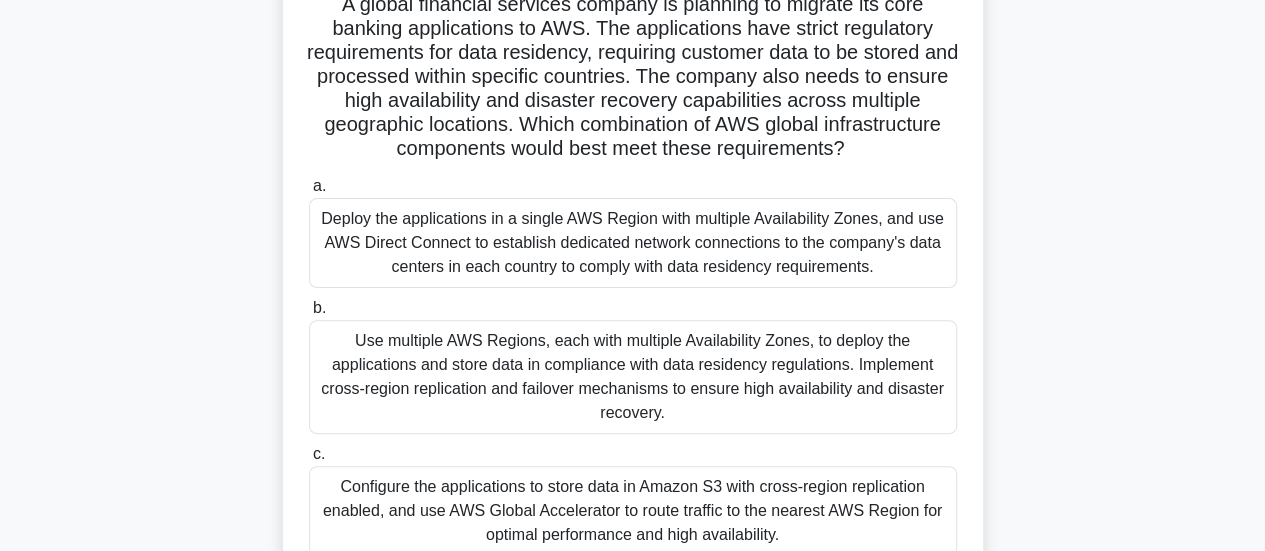 scroll, scrollTop: 158, scrollLeft: 0, axis: vertical 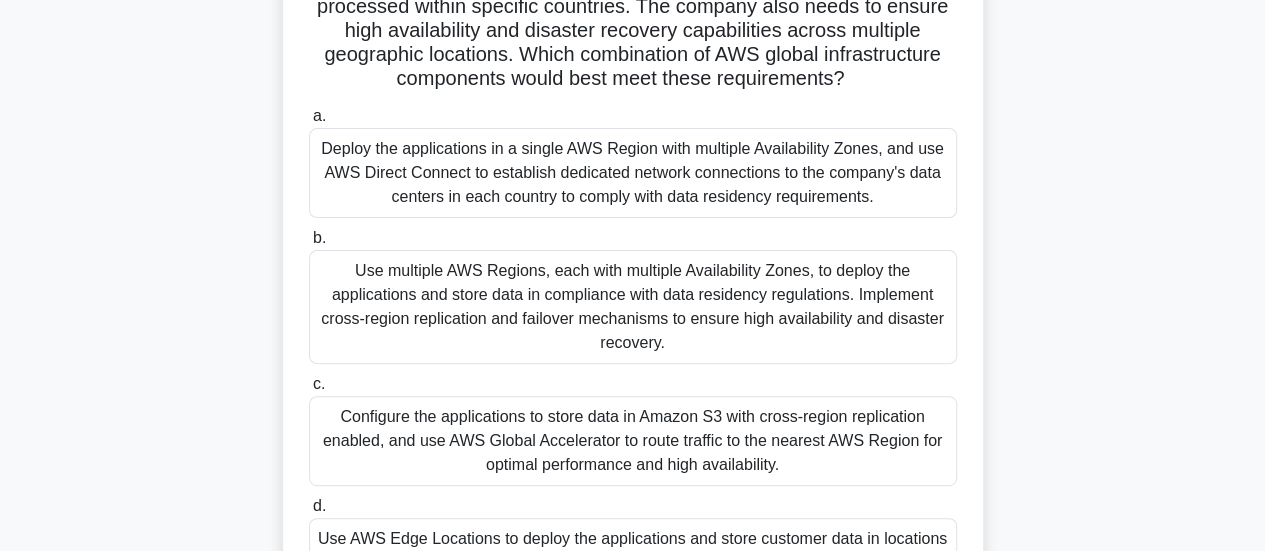 click on "Deploy the applications in a single AWS Region with multiple Availability Zones, and use AWS Direct Connect to establish dedicated network connections to the company's data centers in each country to comply with data residency requirements." at bounding box center (633, 173) 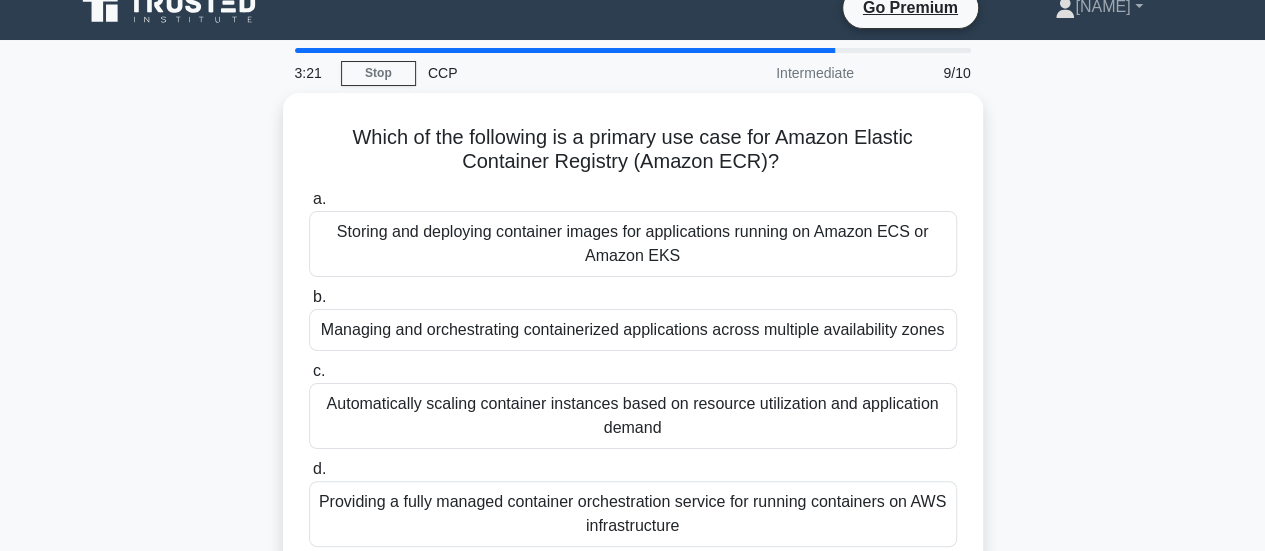 scroll, scrollTop: 0, scrollLeft: 0, axis: both 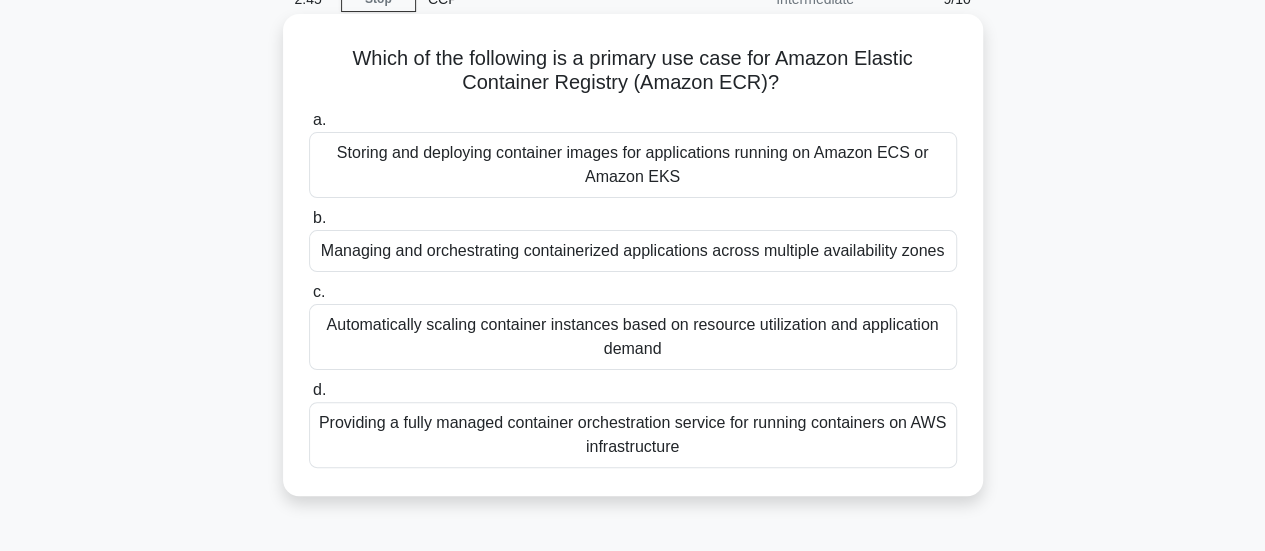 click on "Managing and orchestrating containerized applications across multiple availability zones" at bounding box center [633, 251] 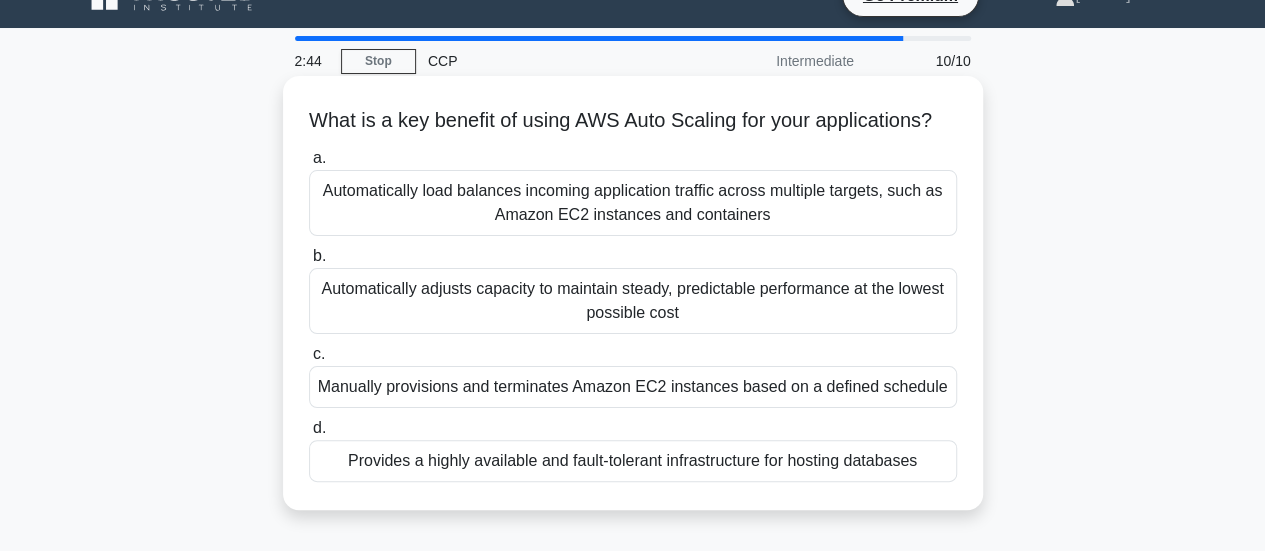 scroll, scrollTop: 0, scrollLeft: 0, axis: both 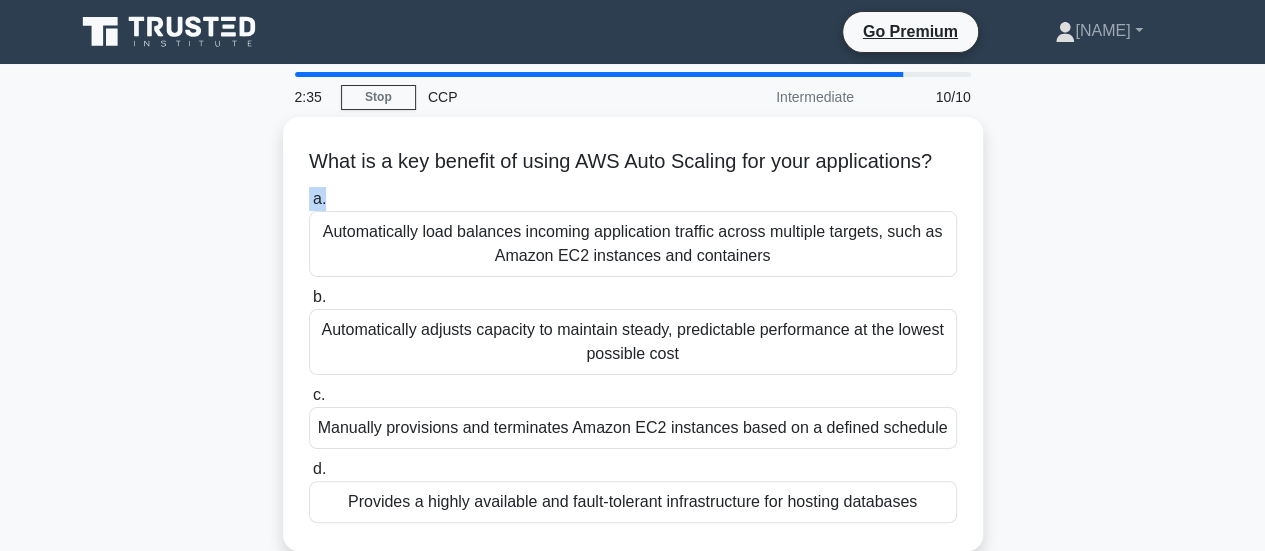 drag, startPoint x: 1252, startPoint y: 207, endPoint x: 1149, endPoint y: 167, distance: 110.49435 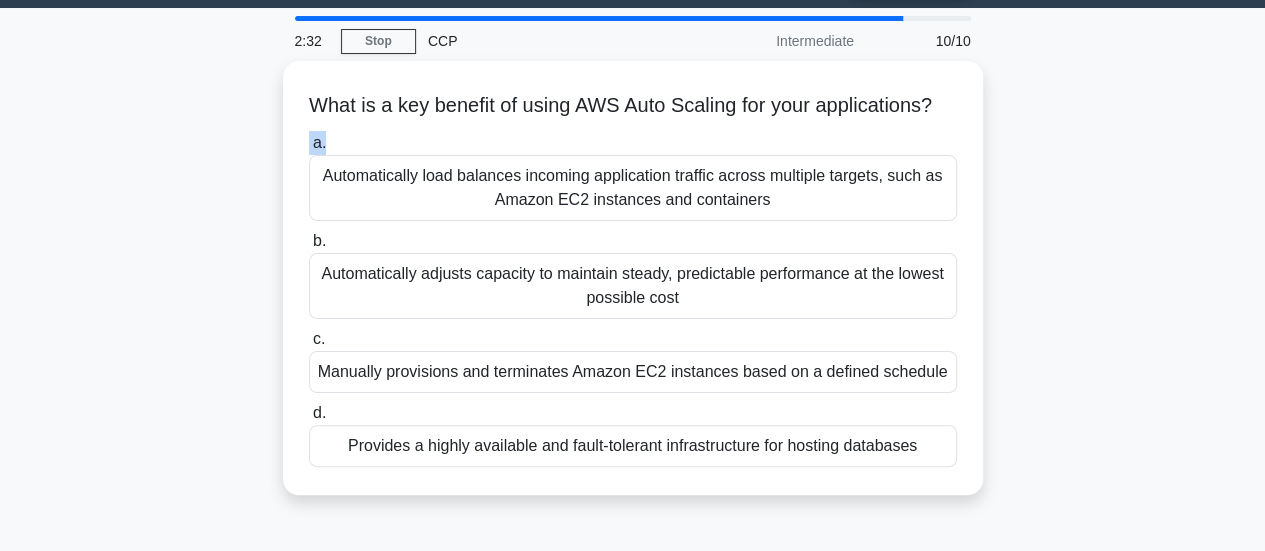 scroll, scrollTop: 58, scrollLeft: 0, axis: vertical 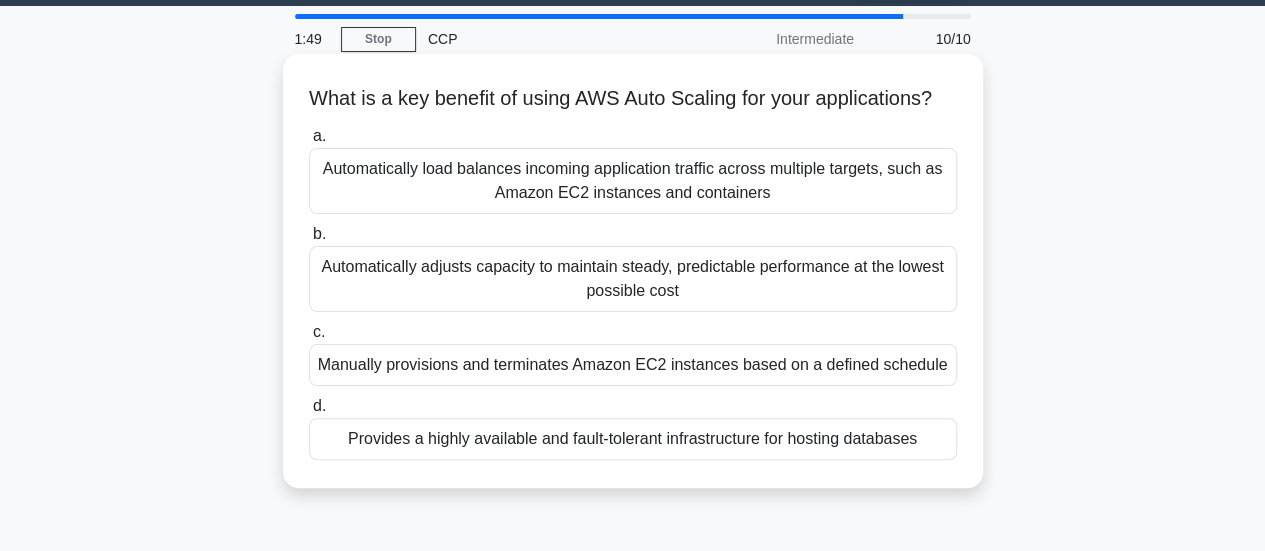 click on "Automatically load balances incoming application traffic across multiple targets, such as Amazon EC2 instances and containers" at bounding box center (633, 181) 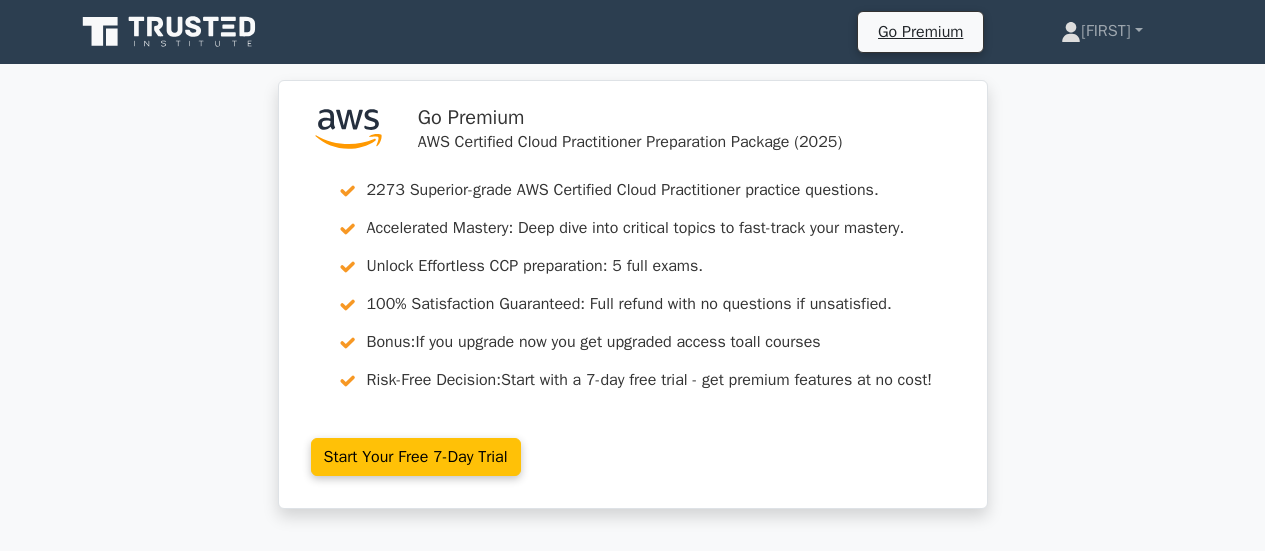 scroll, scrollTop: 0, scrollLeft: 0, axis: both 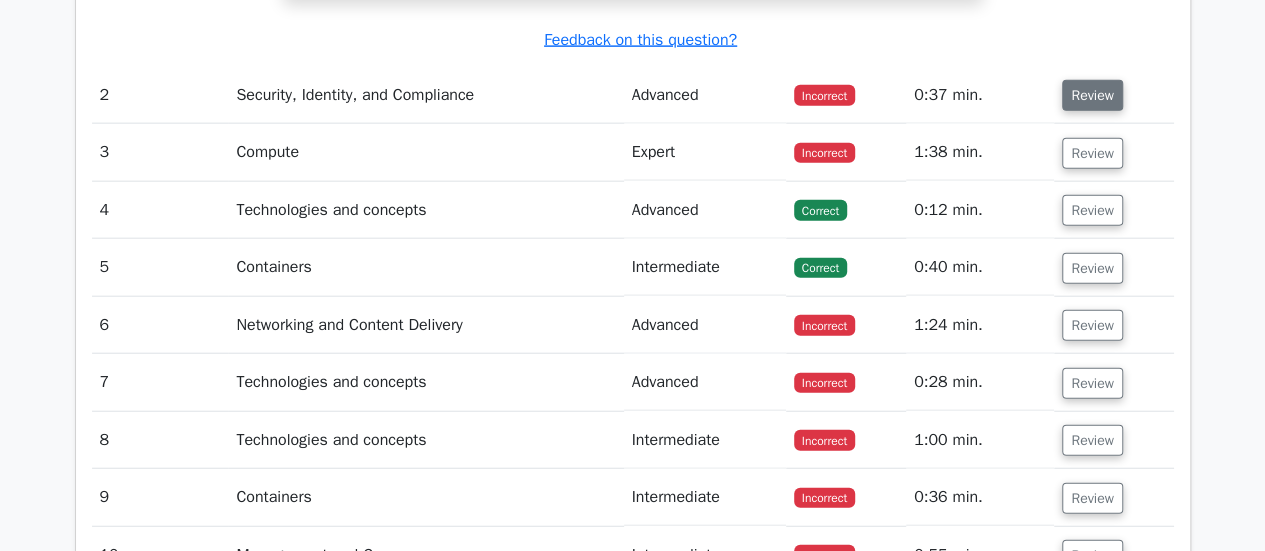 click on "Review" at bounding box center [1092, 95] 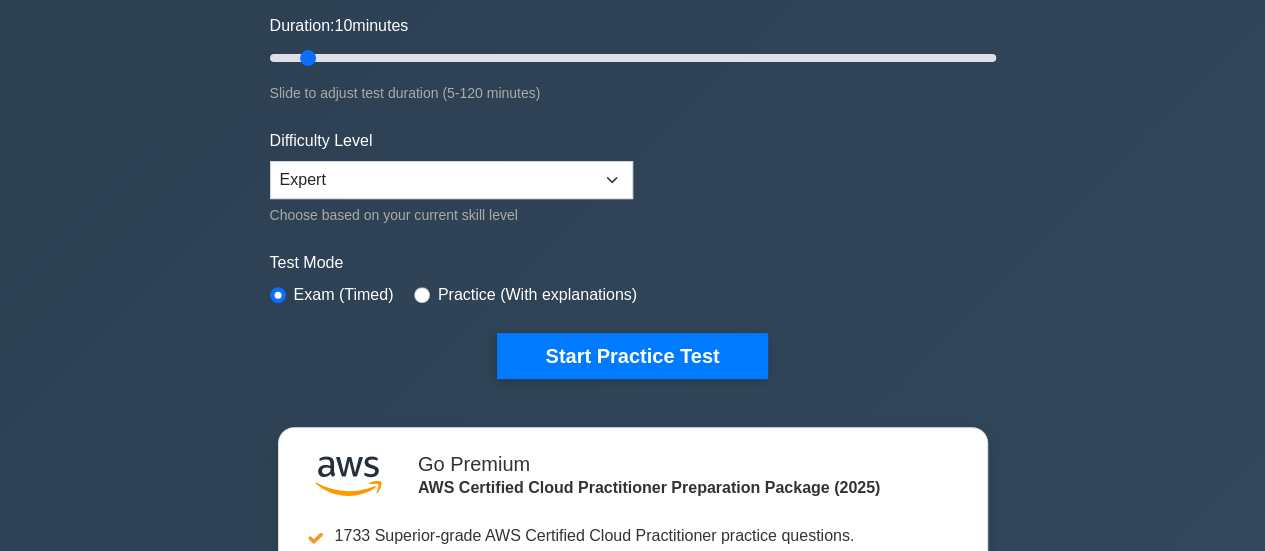 scroll, scrollTop: 388, scrollLeft: 0, axis: vertical 